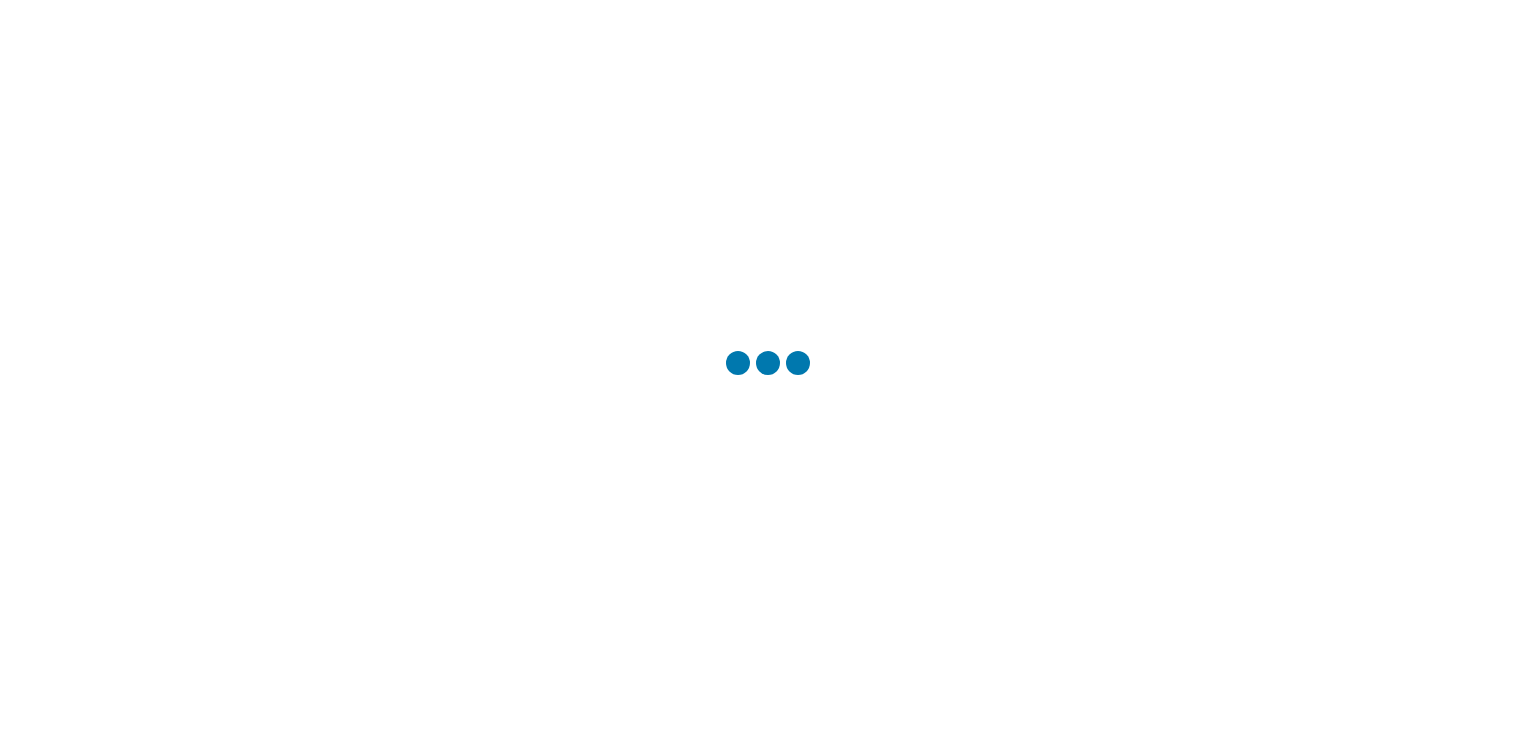 scroll, scrollTop: 0, scrollLeft: 0, axis: both 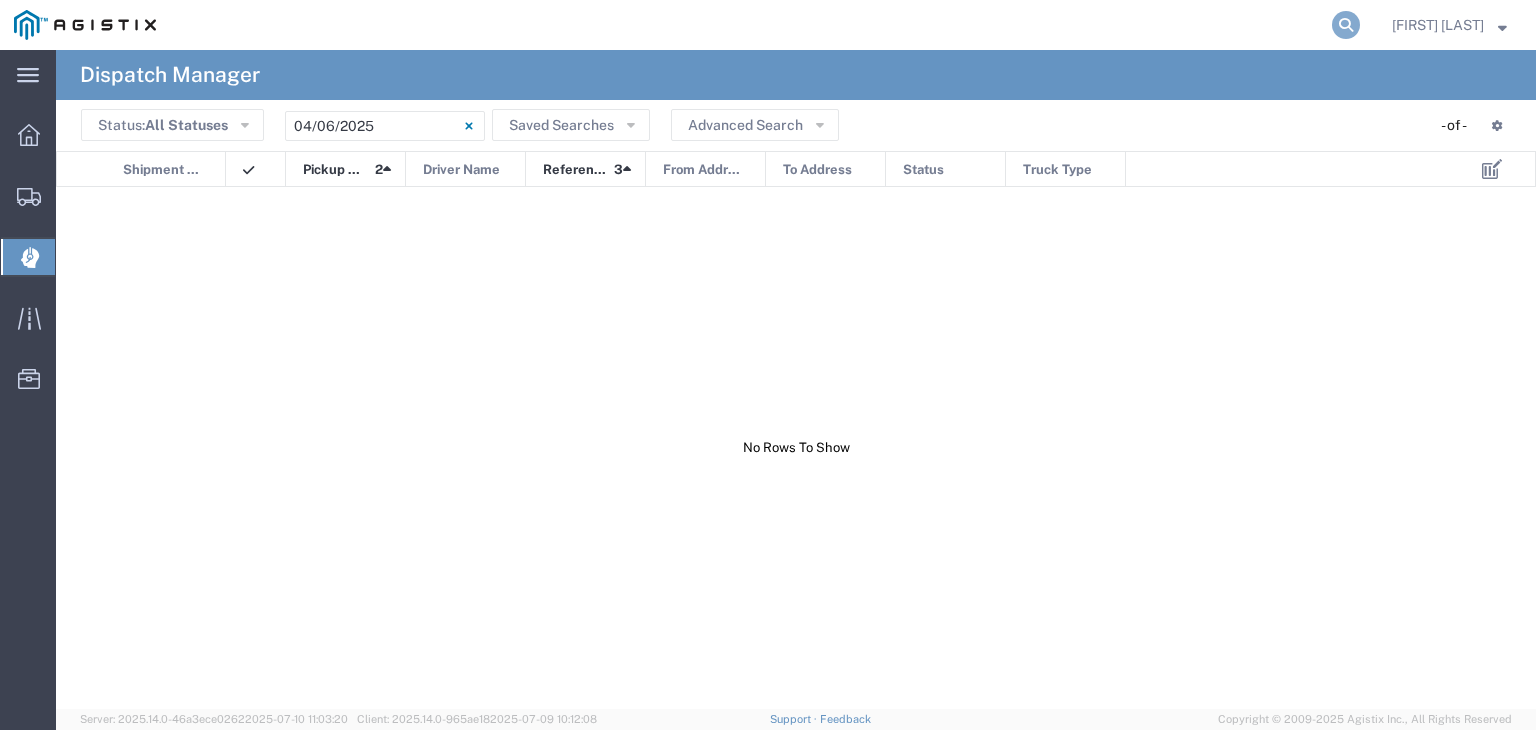 click 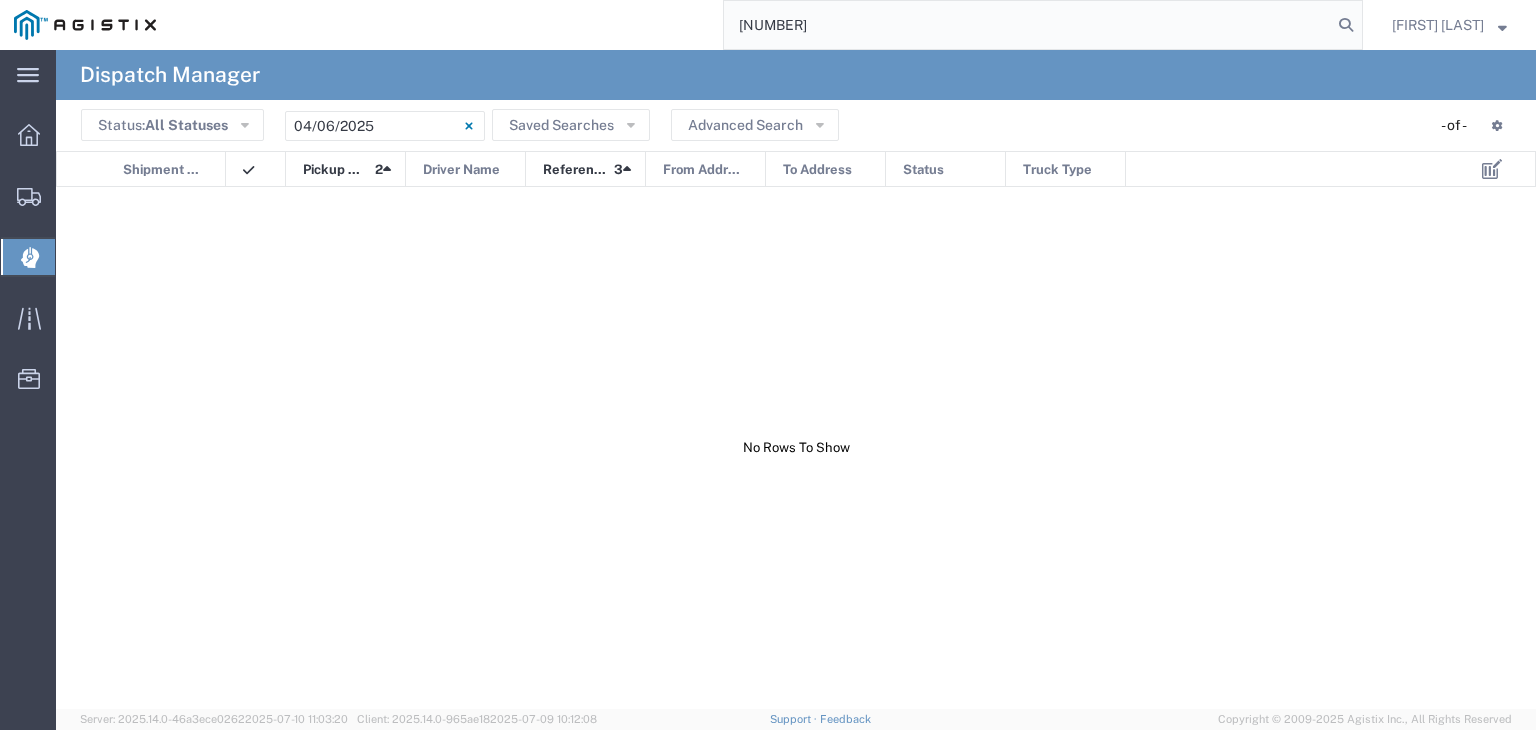 type on "[NUMBER]" 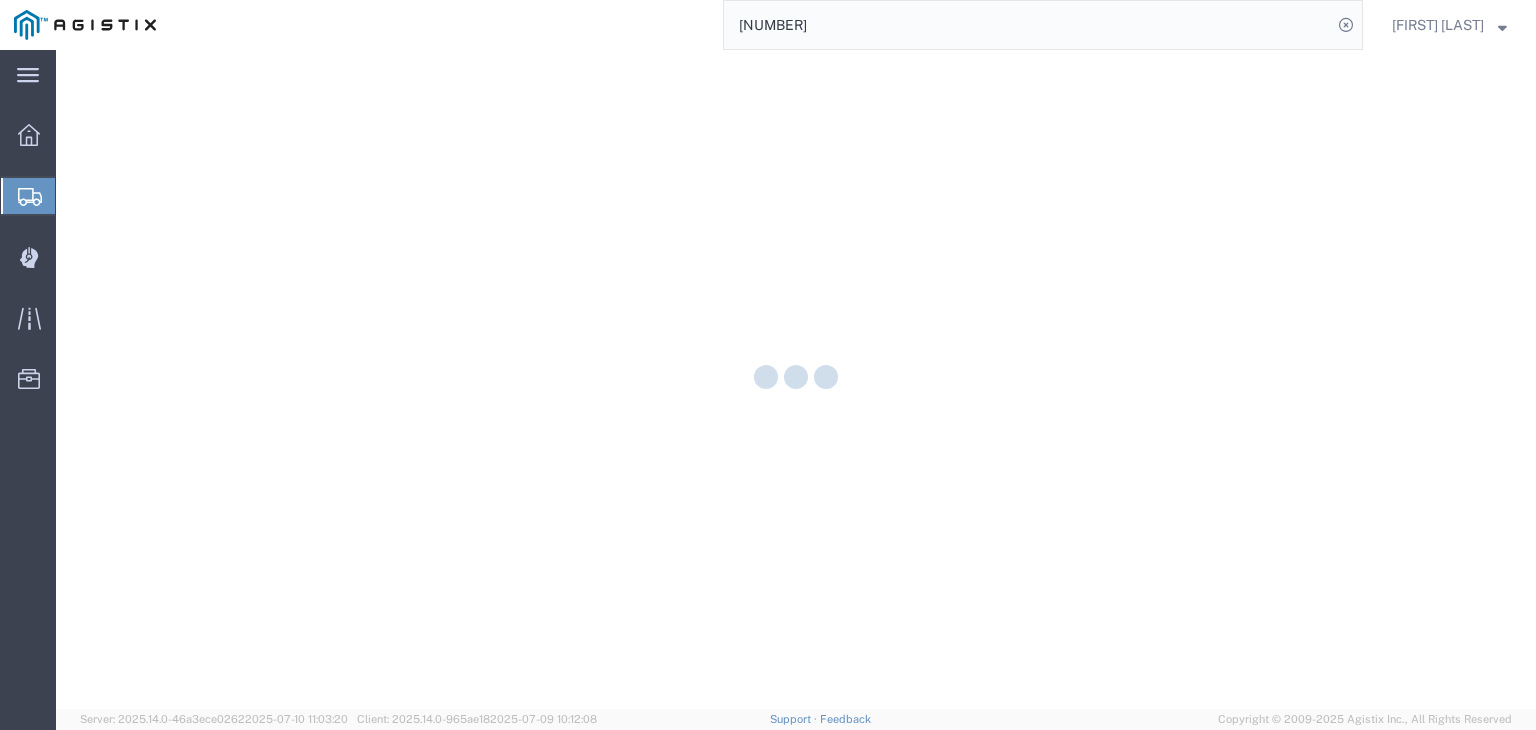 scroll, scrollTop: 0, scrollLeft: 0, axis: both 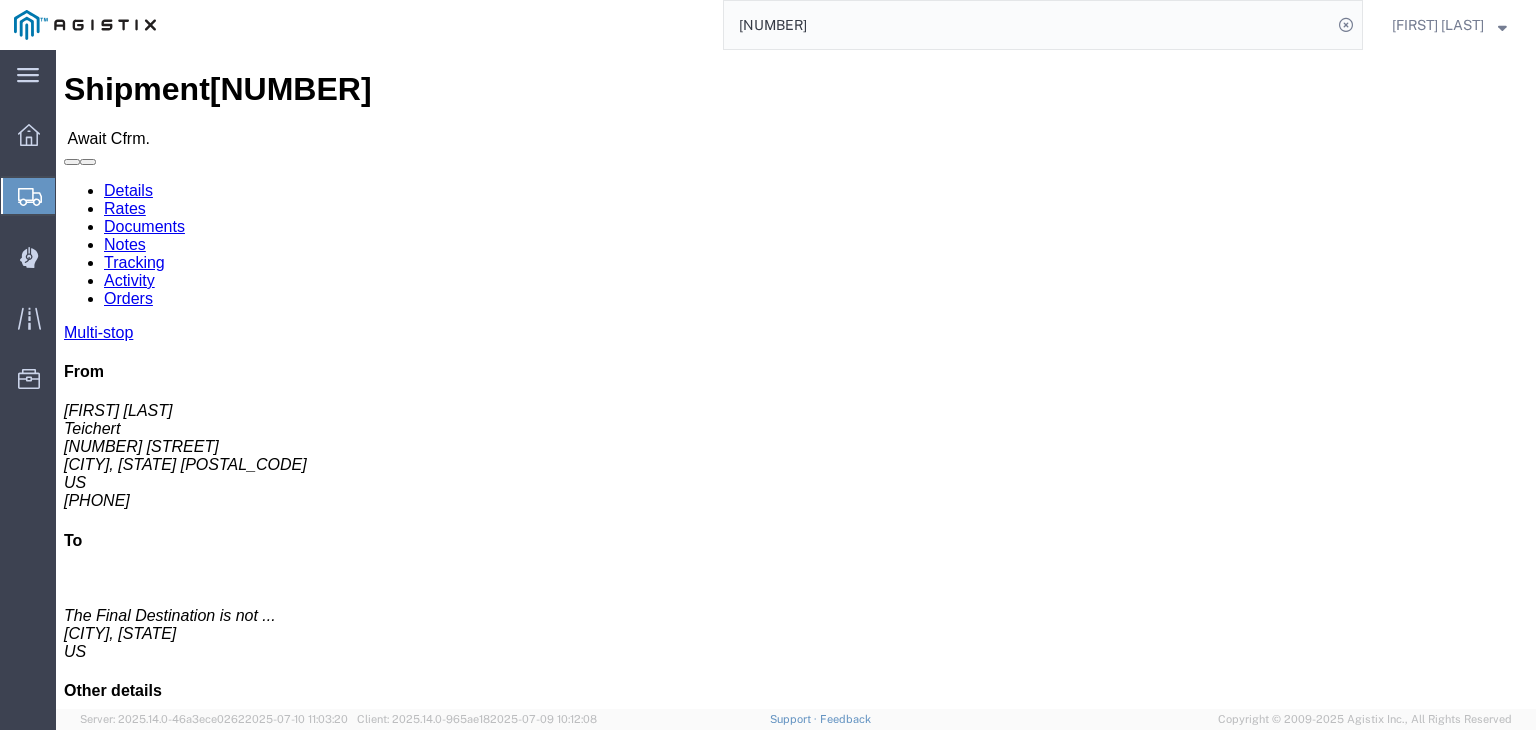 click on "Tracking" 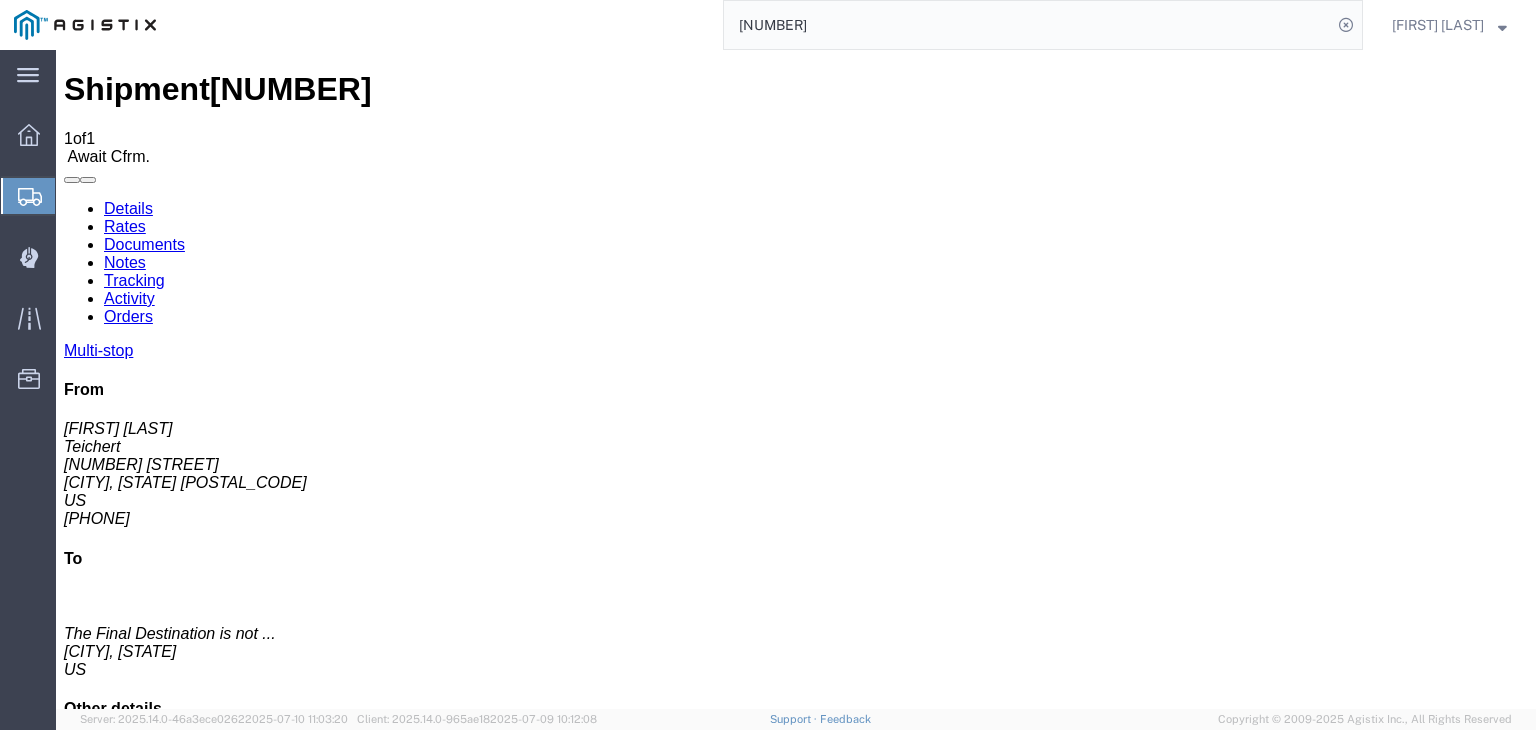 click on "Add New Tracking" at bounding box center (229, 1177) 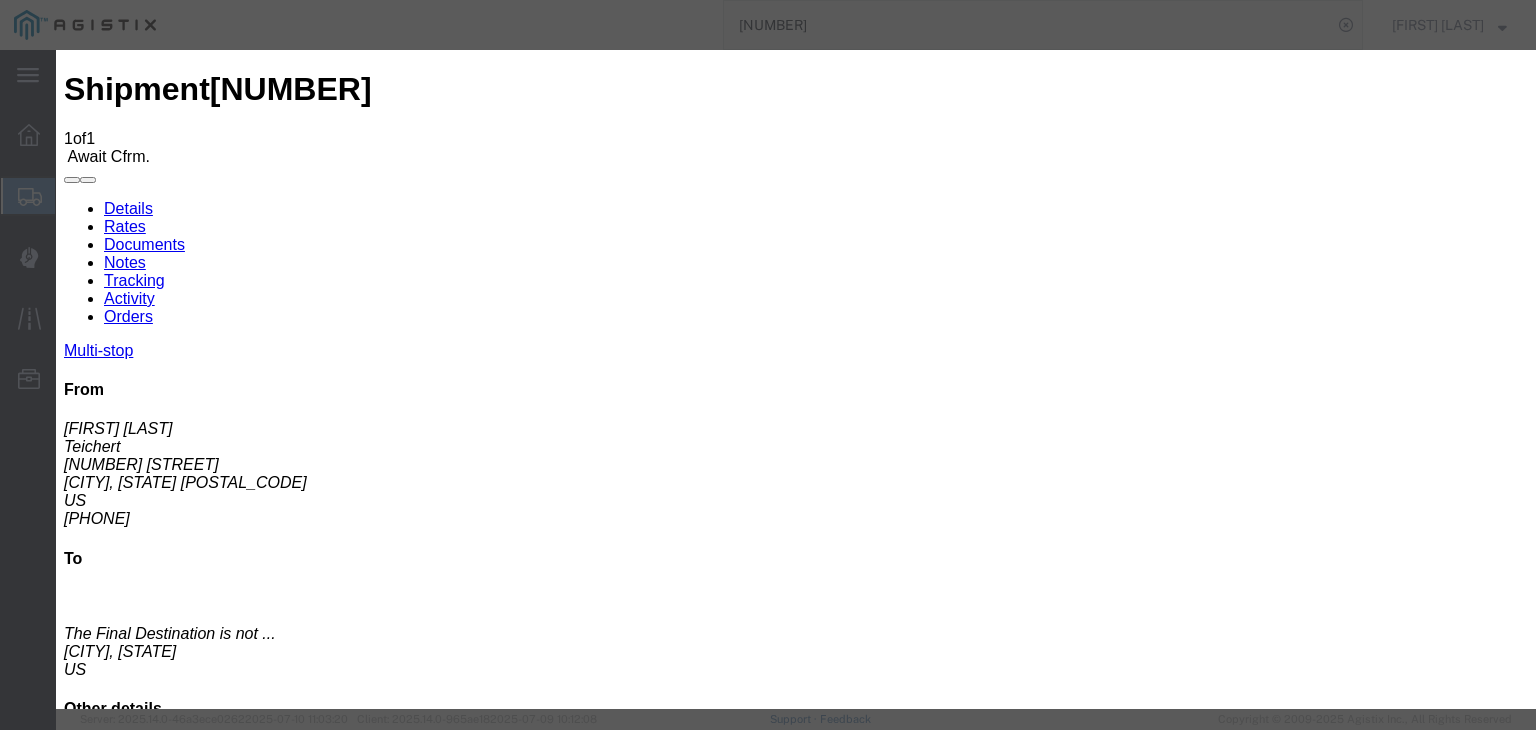 type on "07/11/2025" 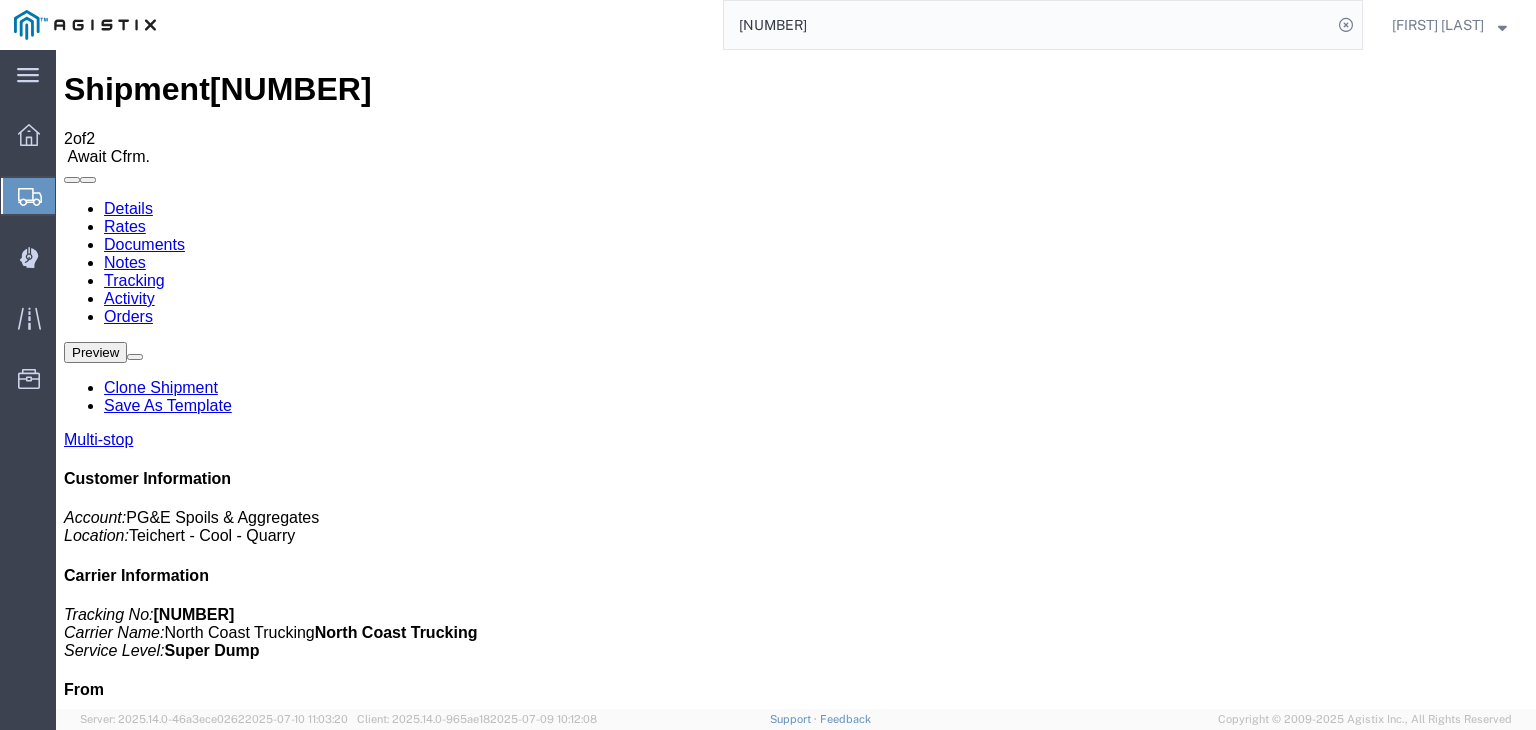 click on "Add New Tracking" at bounding box center [229, 1177] 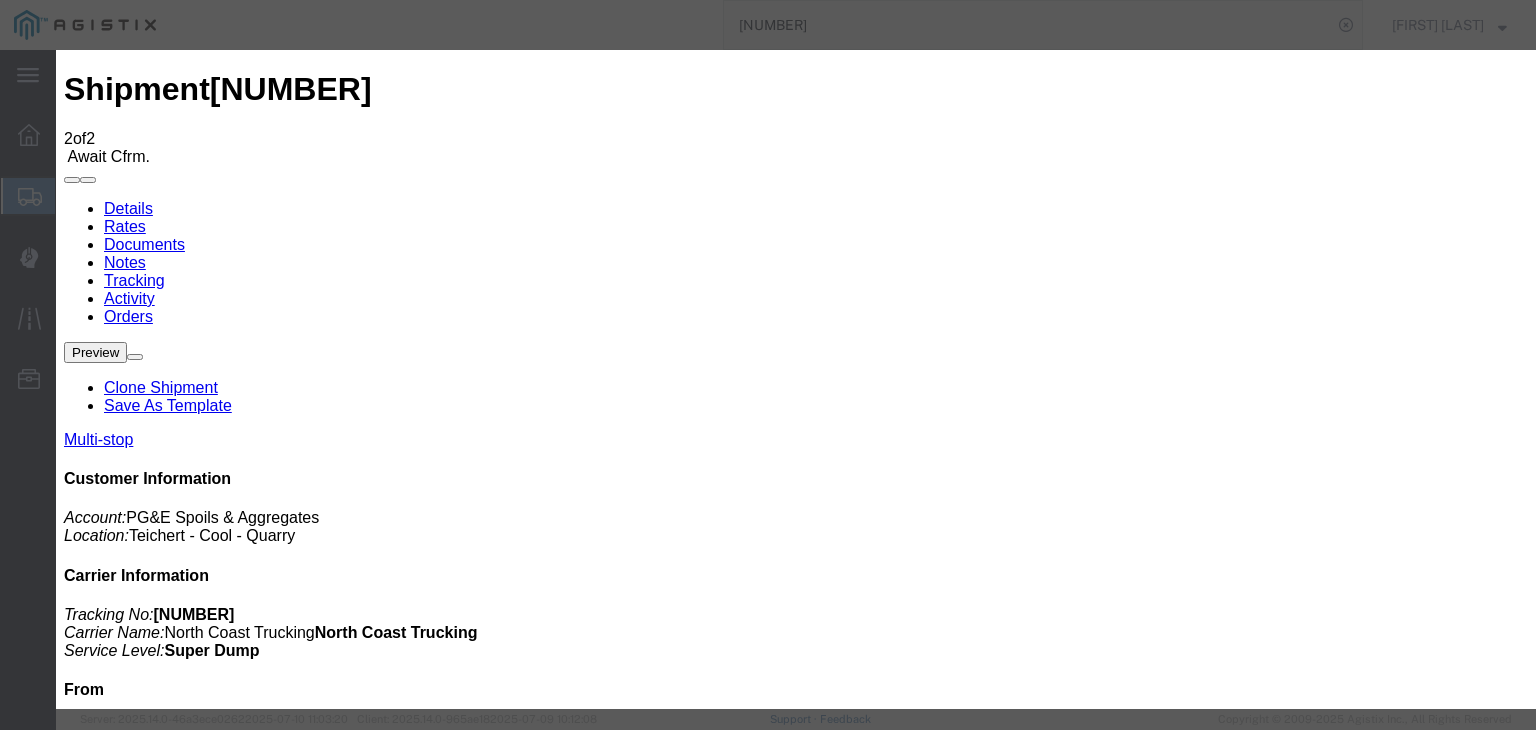 type on "07/11/2025" 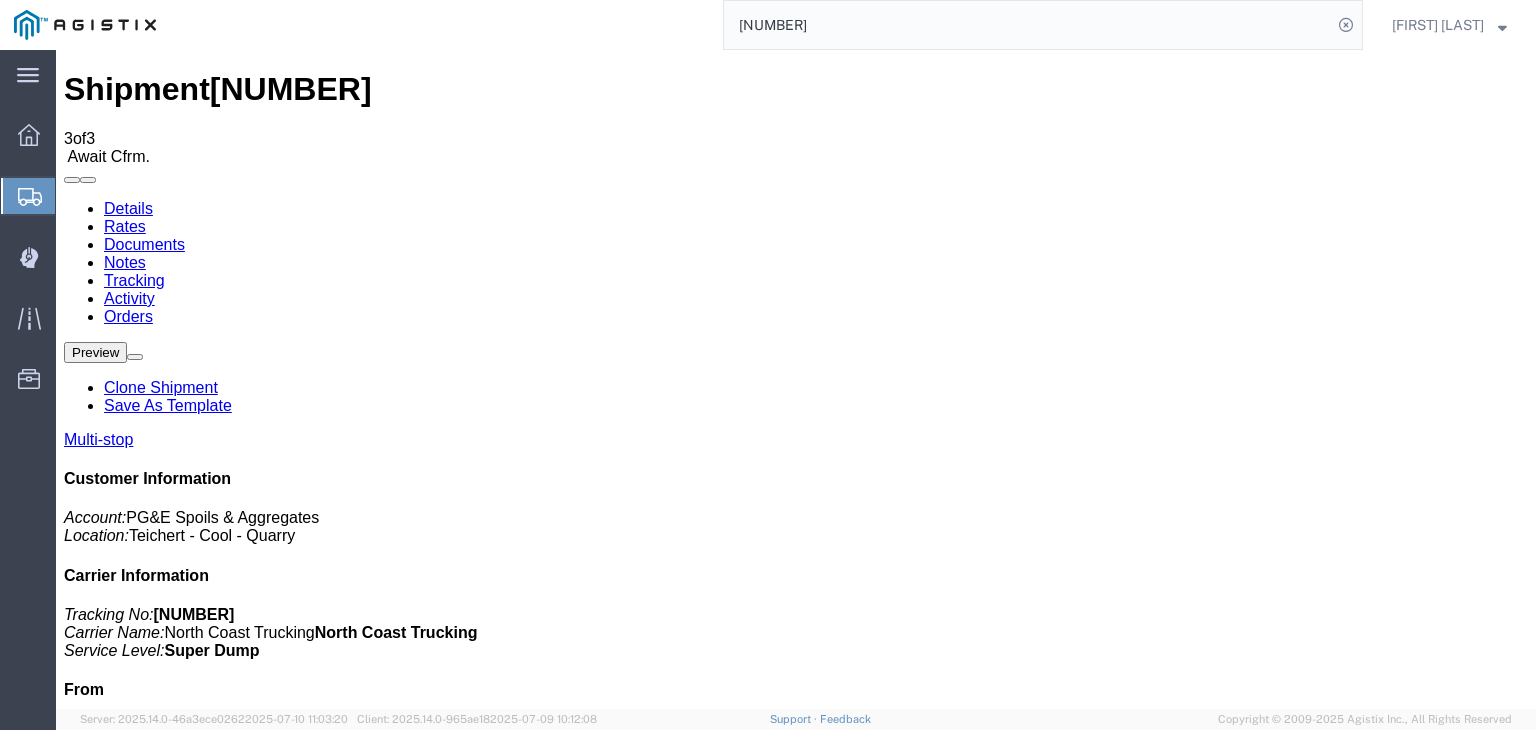 click on "Add New Tracking" at bounding box center [229, 1177] 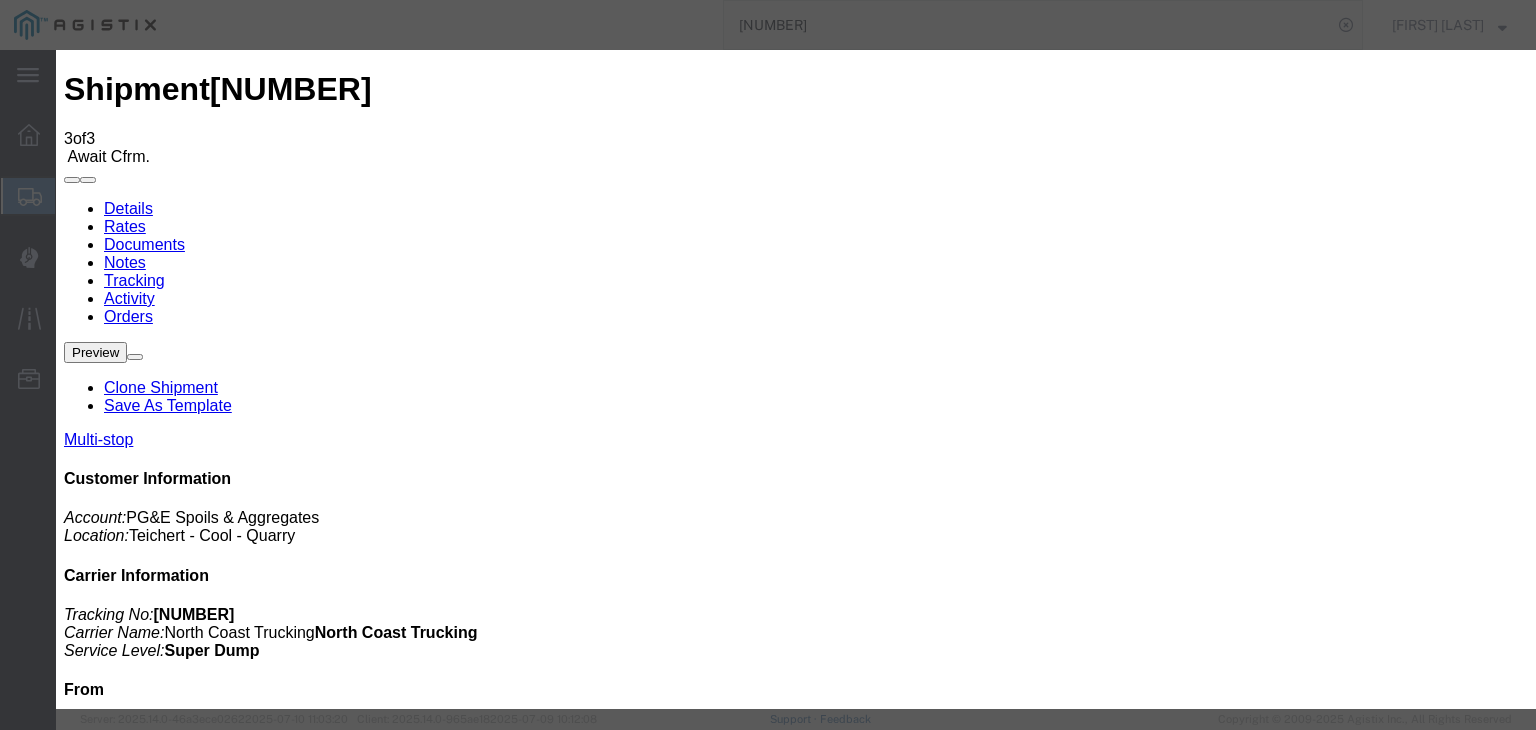 type on "07/11/2025" 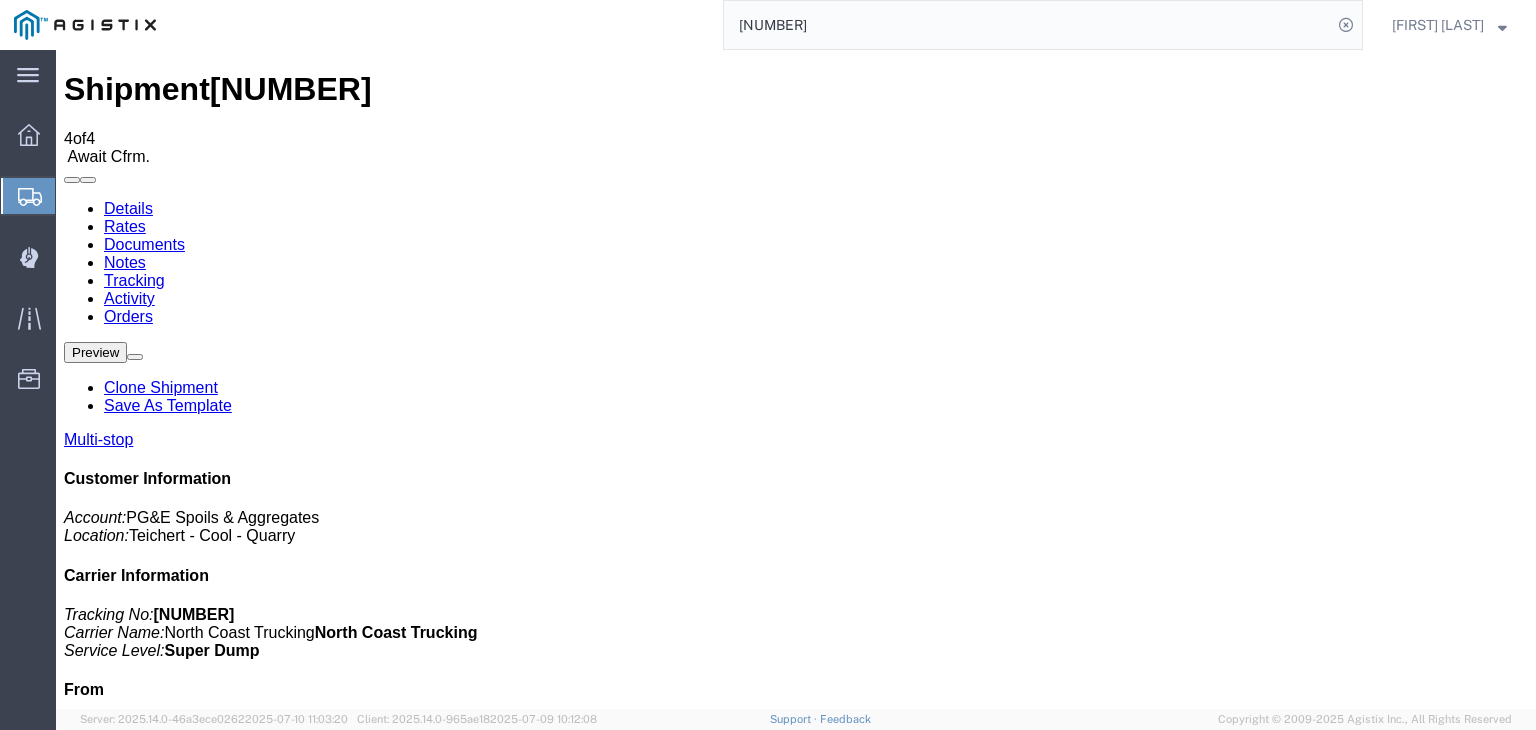 click on "Add New Tracking" at bounding box center [229, 1177] 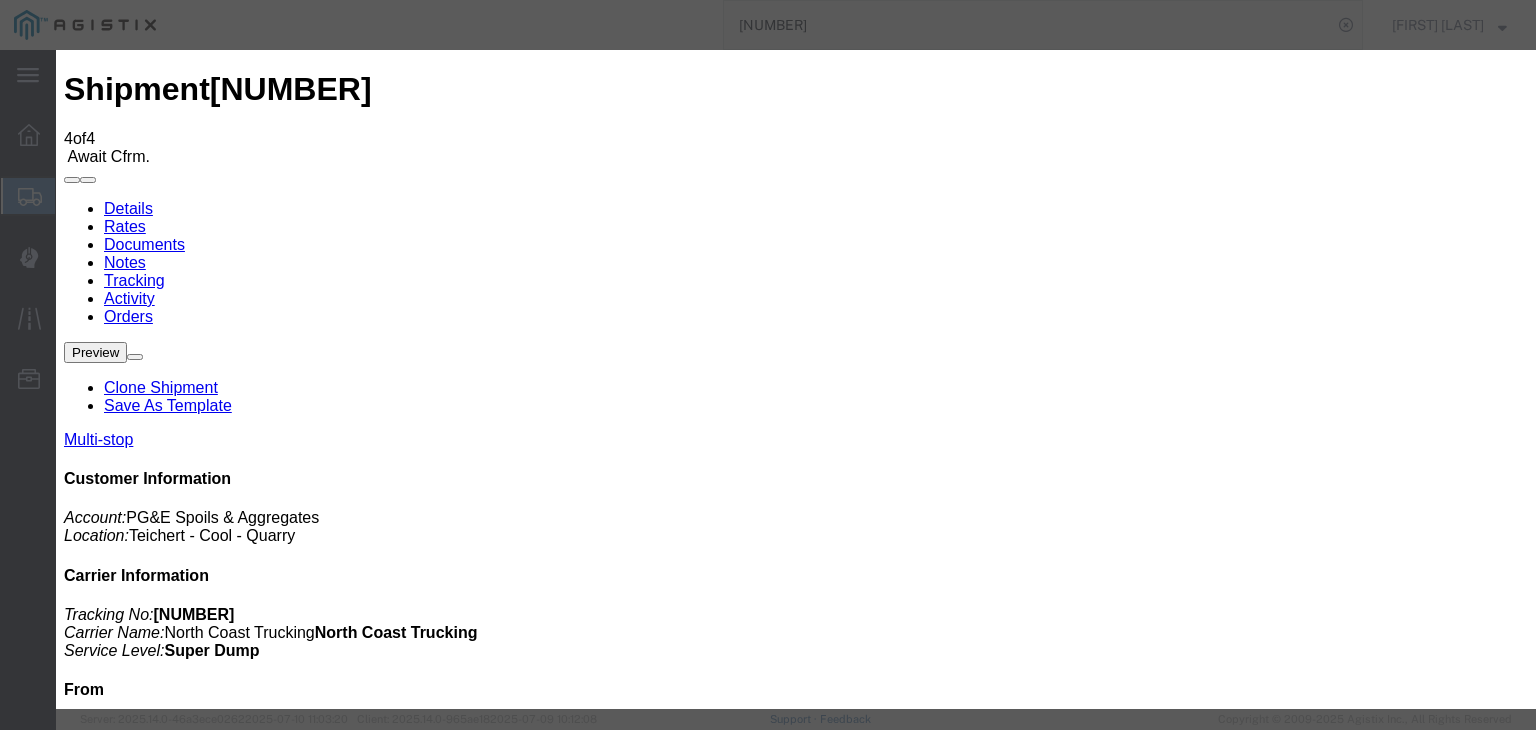 type on "07/11/2025" 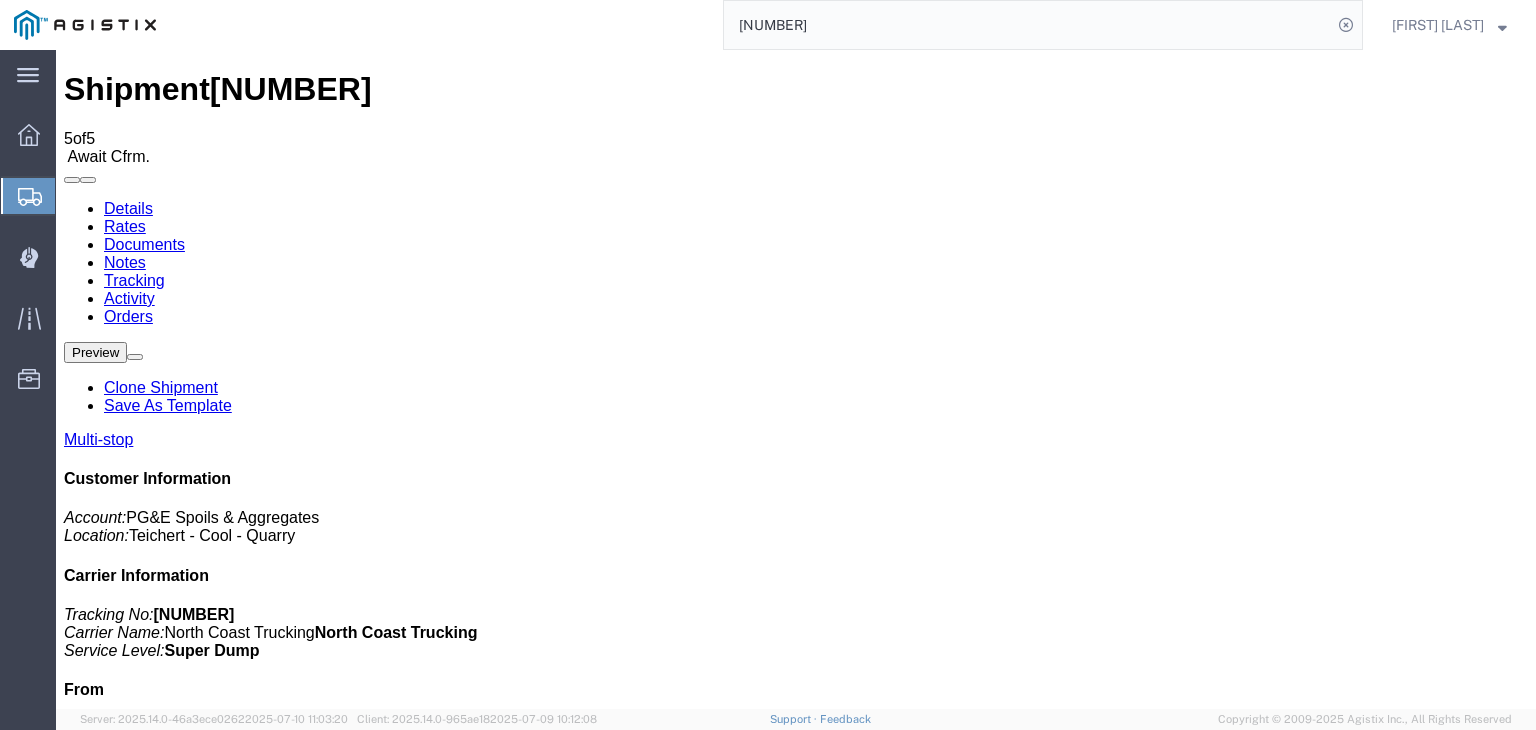click on "Add New Tracking" at bounding box center [229, 1177] 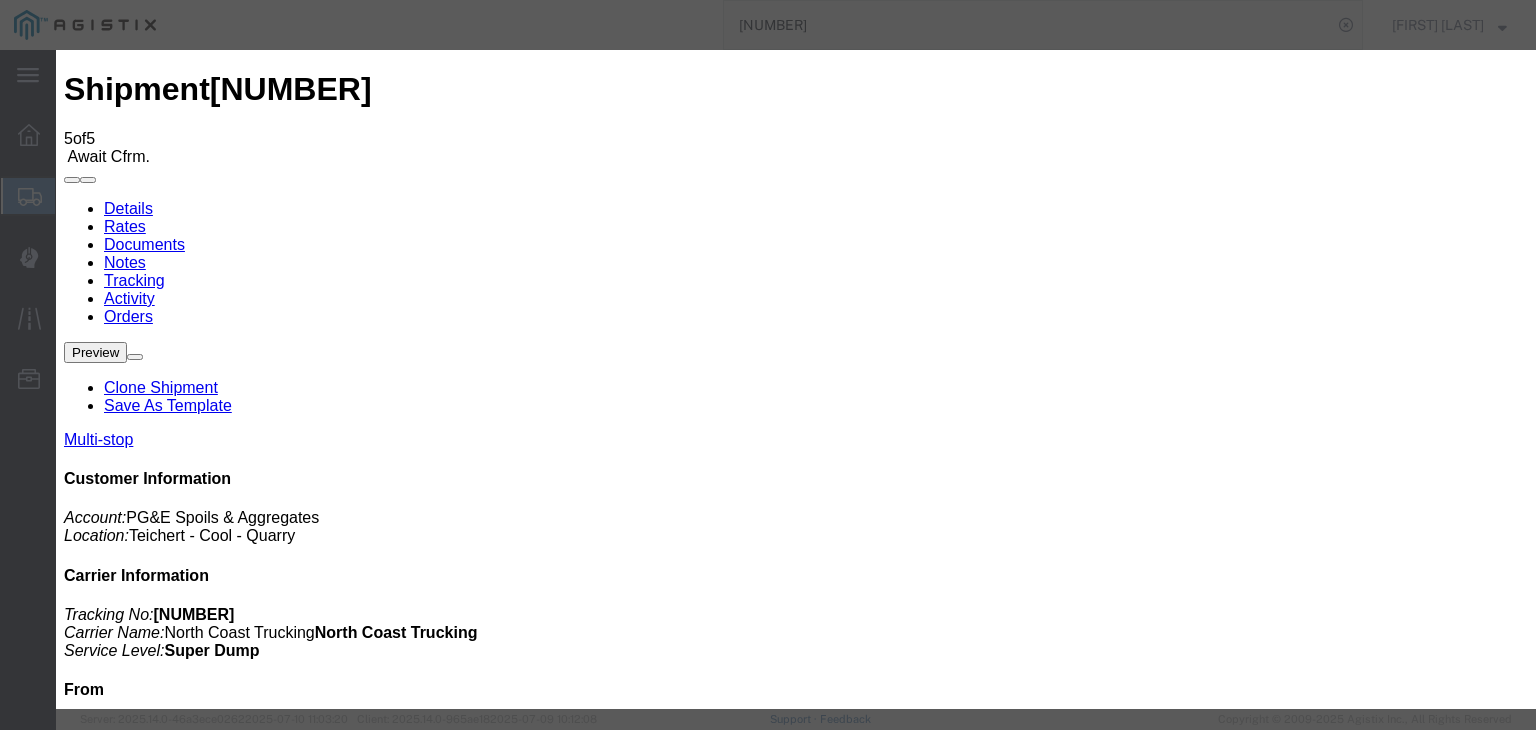 type on "07/11/2025" 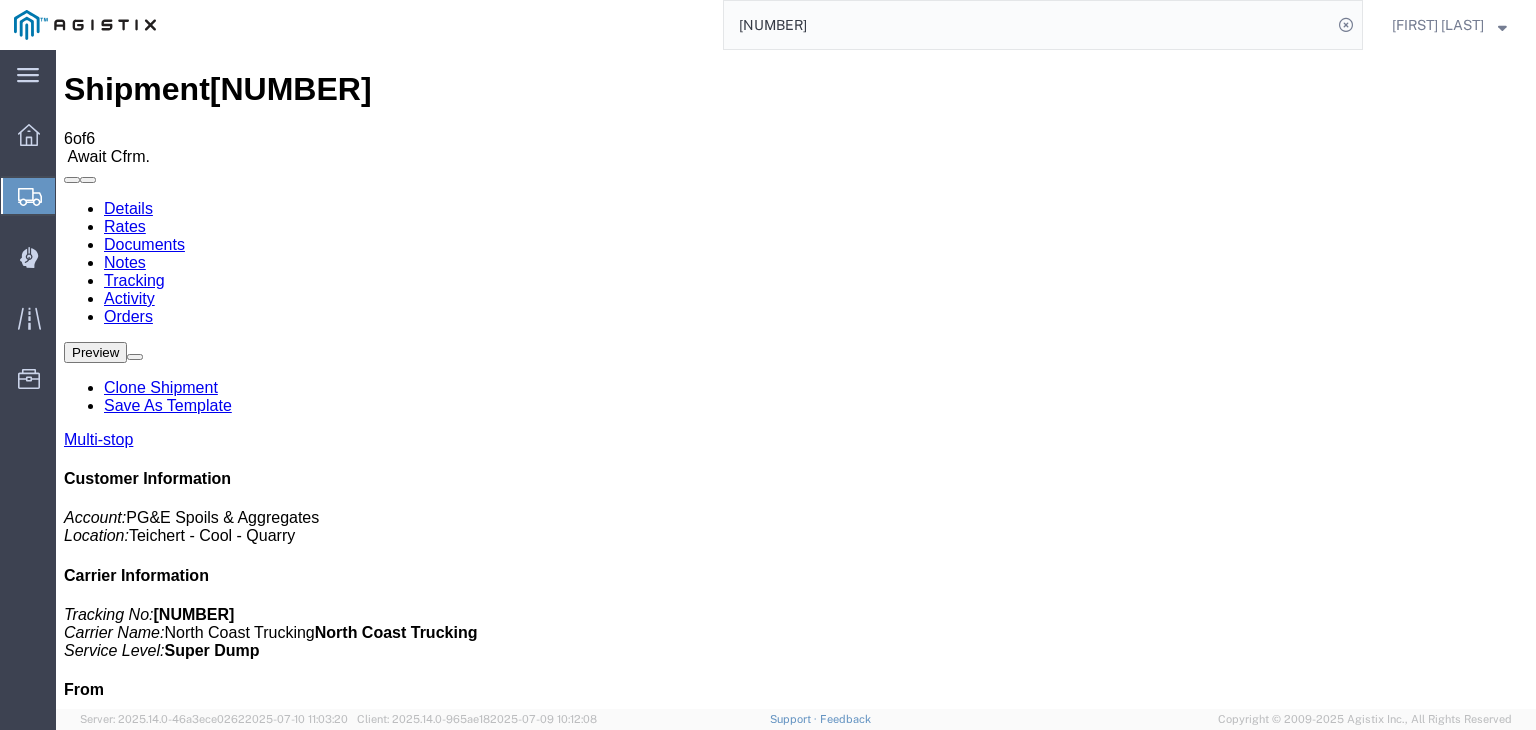 click on "Add New Tracking" at bounding box center (229, 1177) 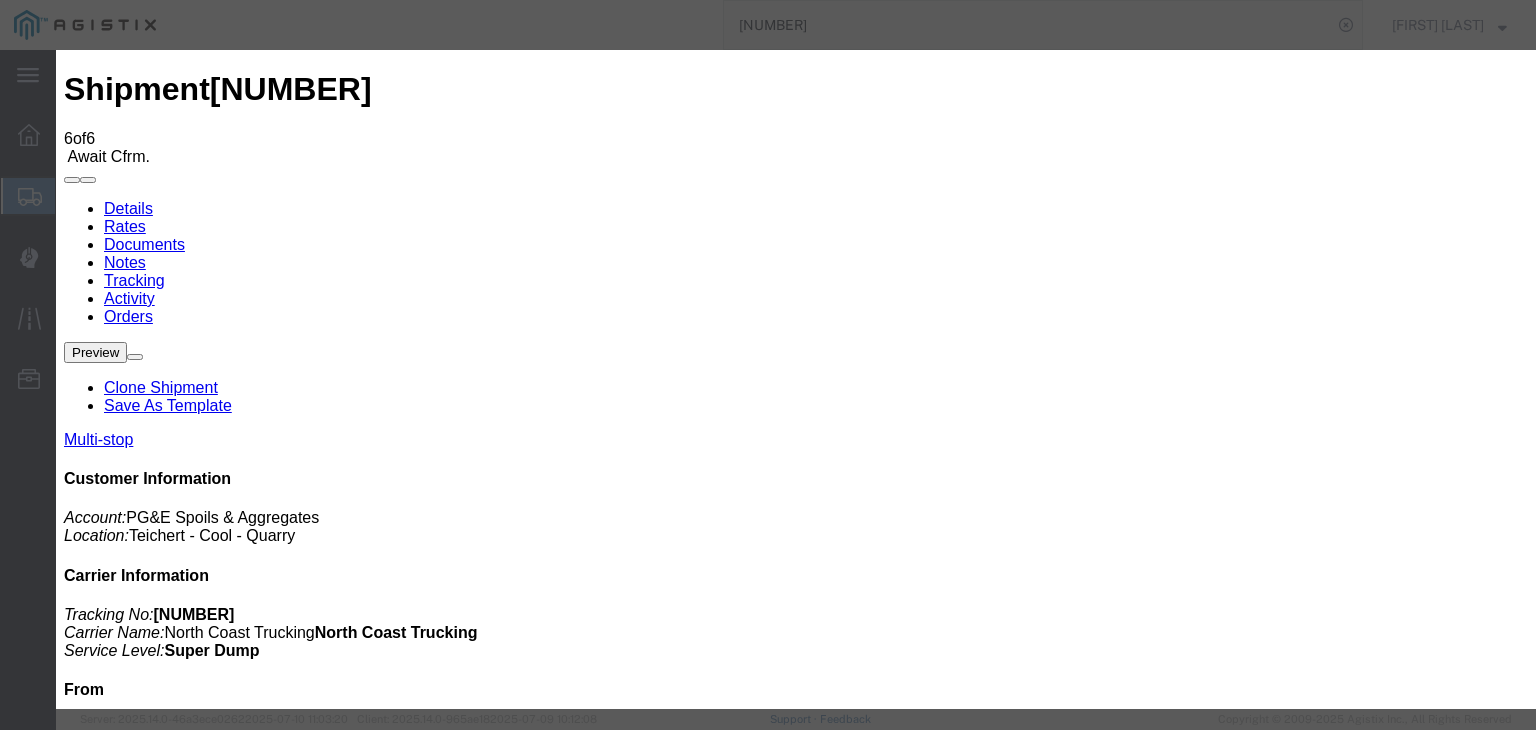 type on "07/11/2025" 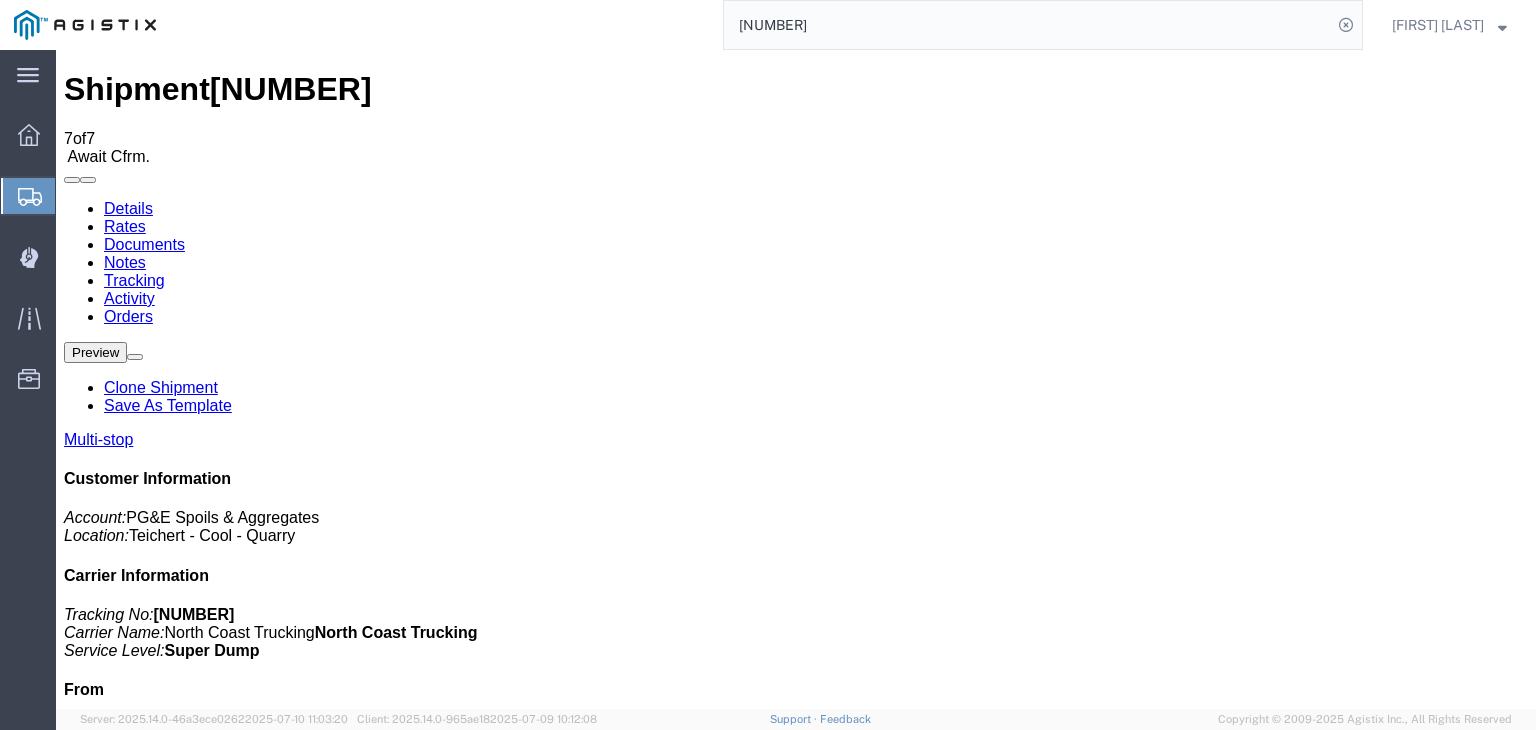 click on "Add New Tracking" at bounding box center (229, 1177) 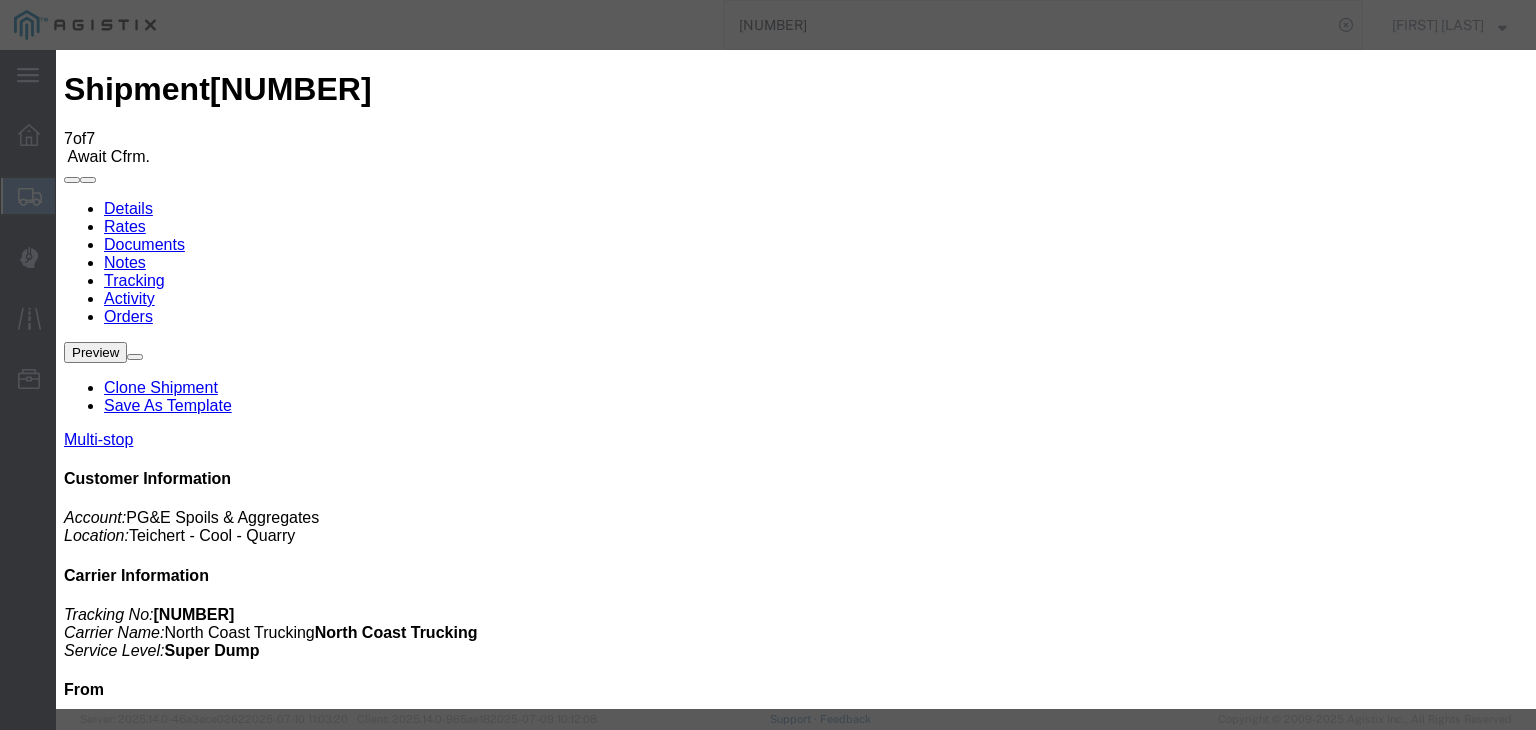 type on "07/11/2025" 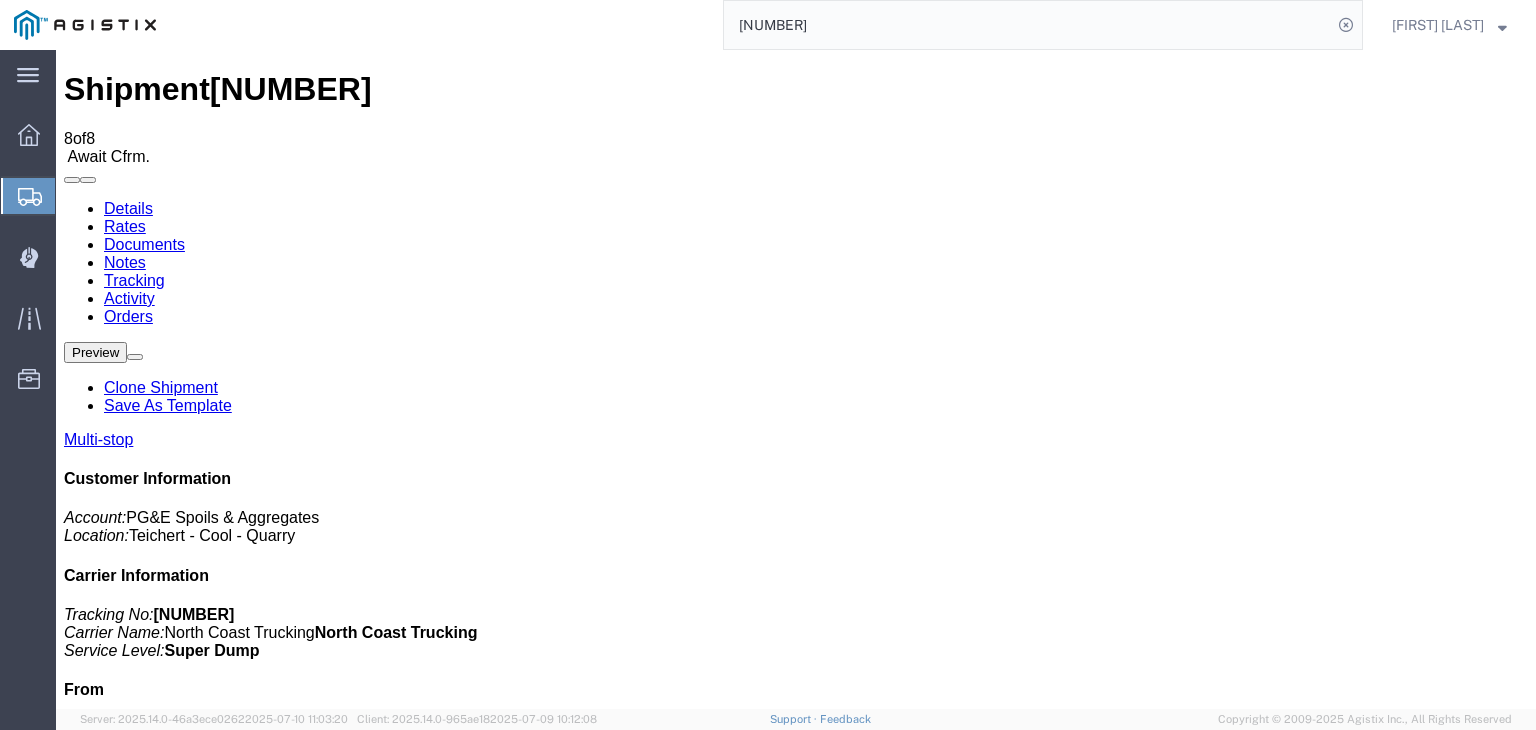 click on "Add New Tracking" at bounding box center [229, 1177] 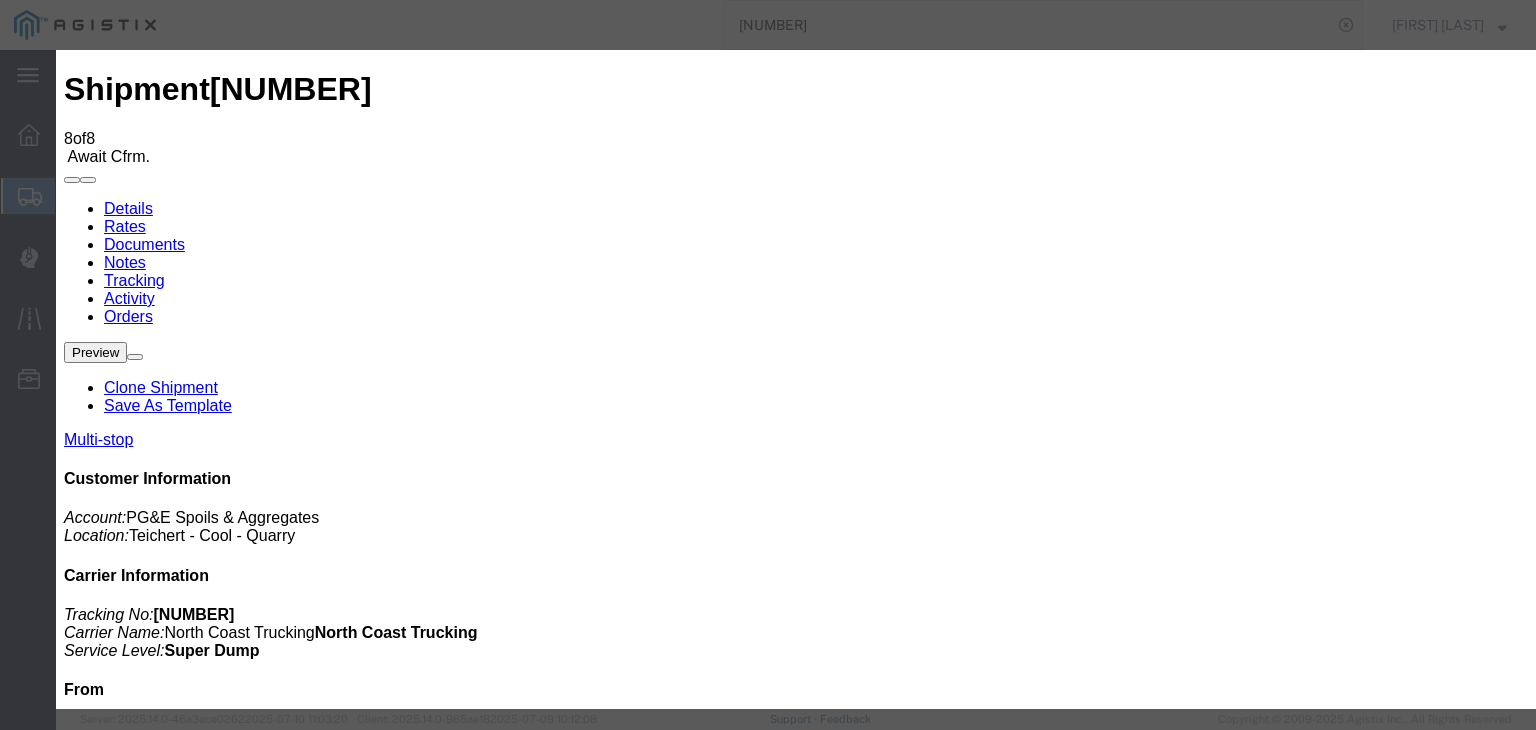 type on "07/11/2025" 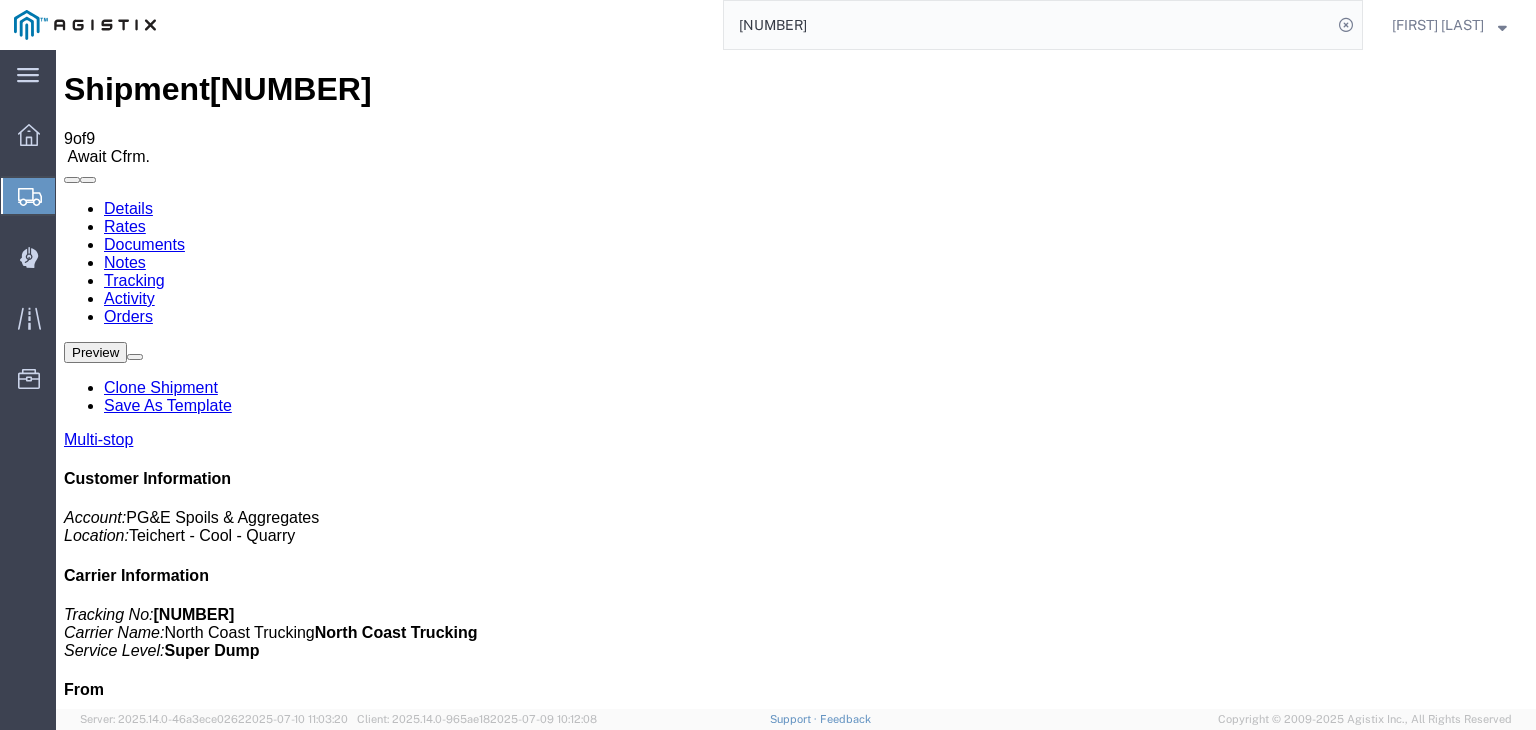 click on "Add New Tracking" at bounding box center [229, 1177] 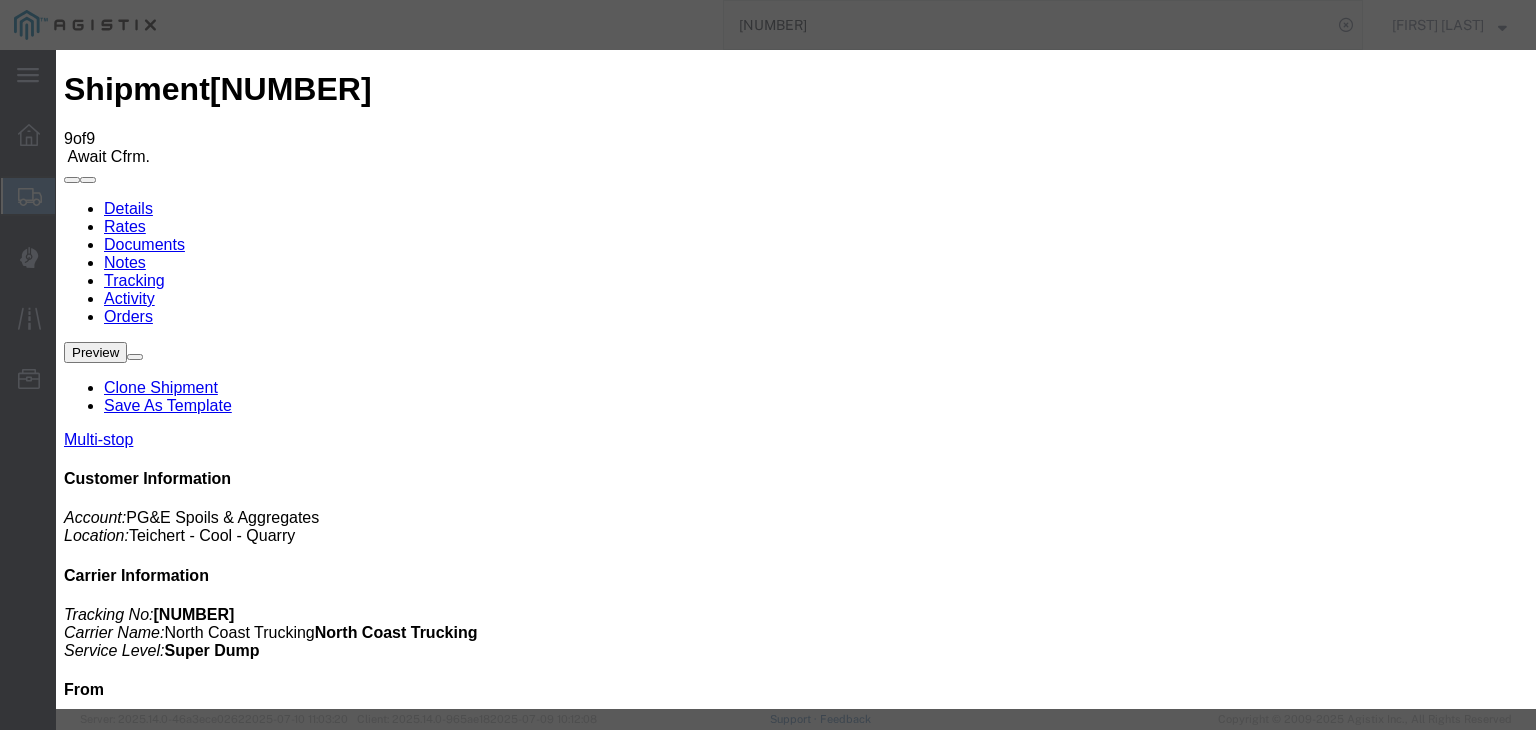 type on "07/11/2025" 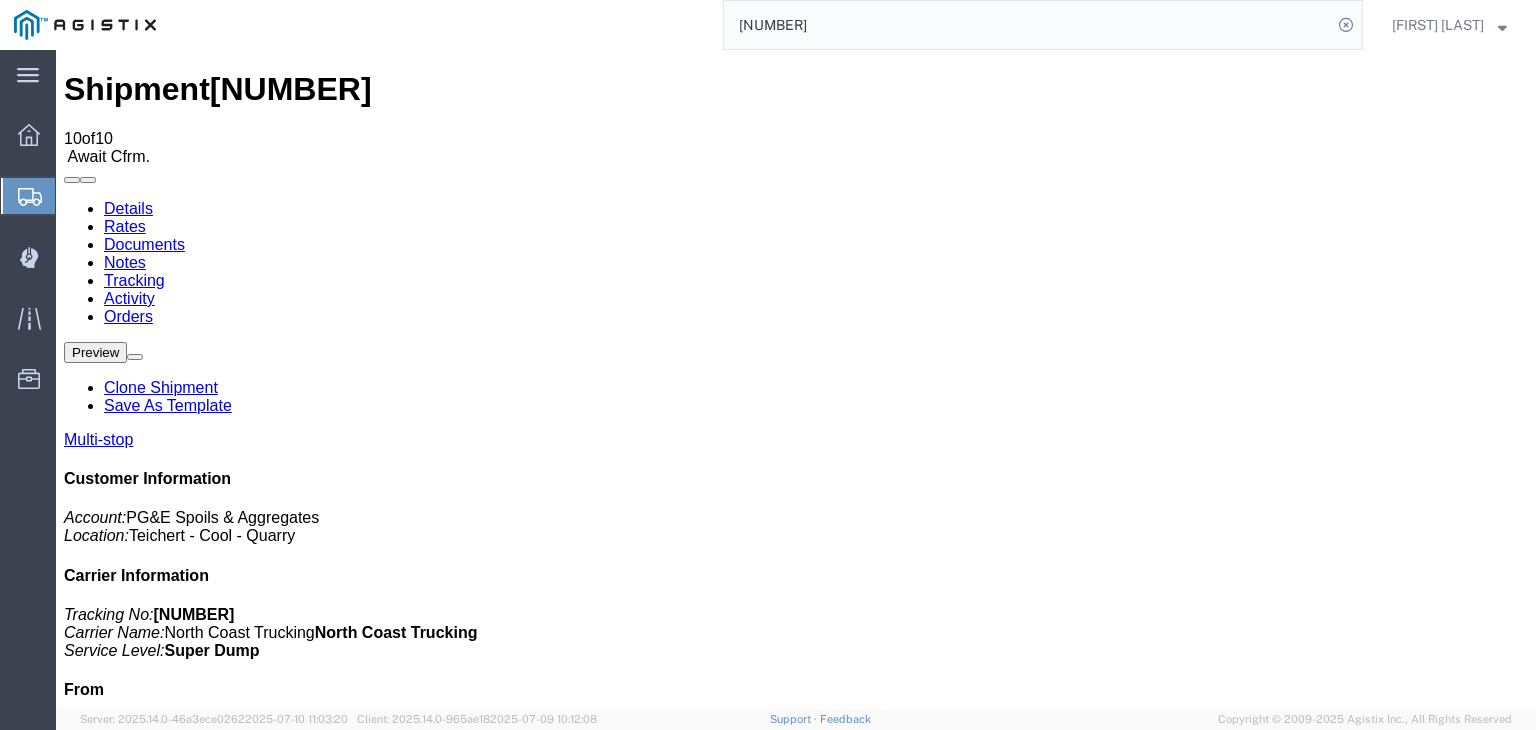 click on "Add New Tracking" at bounding box center [229, 1177] 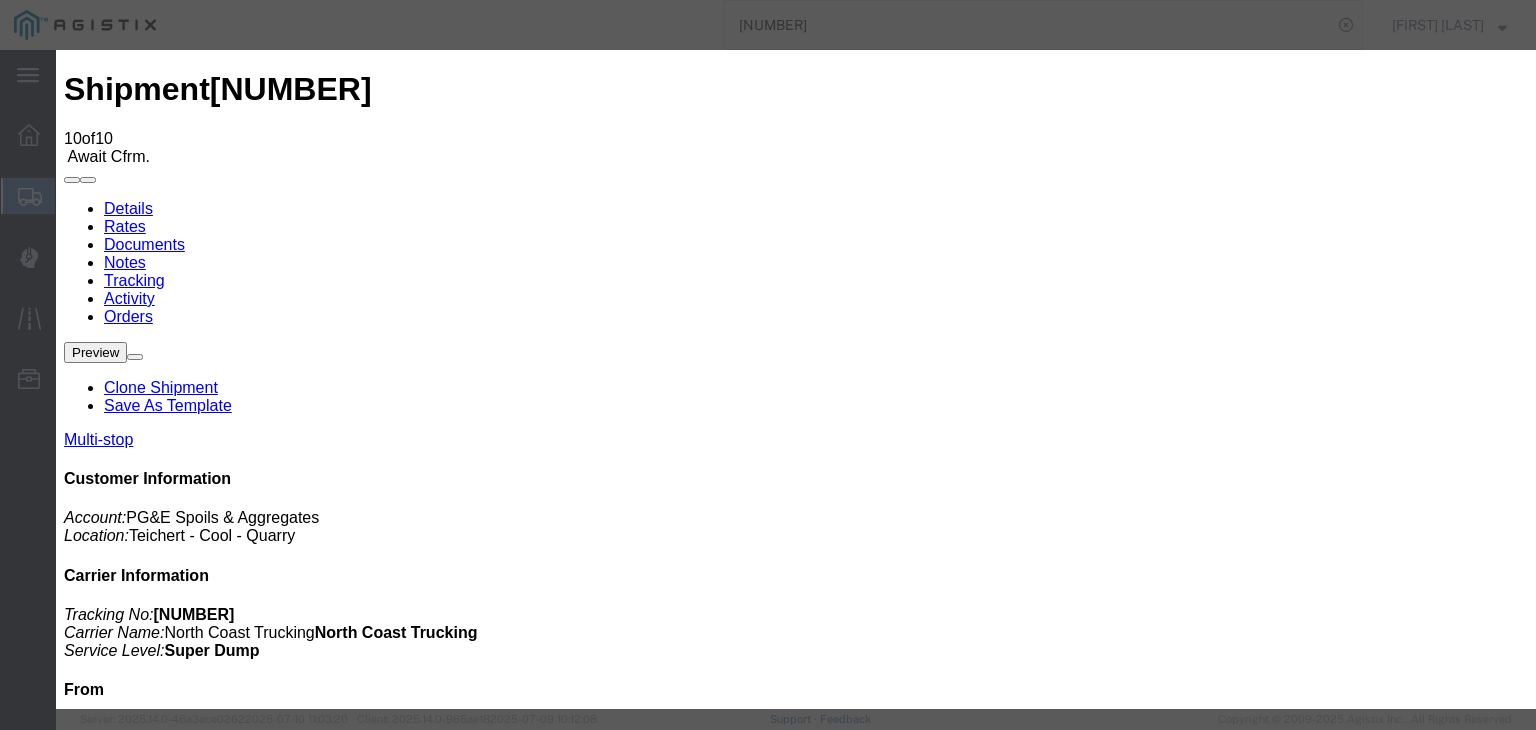 type on "07/11/2025" 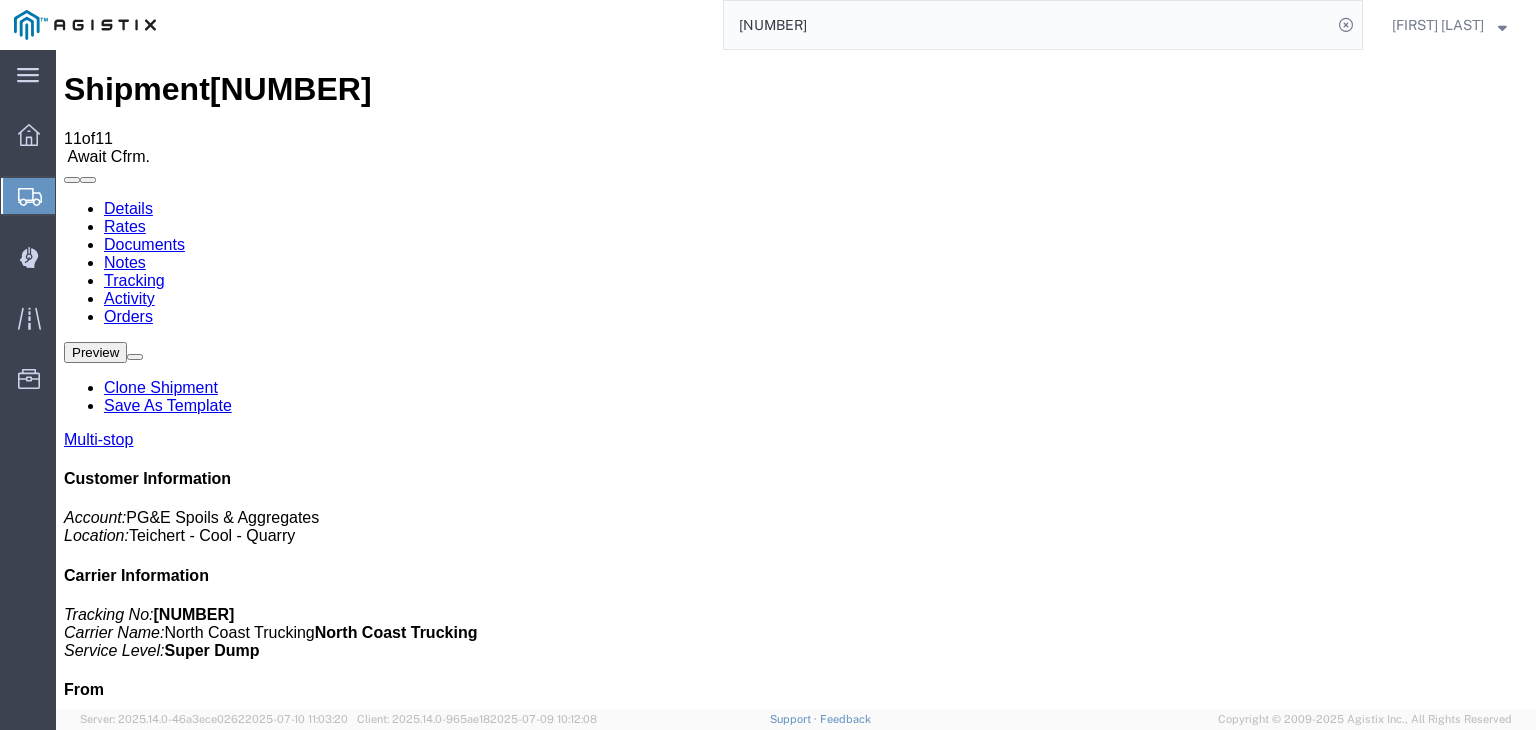 click on "Add New Tracking" at bounding box center (229, 1177) 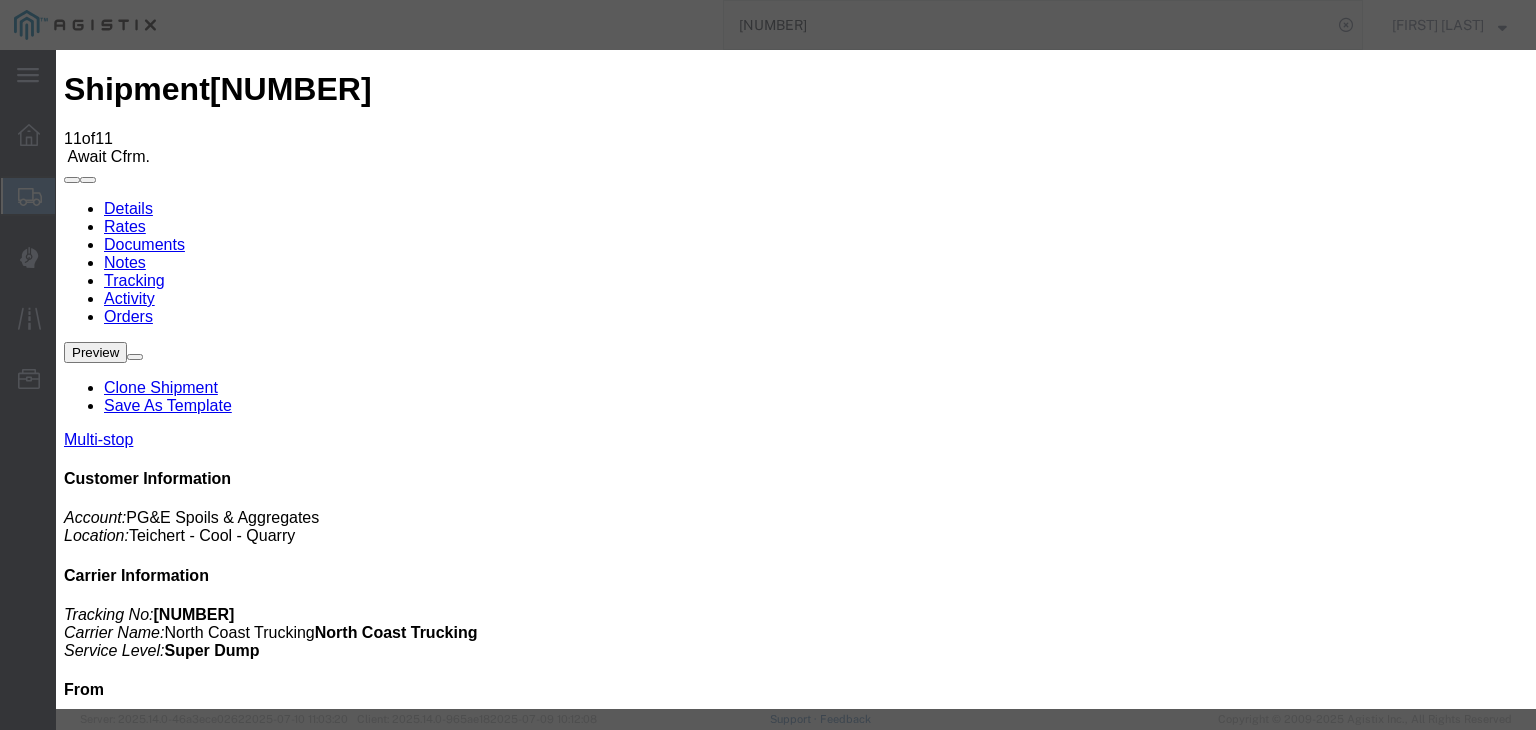 type on "07/11/2025" 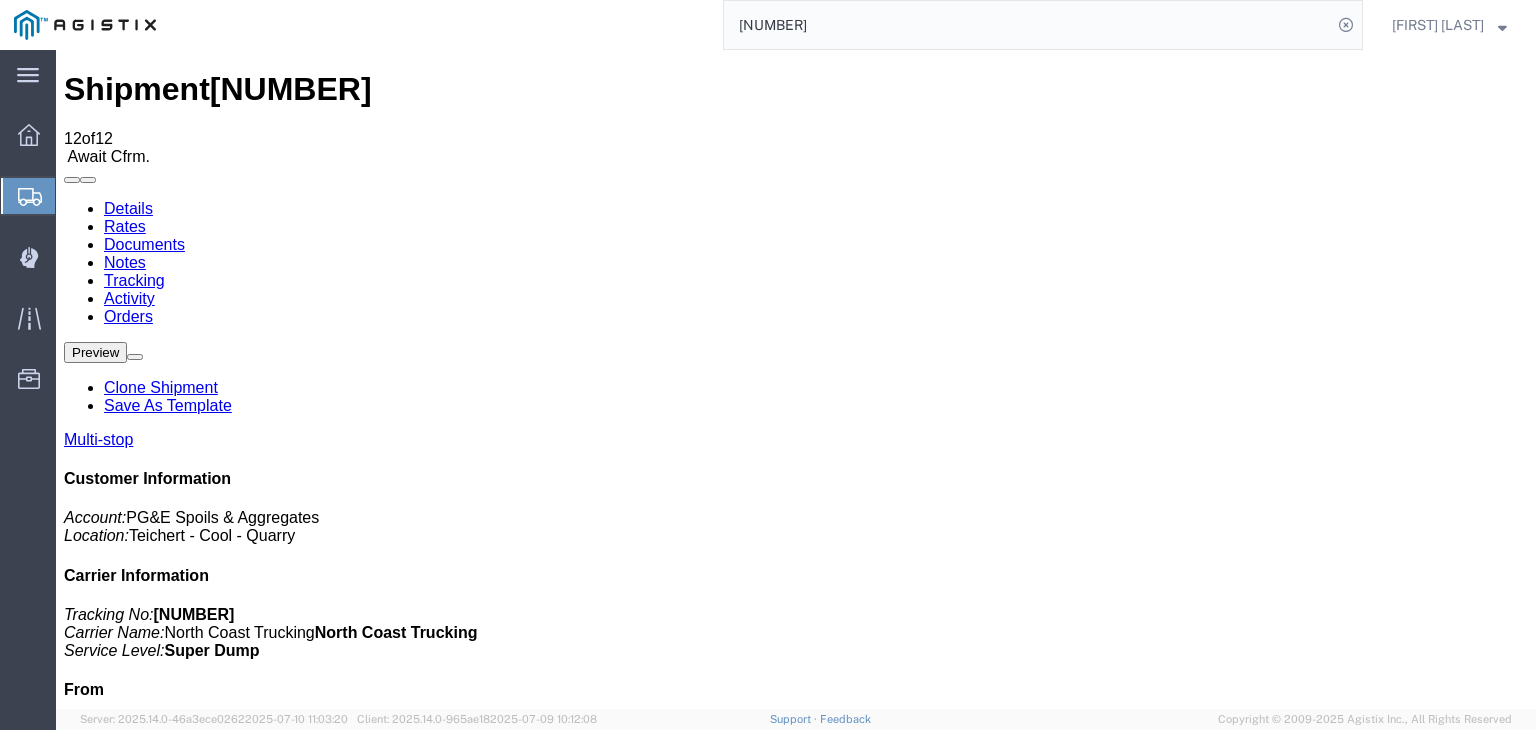 click on "Add New Tracking" at bounding box center (229, 1177) 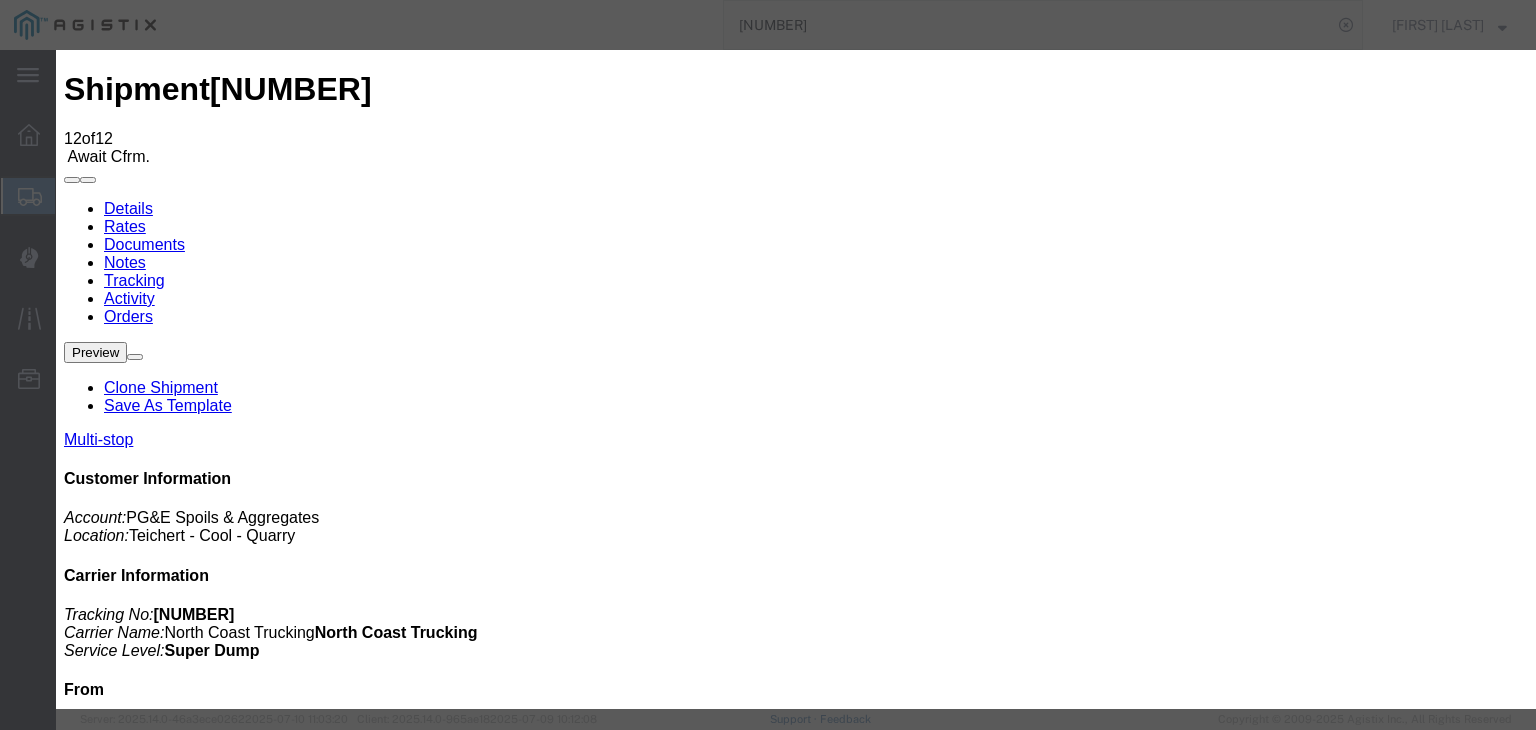 type on "07/11/2025" 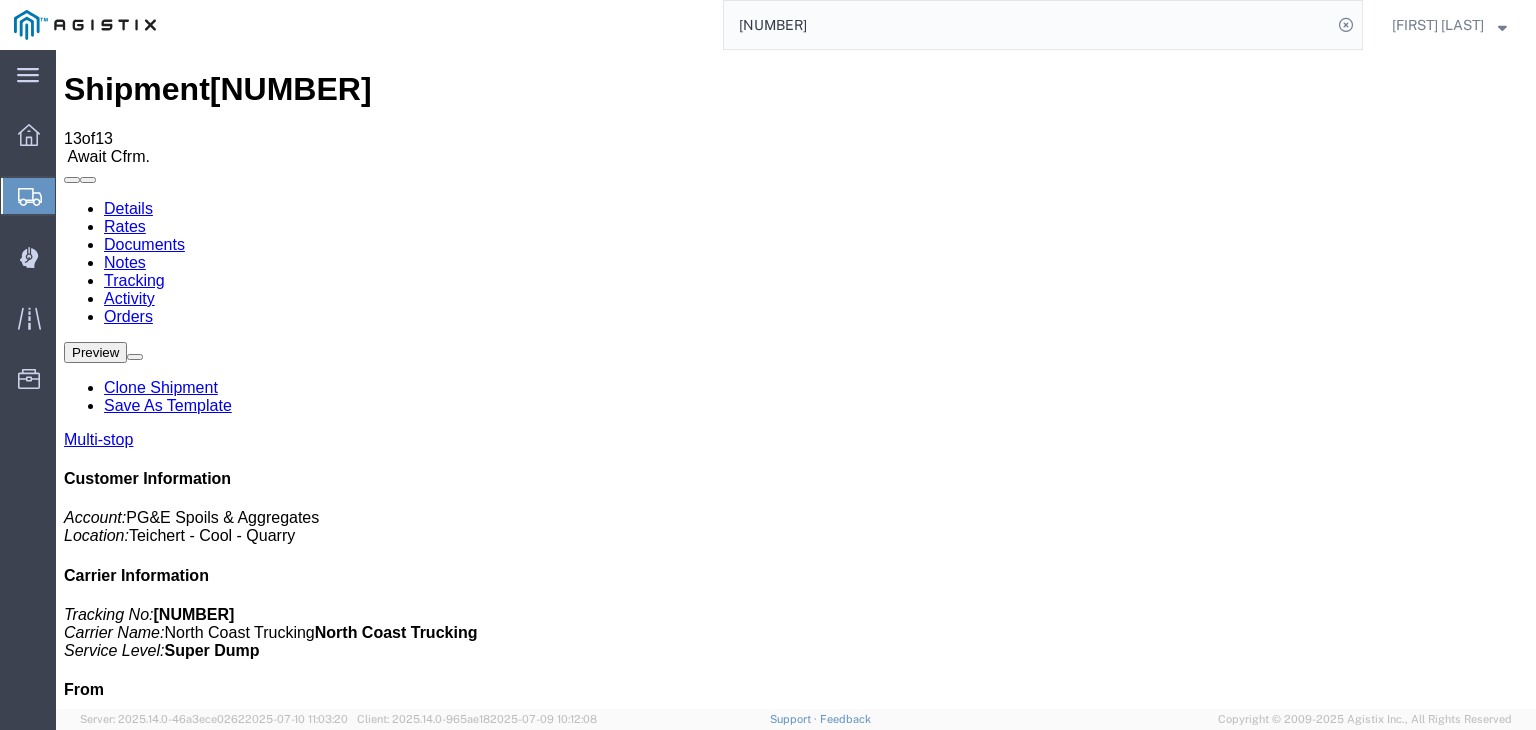 click on "Add New Tracking" at bounding box center [229, 1177] 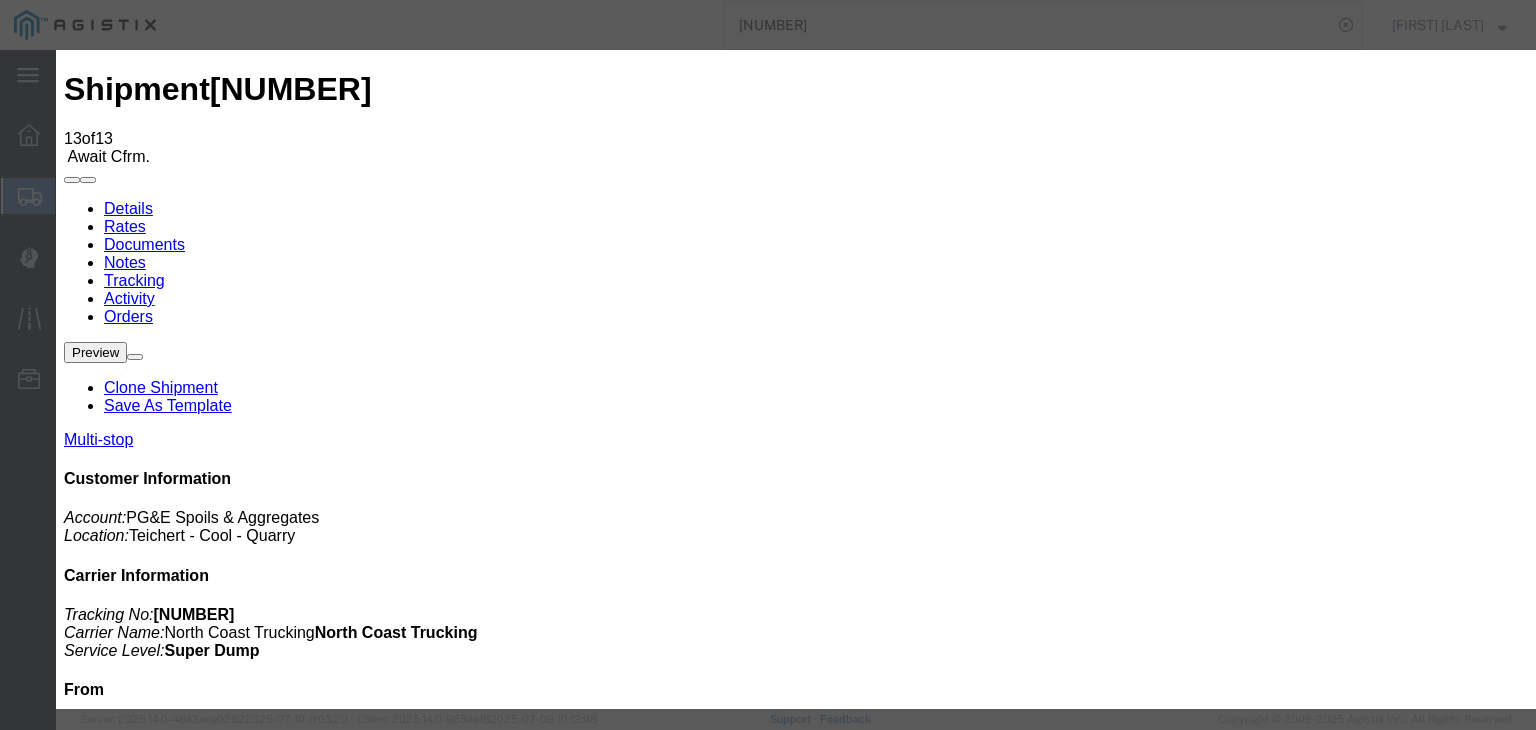 type on "07/11/2025" 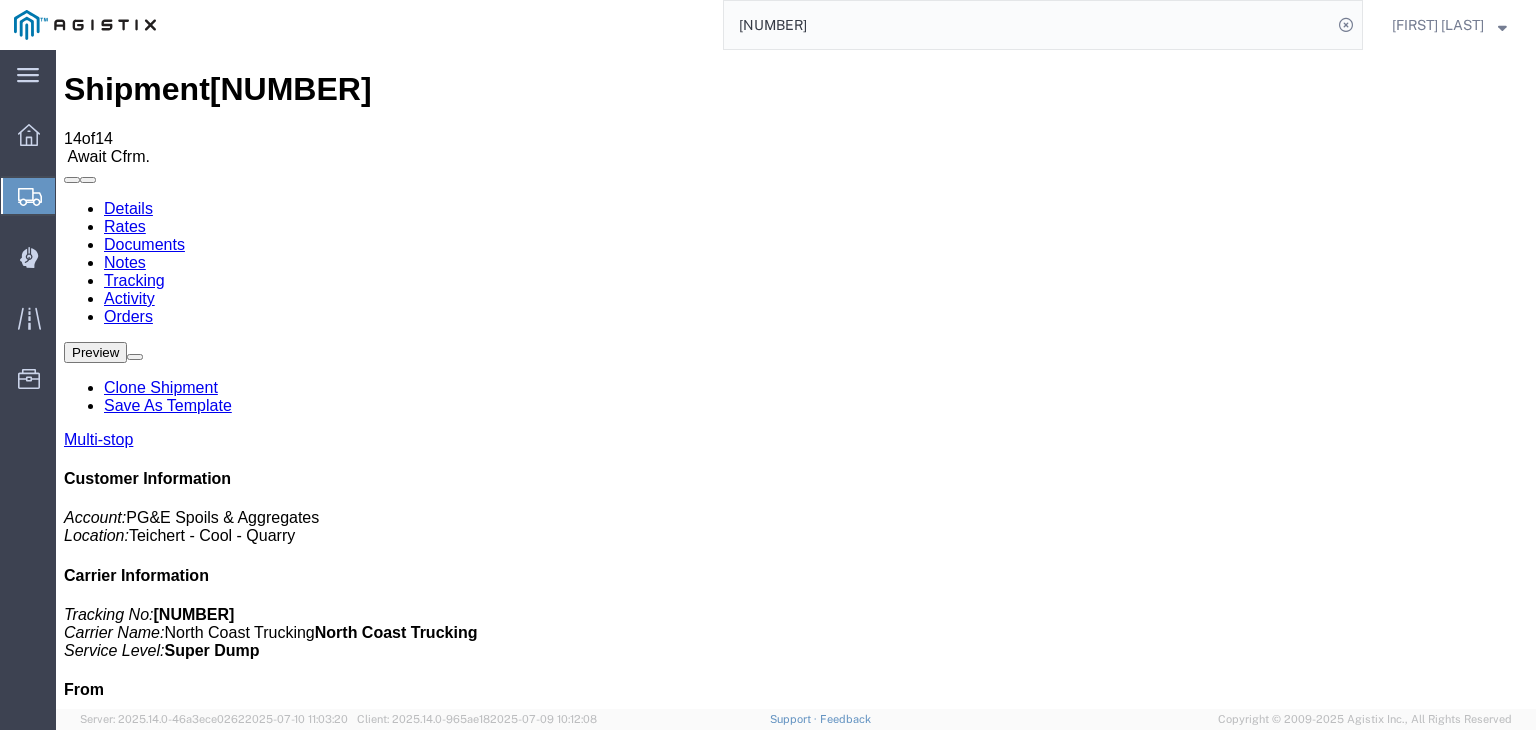 click on "Add New Tracking" at bounding box center (229, 1177) 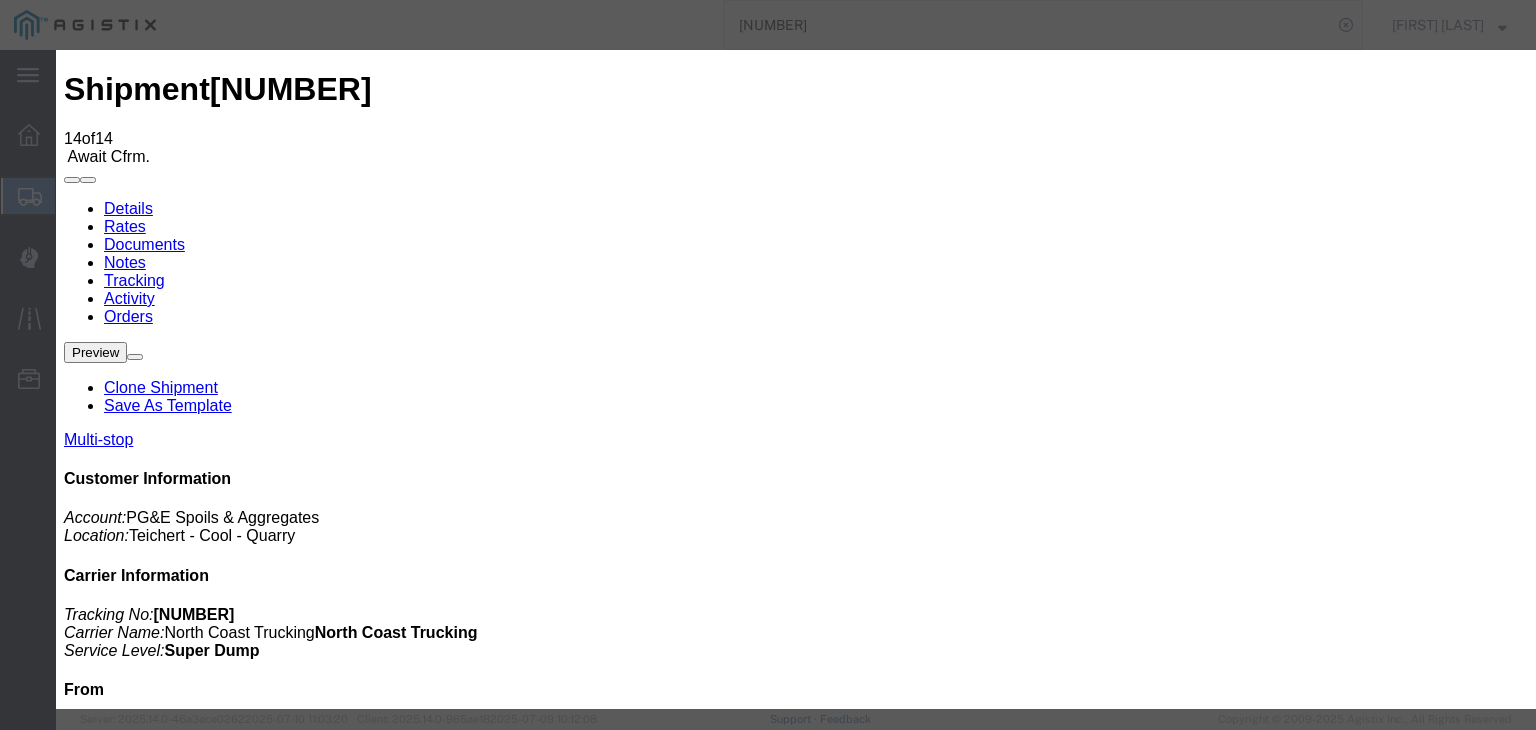 type on "07/11/2025" 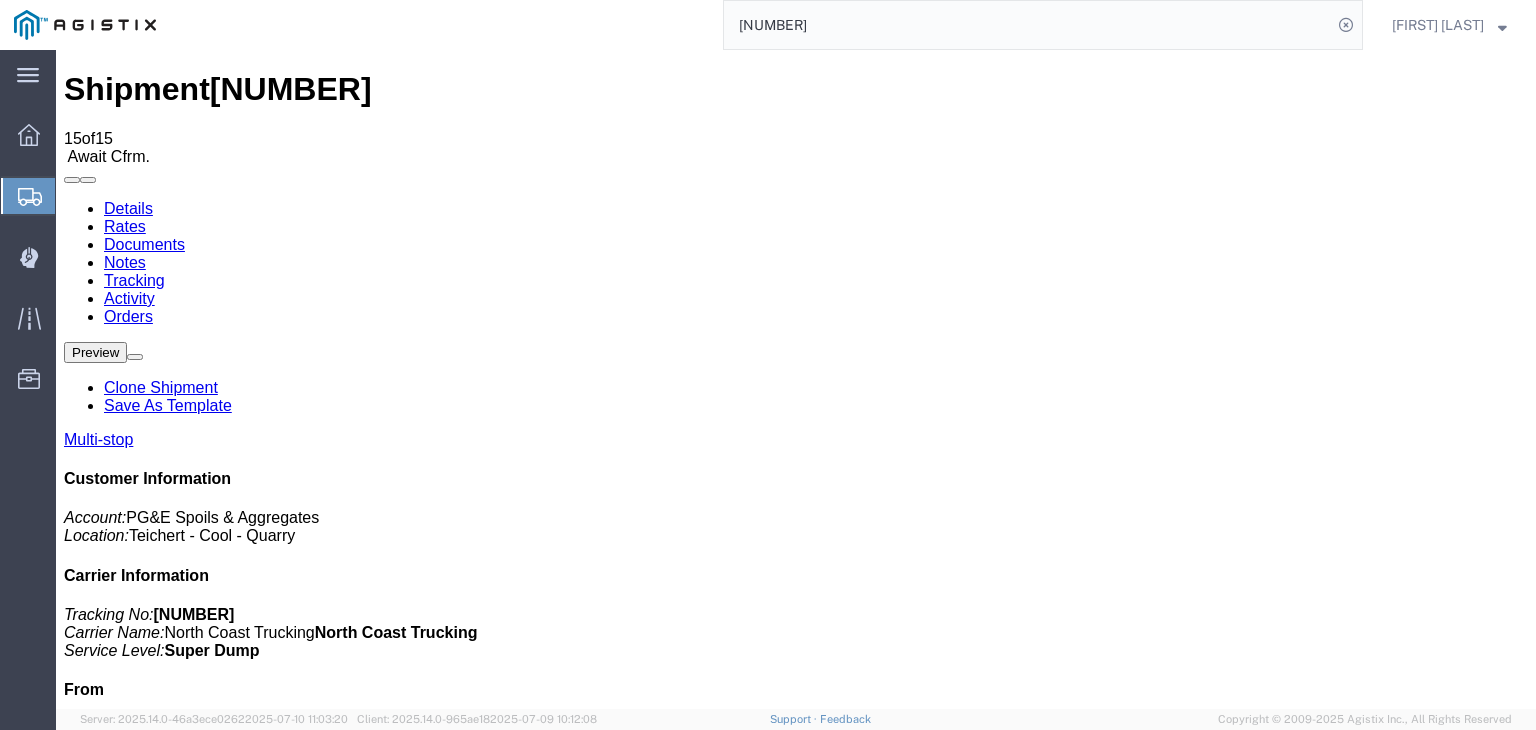 click on "Add New Tracking" at bounding box center (229, 1177) 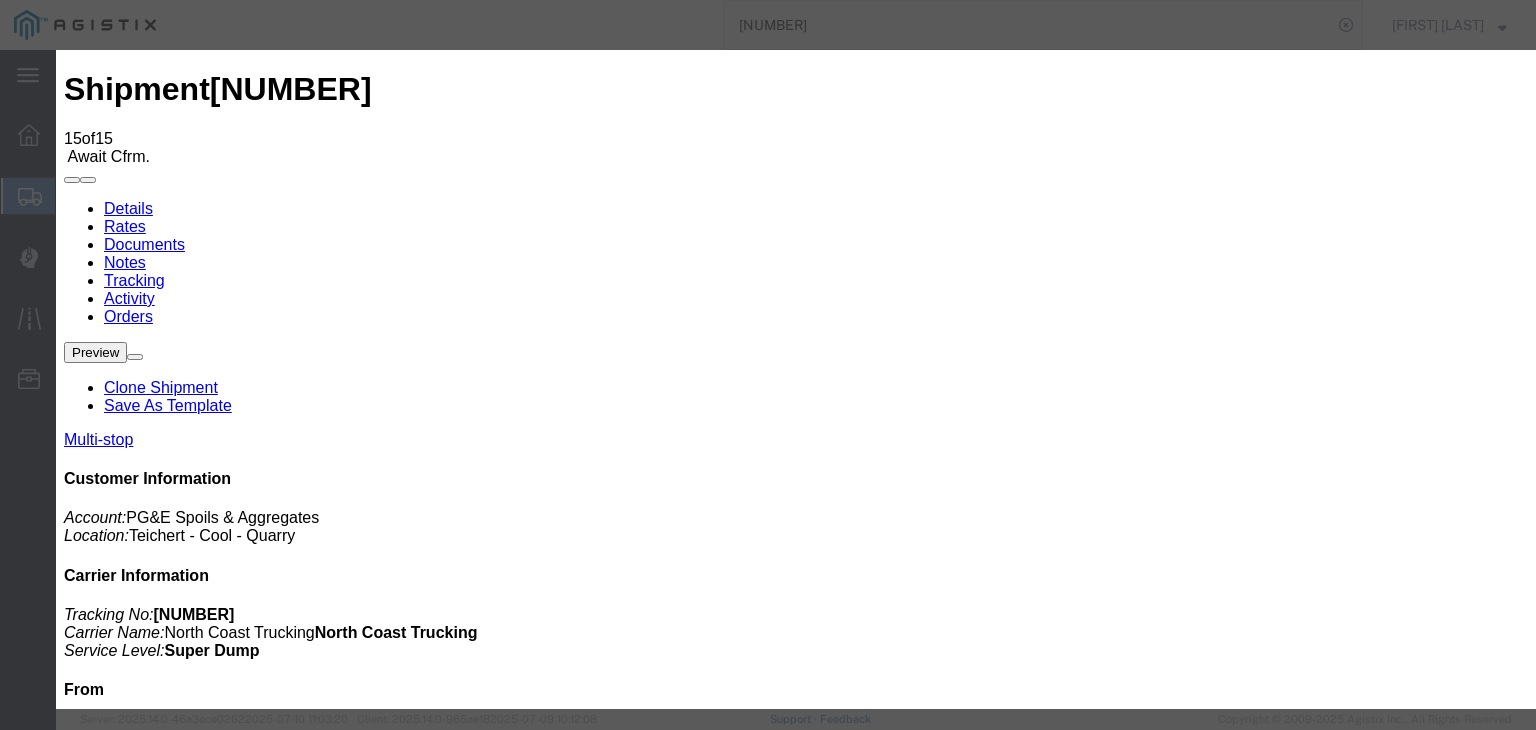 type on "07/11/2025" 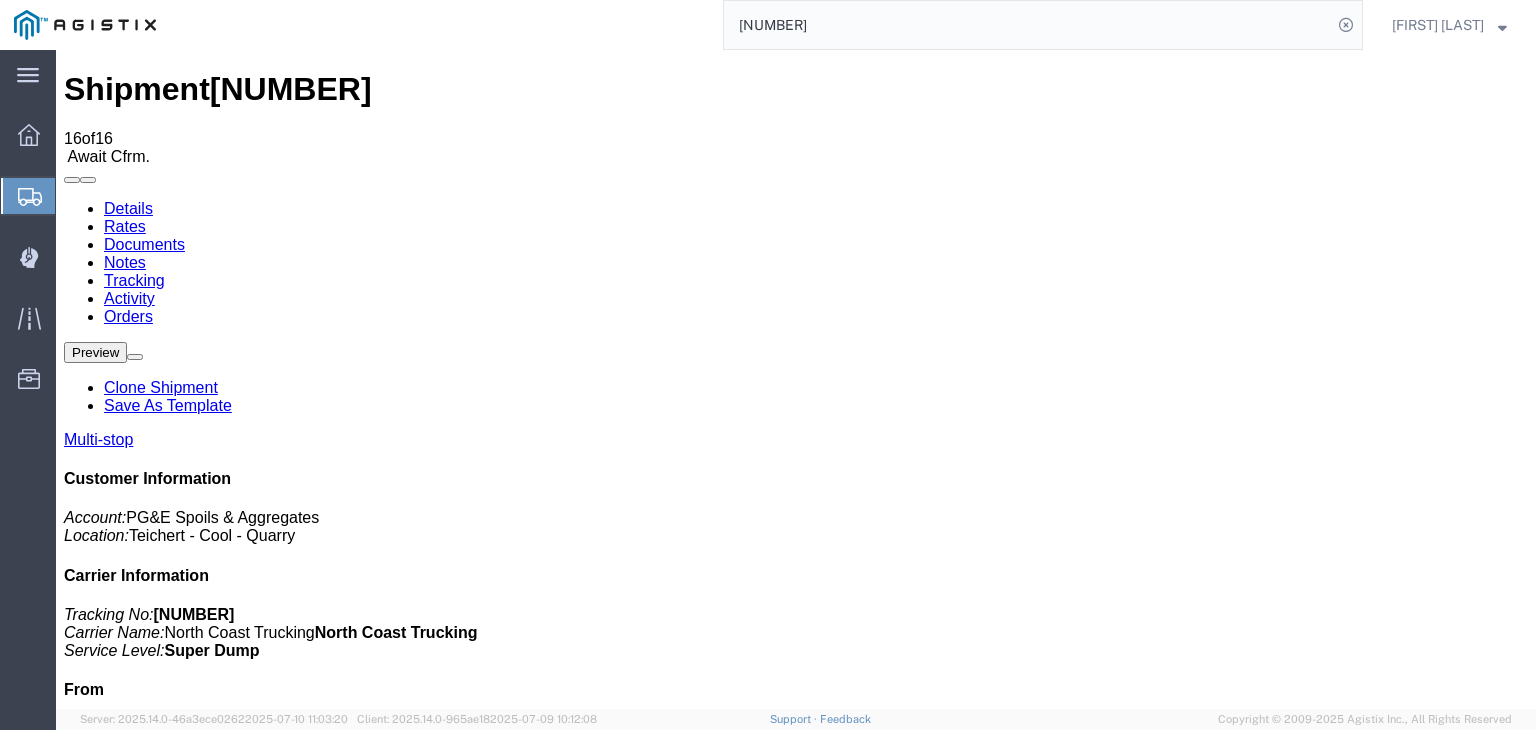 click on "Add New Tracking" at bounding box center [229, 1177] 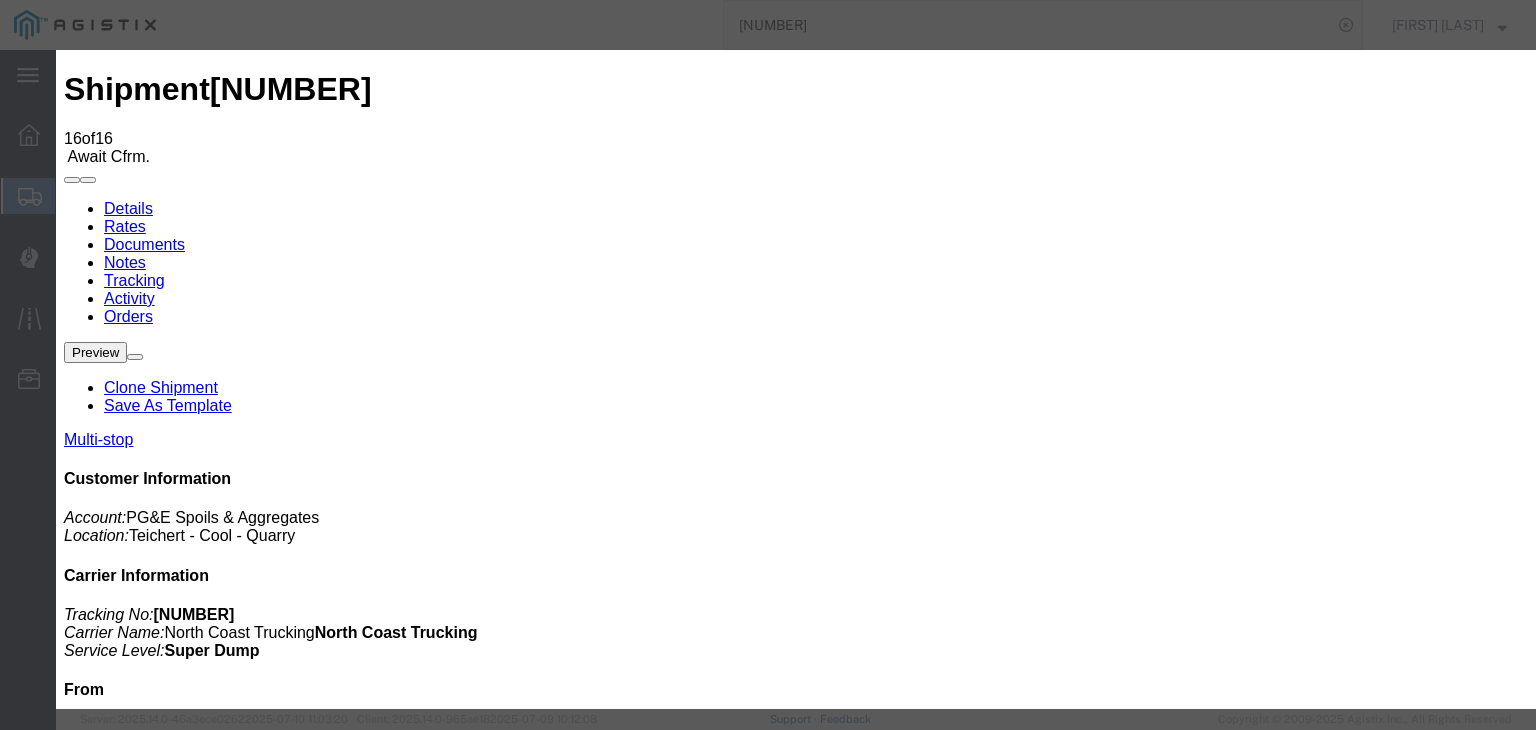 type on "07/11/2025" 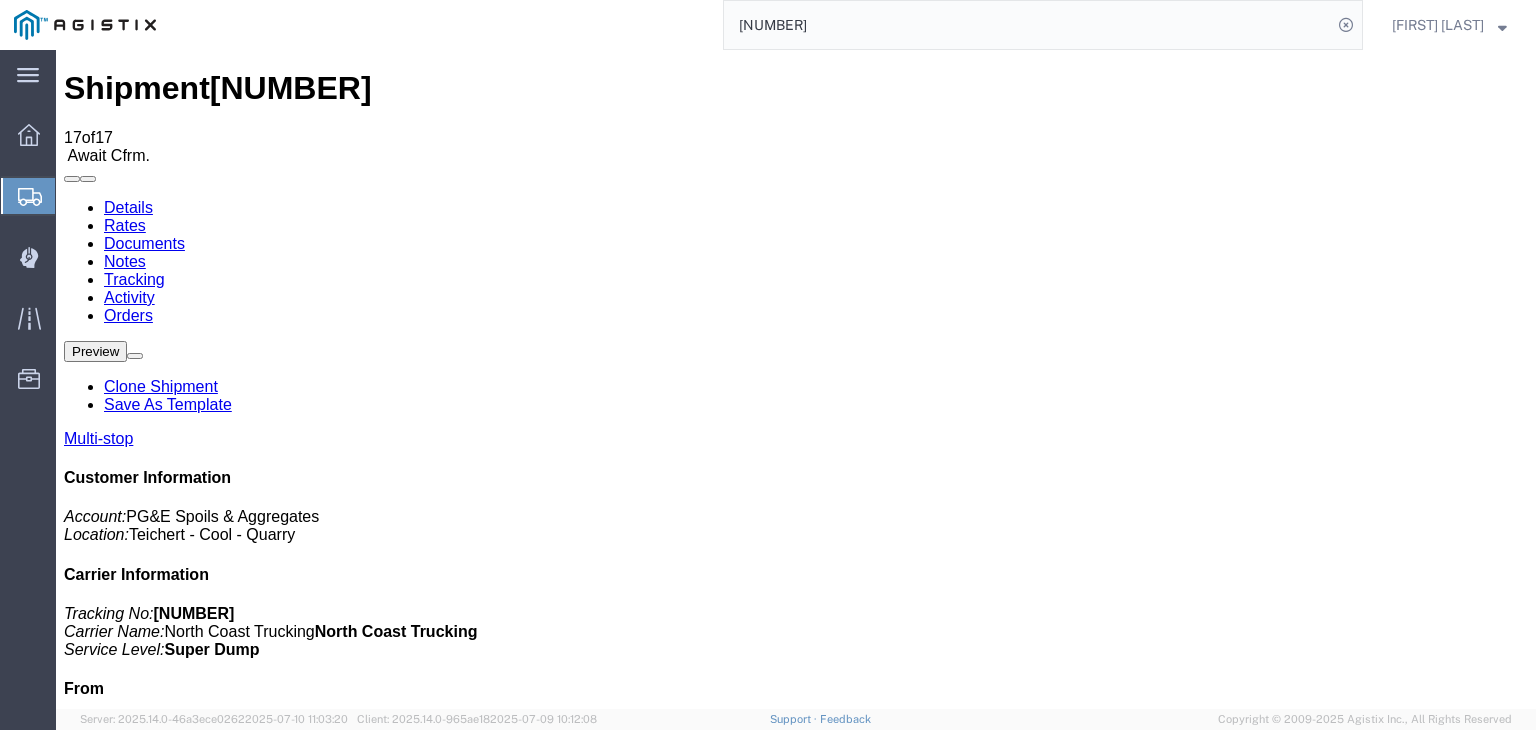 scroll, scrollTop: 0, scrollLeft: 0, axis: both 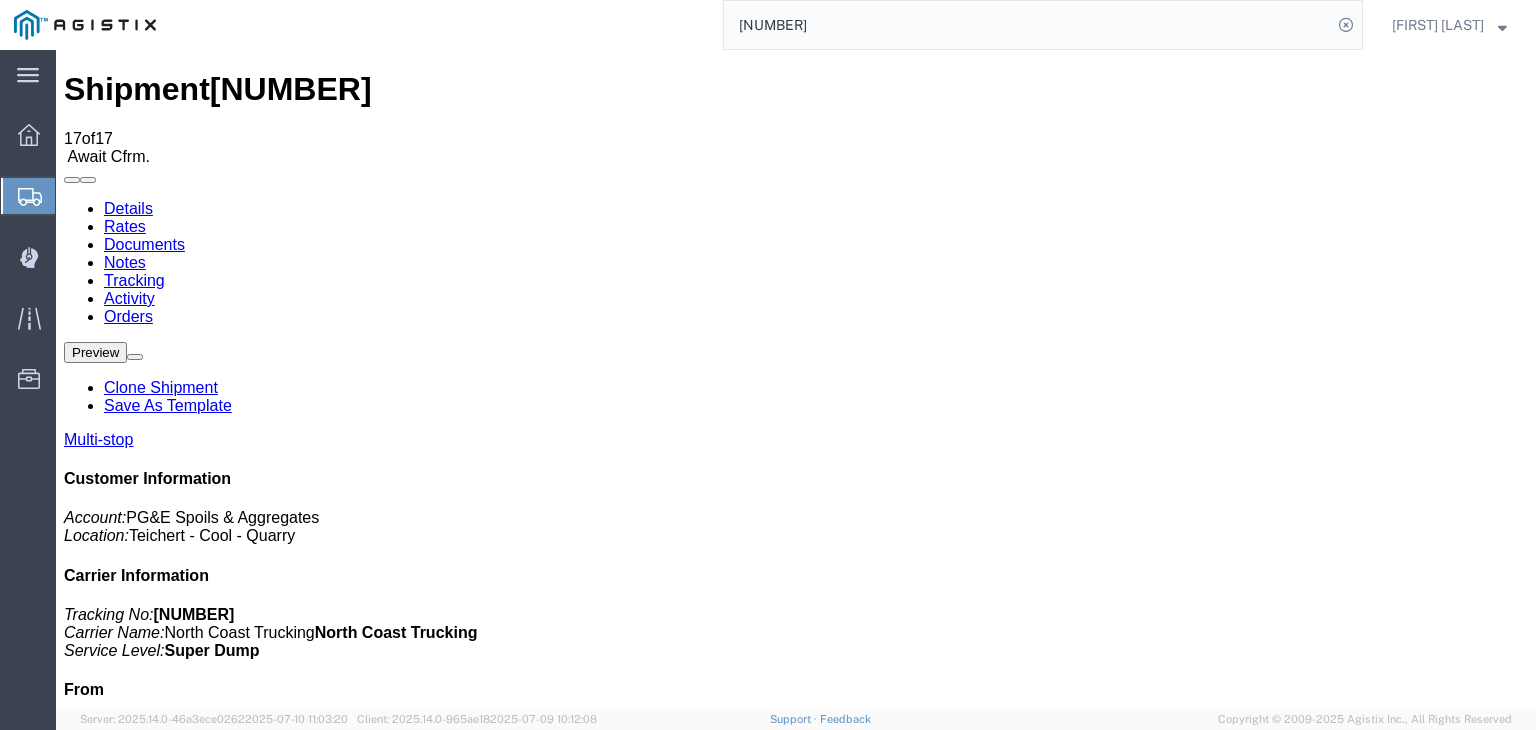 click on "Add New Tracking" at bounding box center [229, 1177] 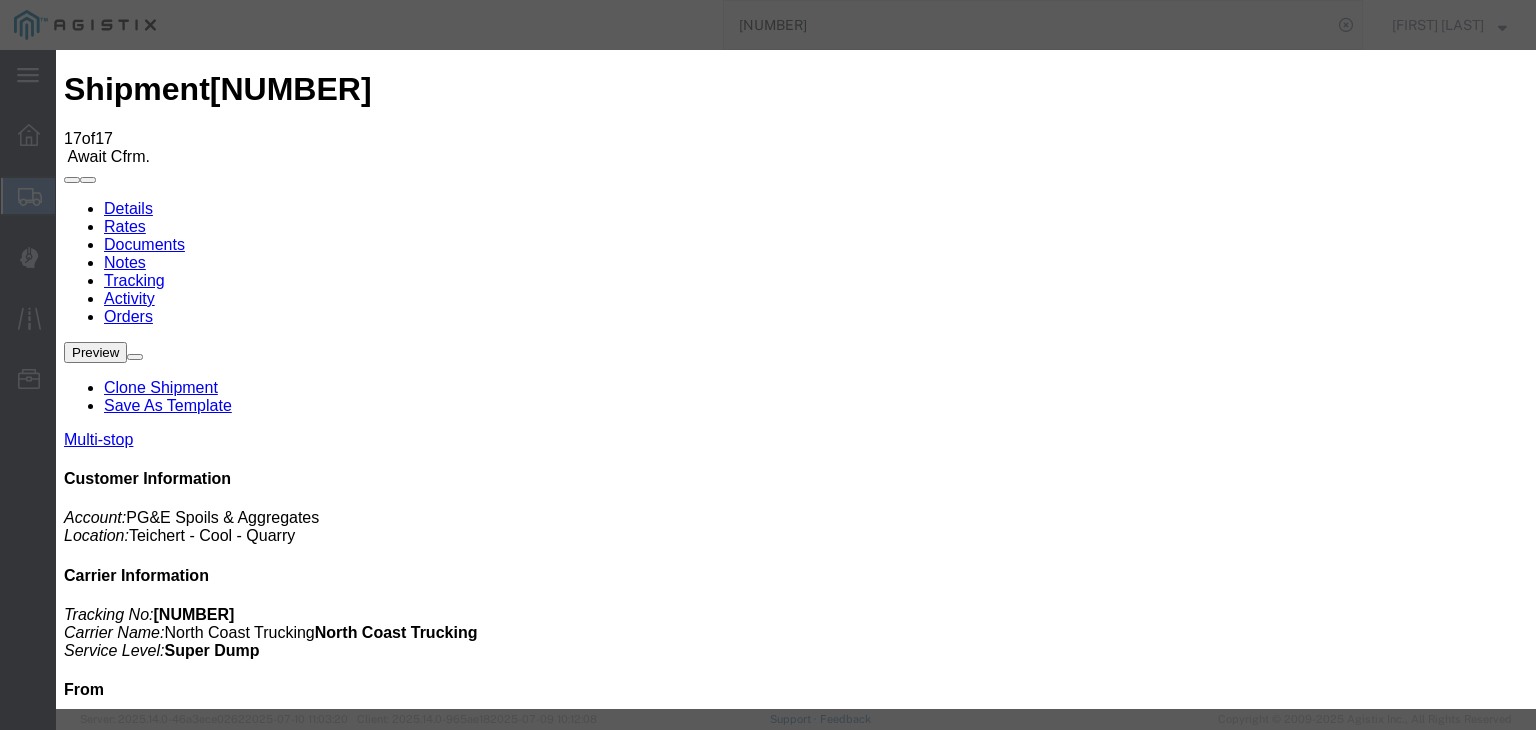 type on "07/11/2025" 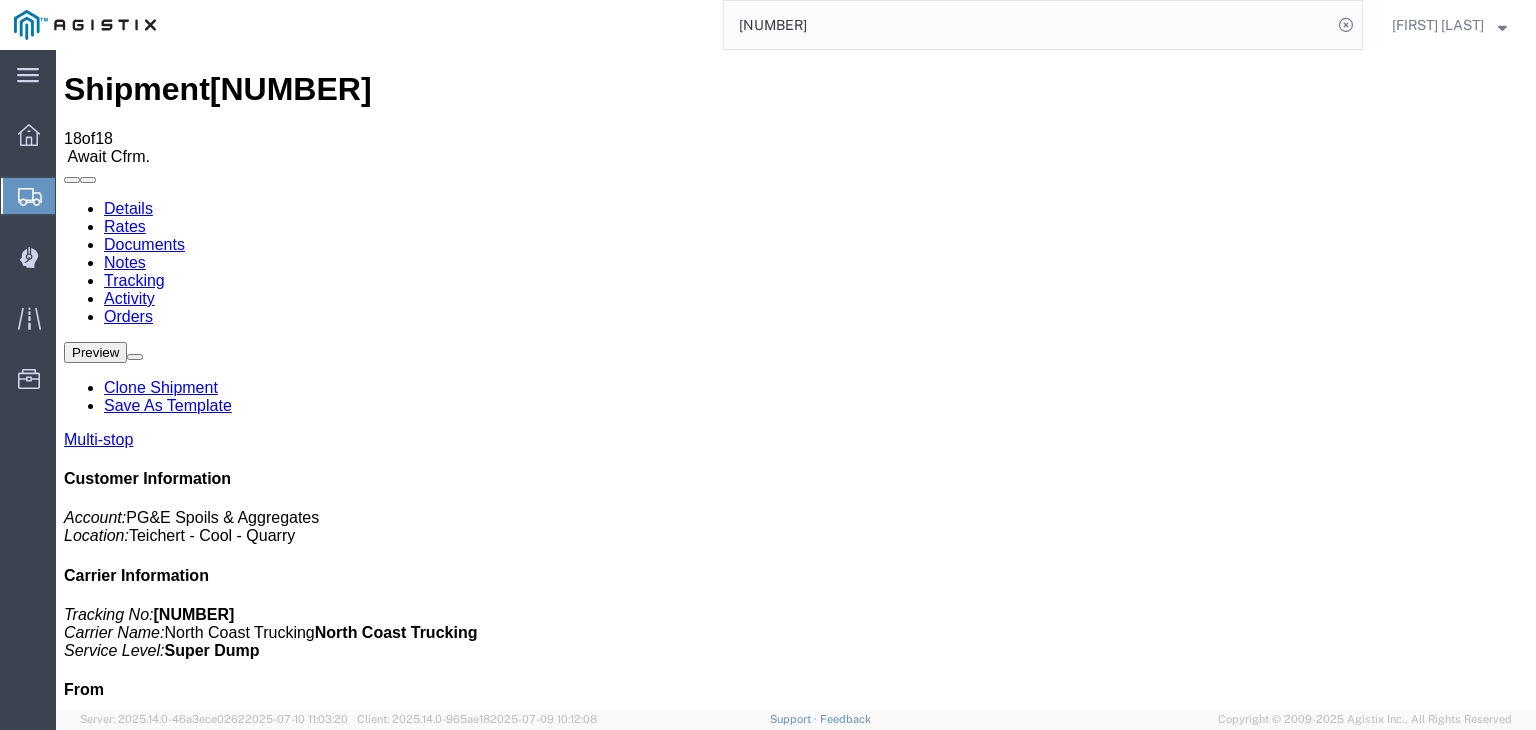 click on "Add New Tracking" at bounding box center (229, 1177) 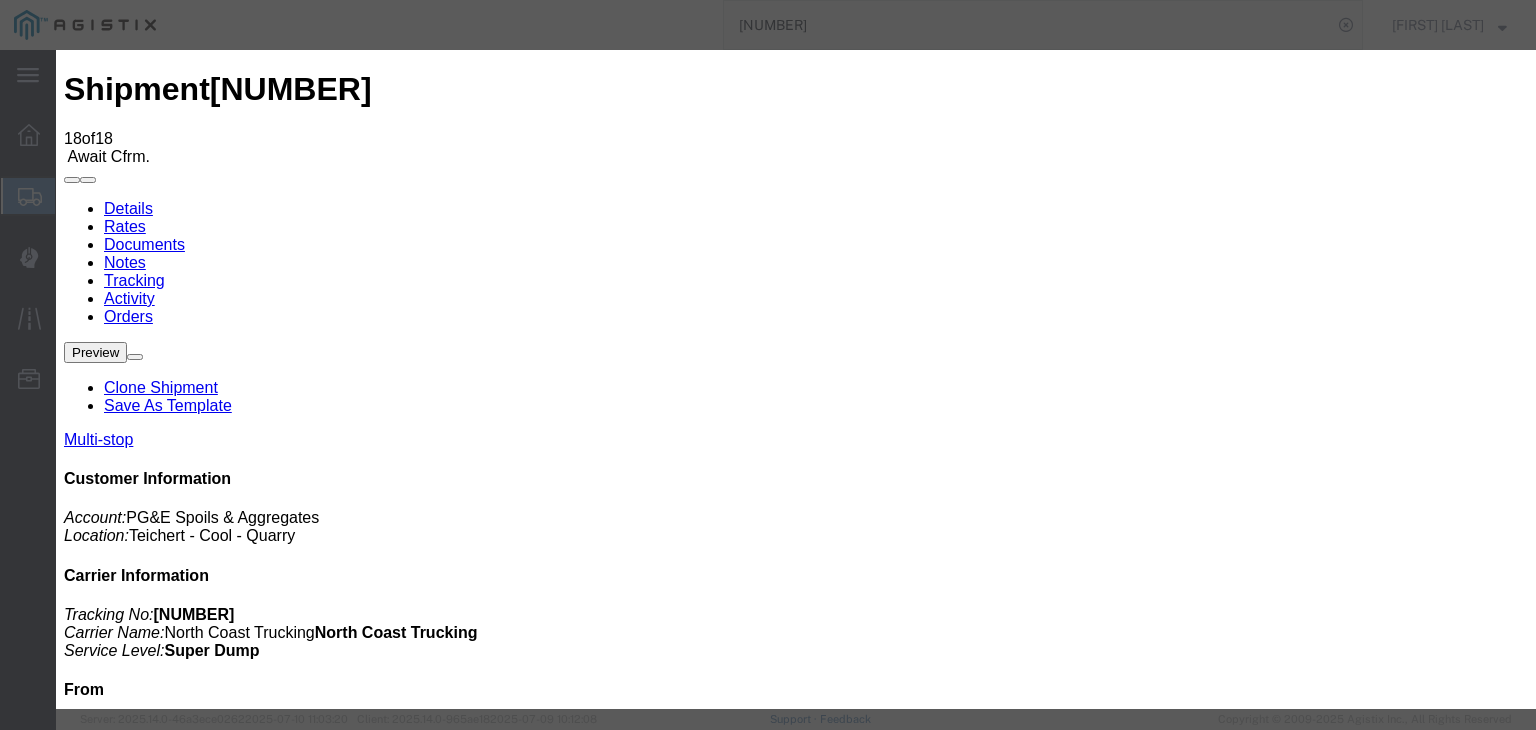 type on "07/11/2025" 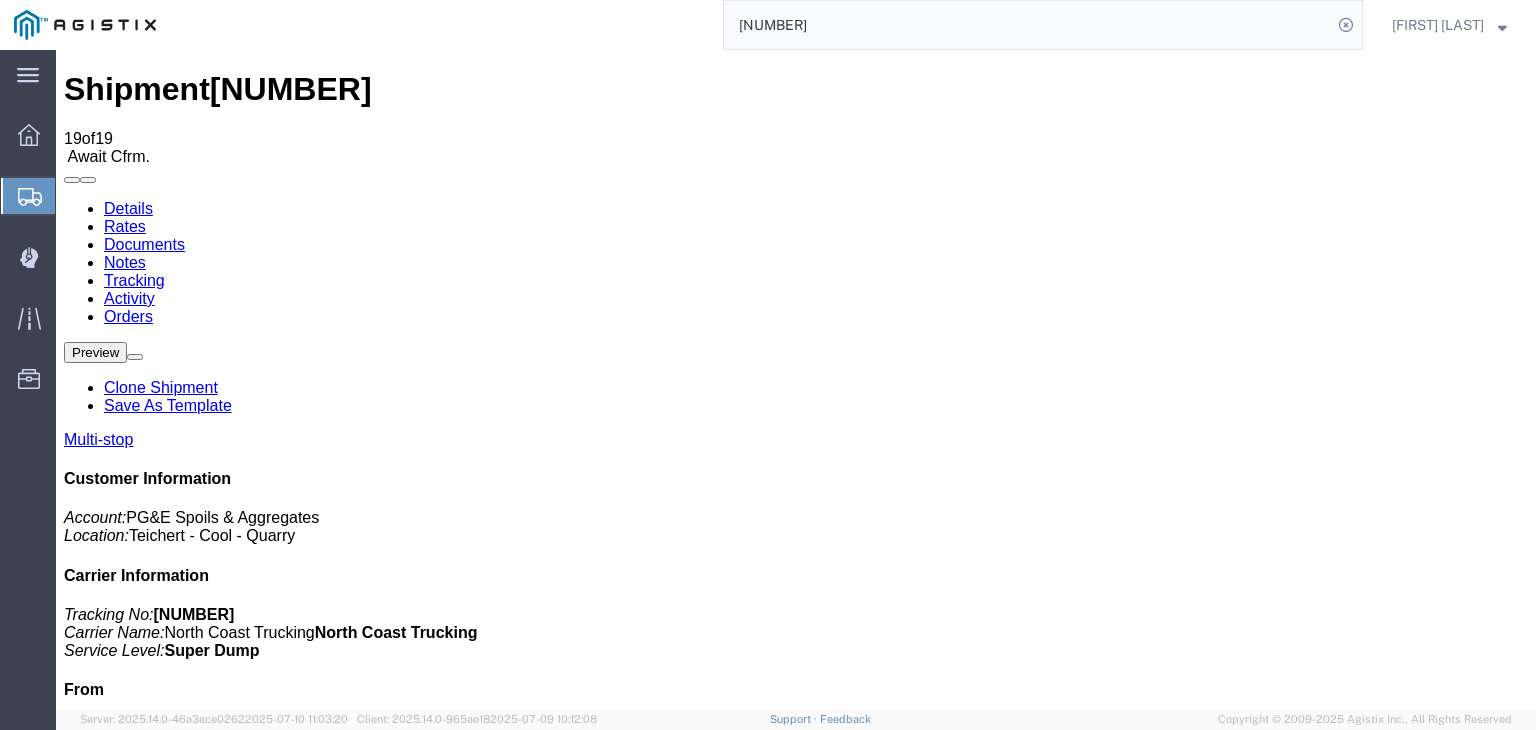 click on "Documents" at bounding box center (144, 244) 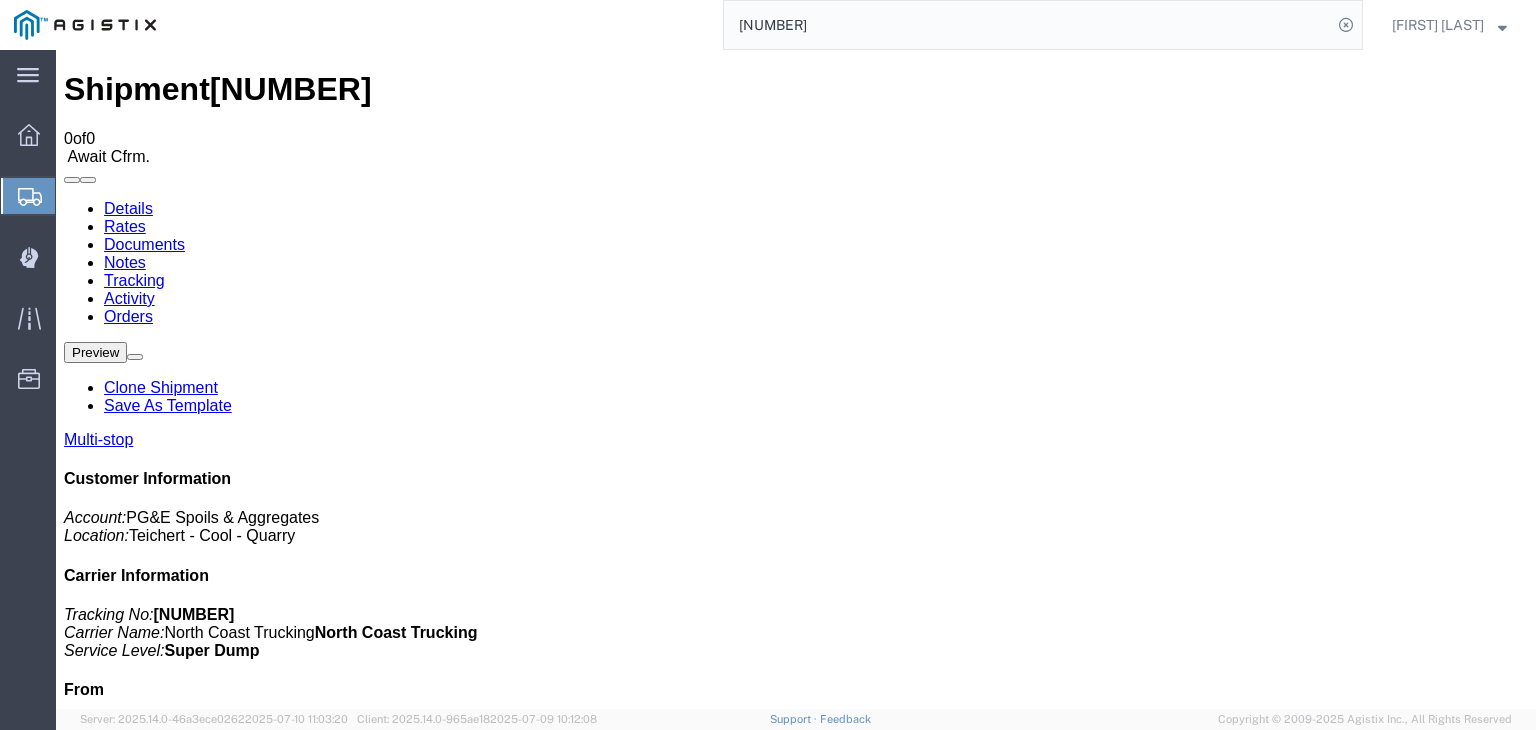 click on "Documents
Ship Label Format:
Plain
Thermal
Drag and Drop or Attach Documents Print Documents Email Documents Remove Documents Regenerate Documents Print All Labels Start New Shipment Clone Shipment" at bounding box center [796, 1207] 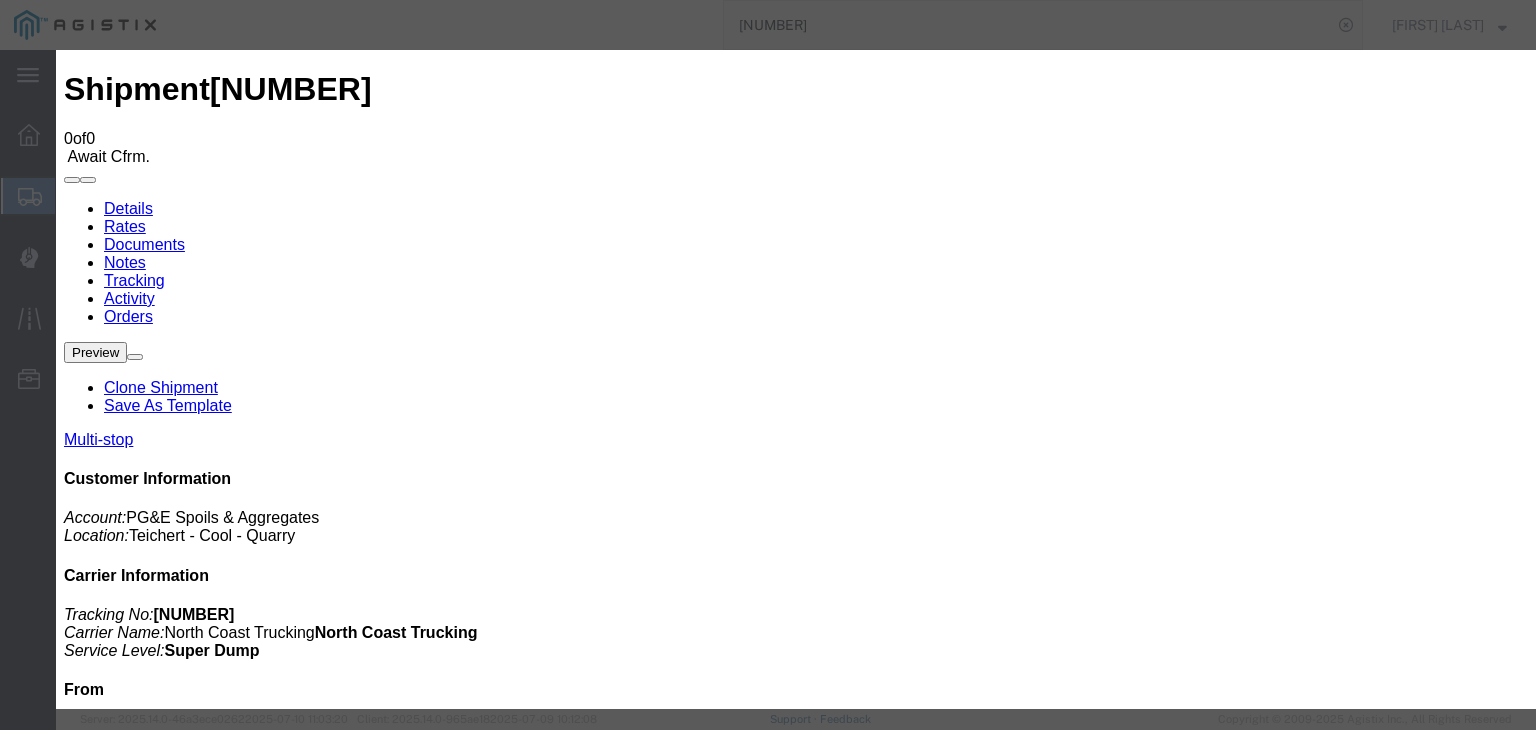 click on "No file chosen" at bounding box center (796, 1946) 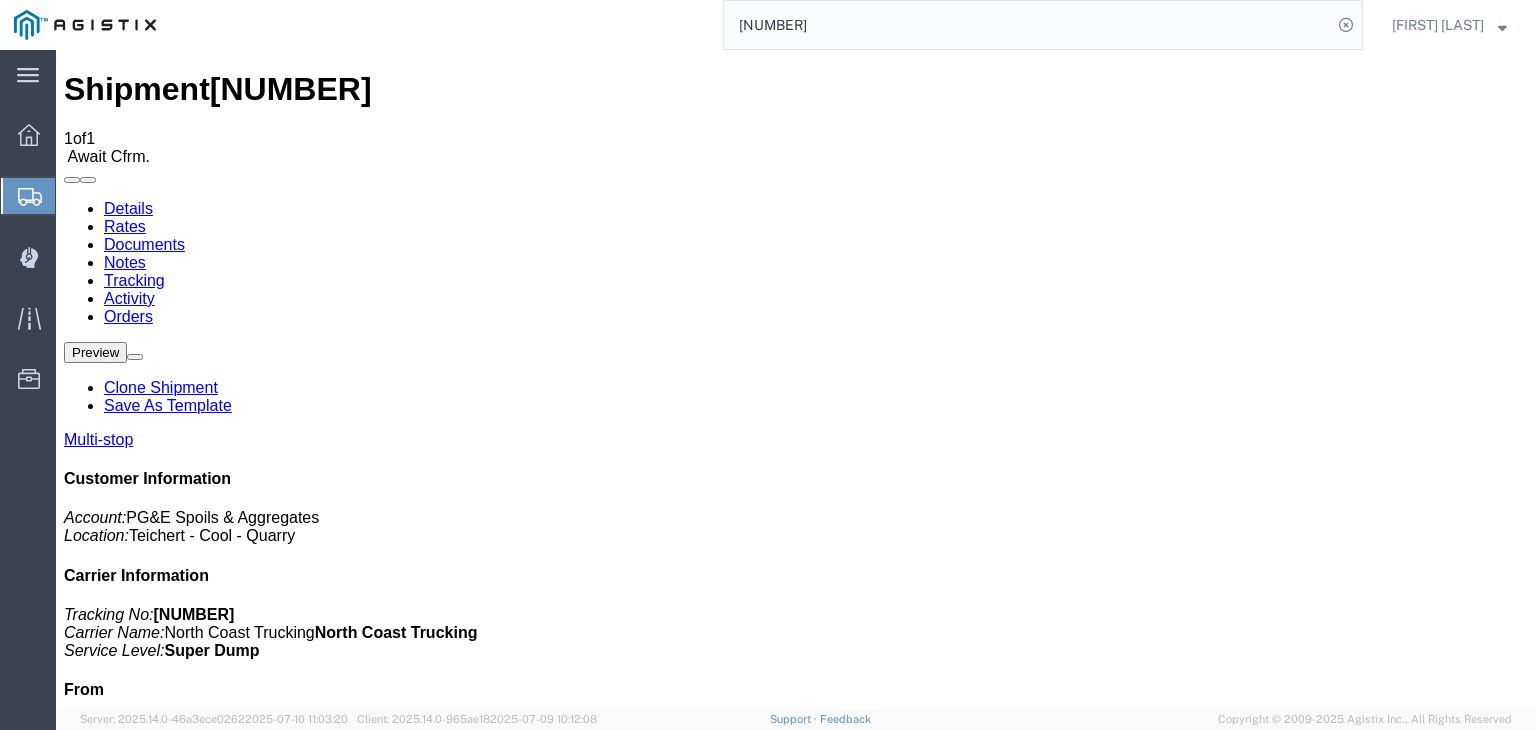 click on "Tracking" at bounding box center (134, 280) 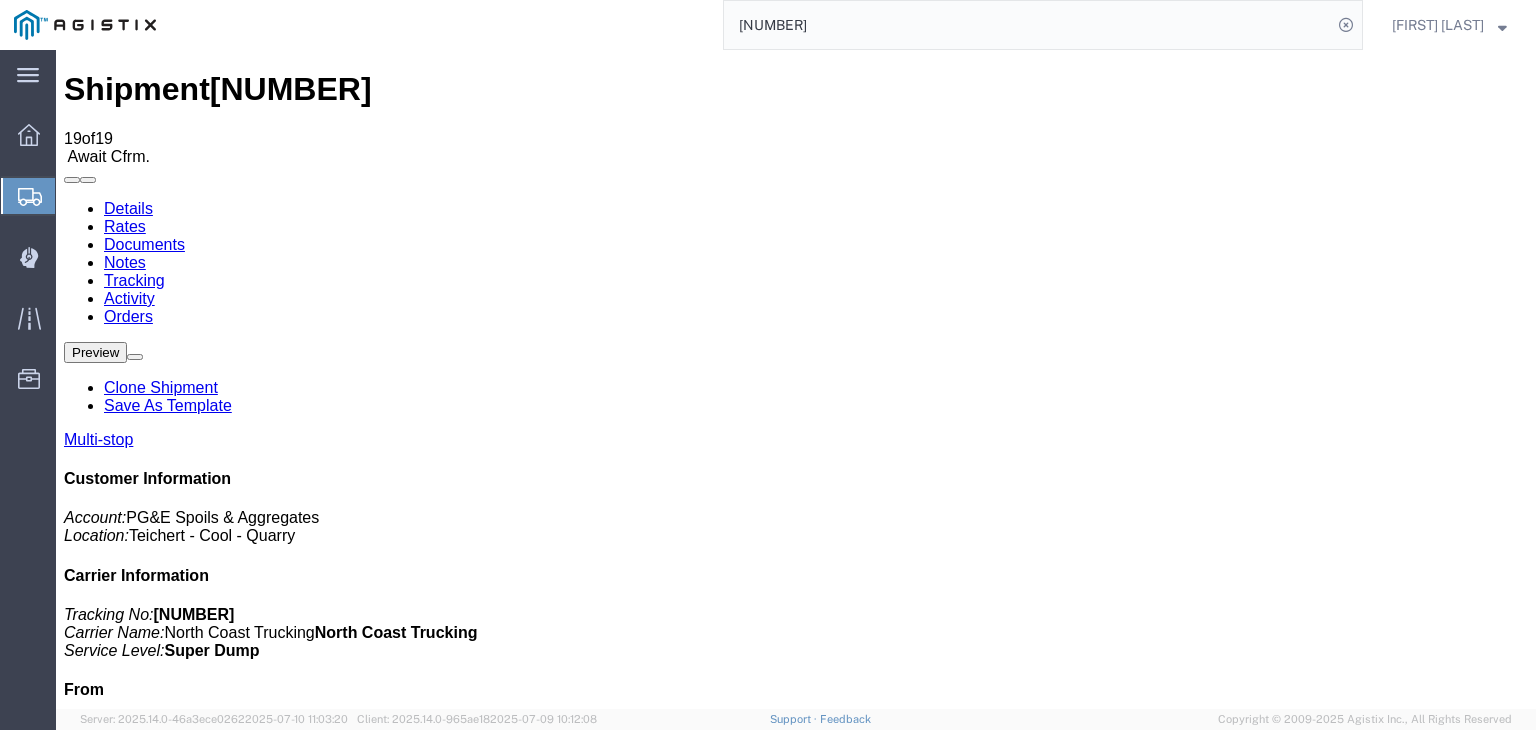 click on "Add New Tracking" at bounding box center (229, 1177) 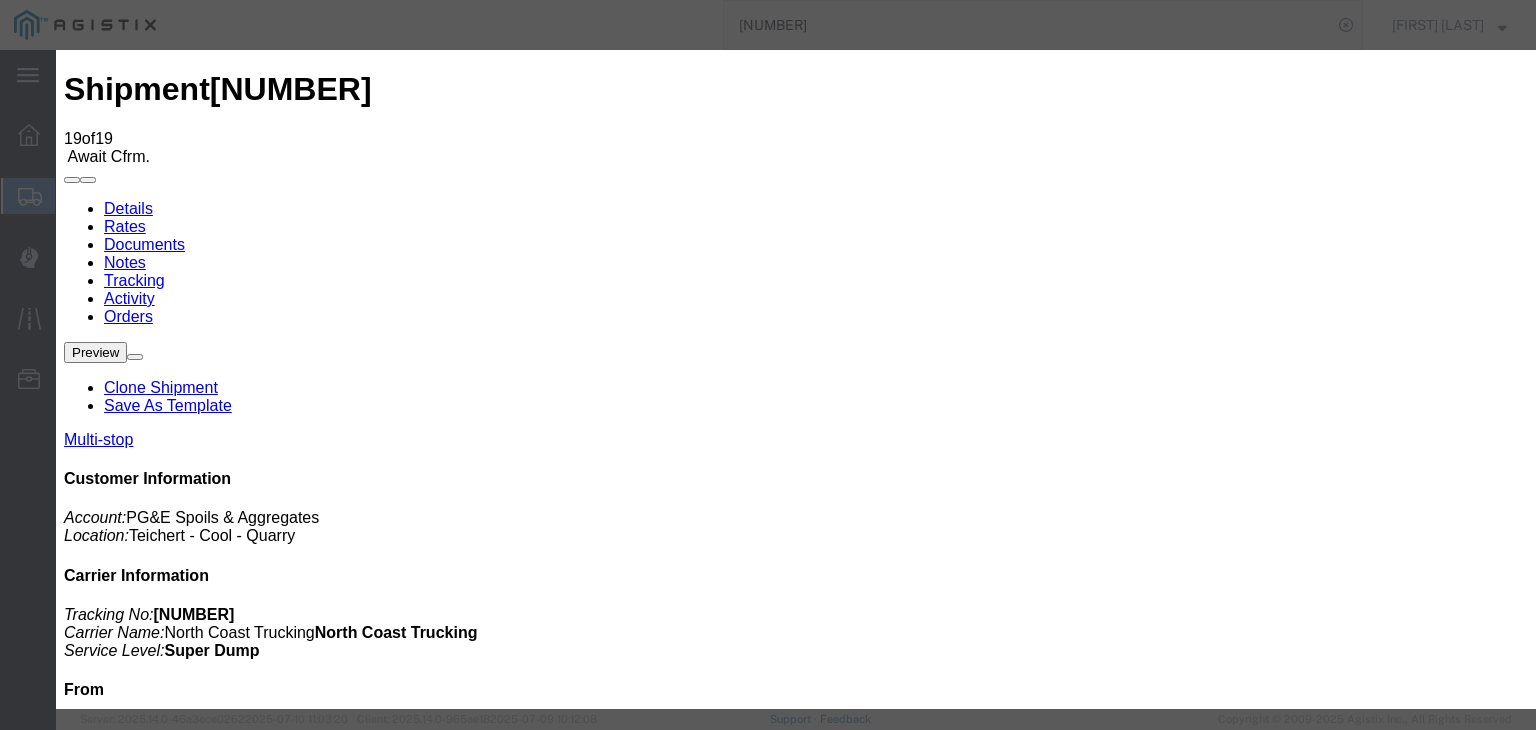 type on "07/11/2025" 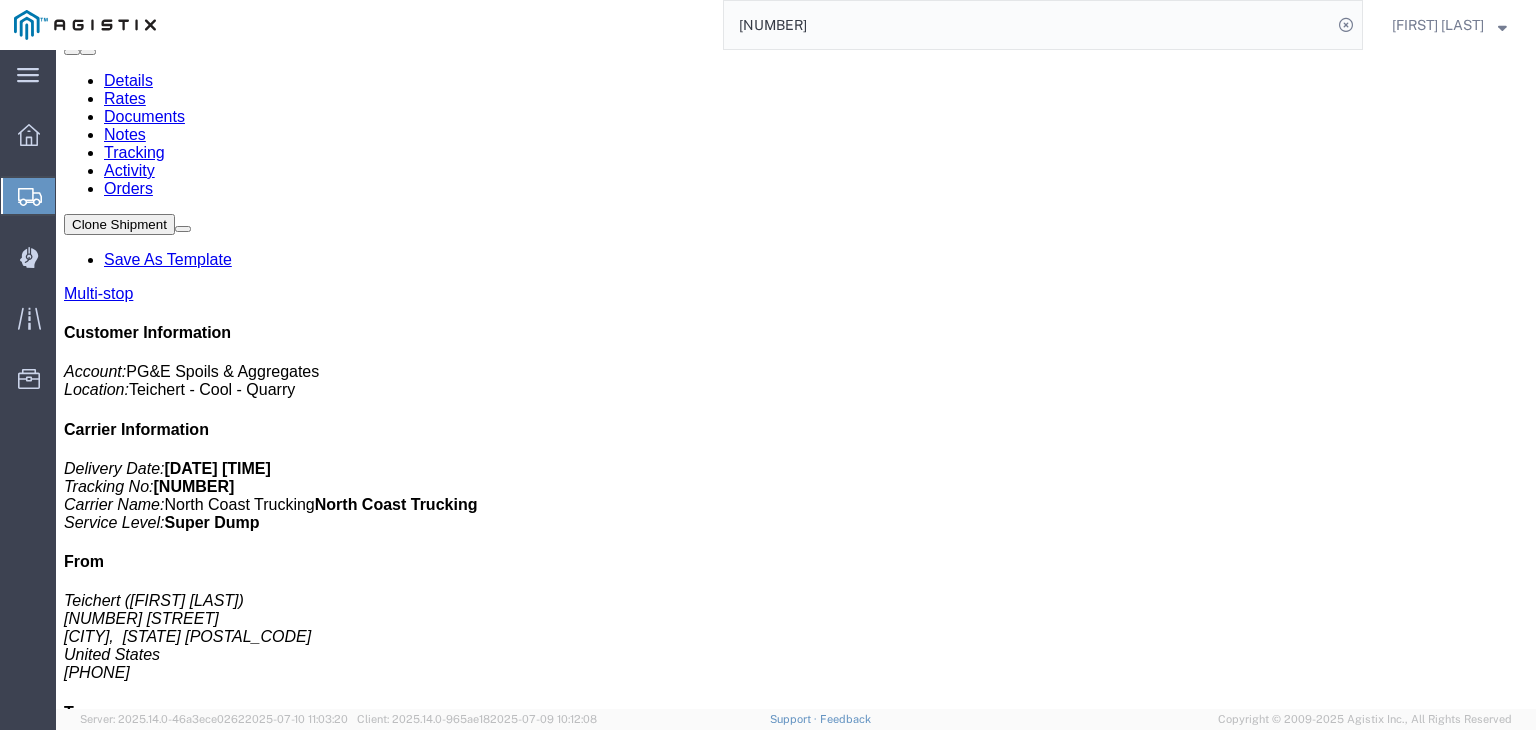 scroll, scrollTop: 0, scrollLeft: 0, axis: both 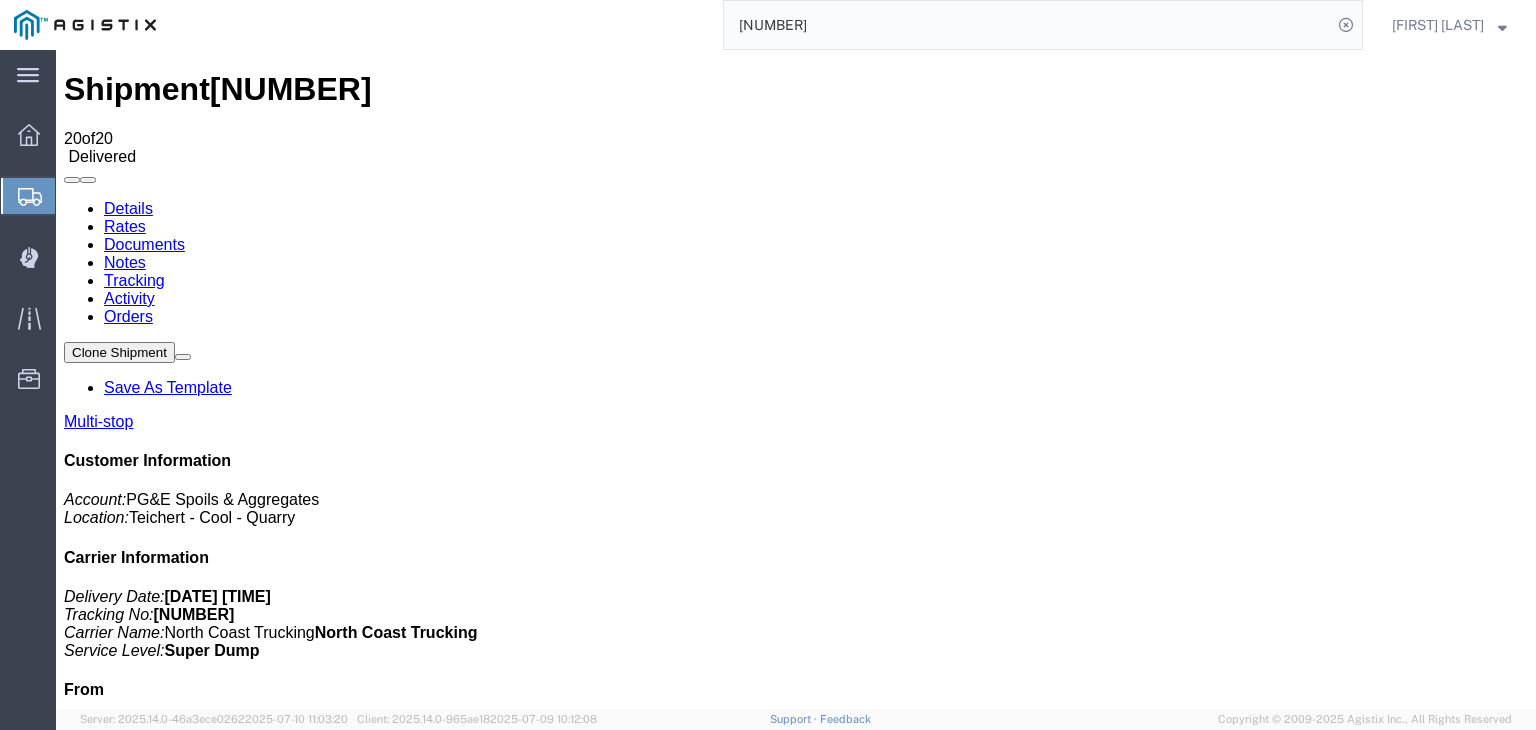 click on "Notes" at bounding box center (125, 262) 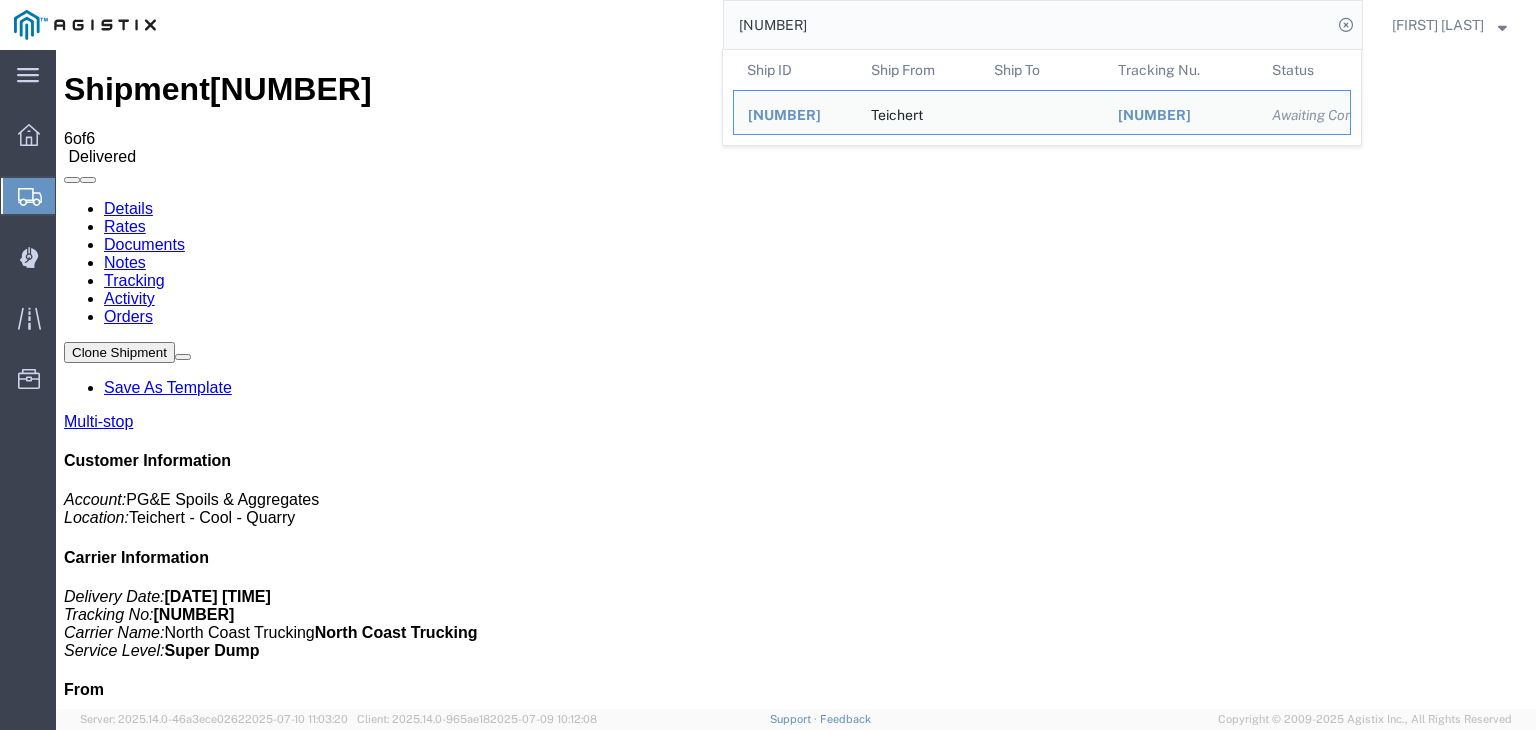 click on "[NUMBER]" 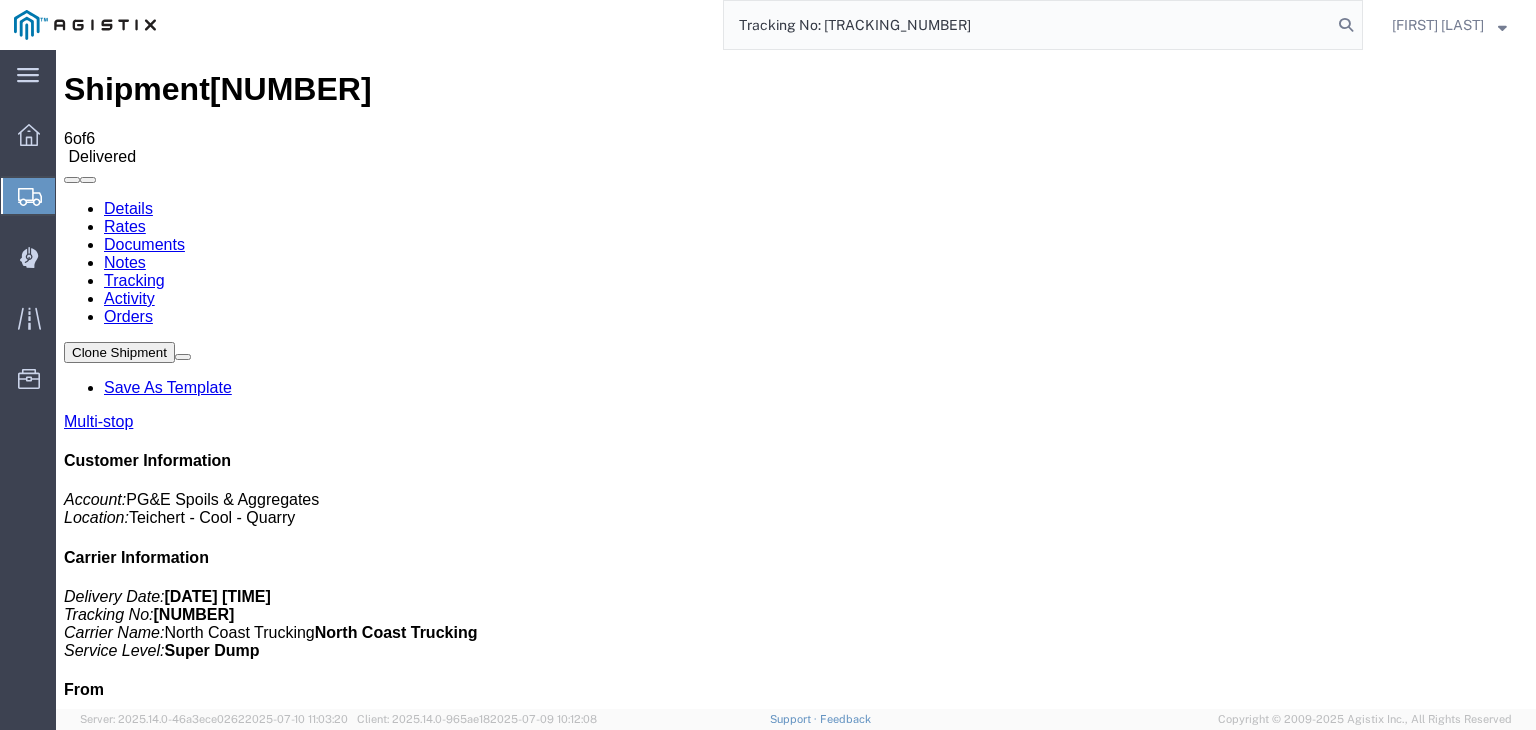 type on "Tracking No: [TRACKING_NUMBER]" 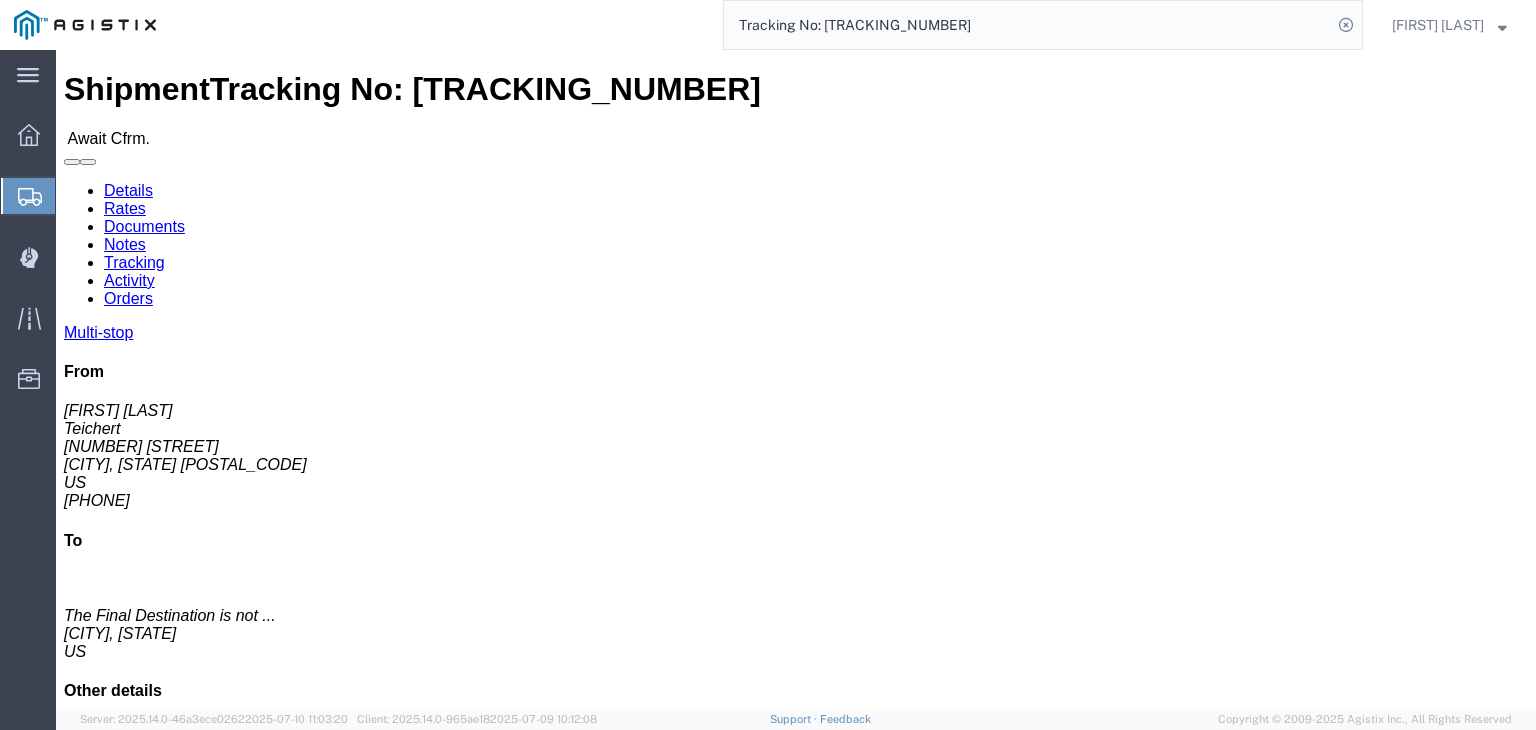 click on "Documents" 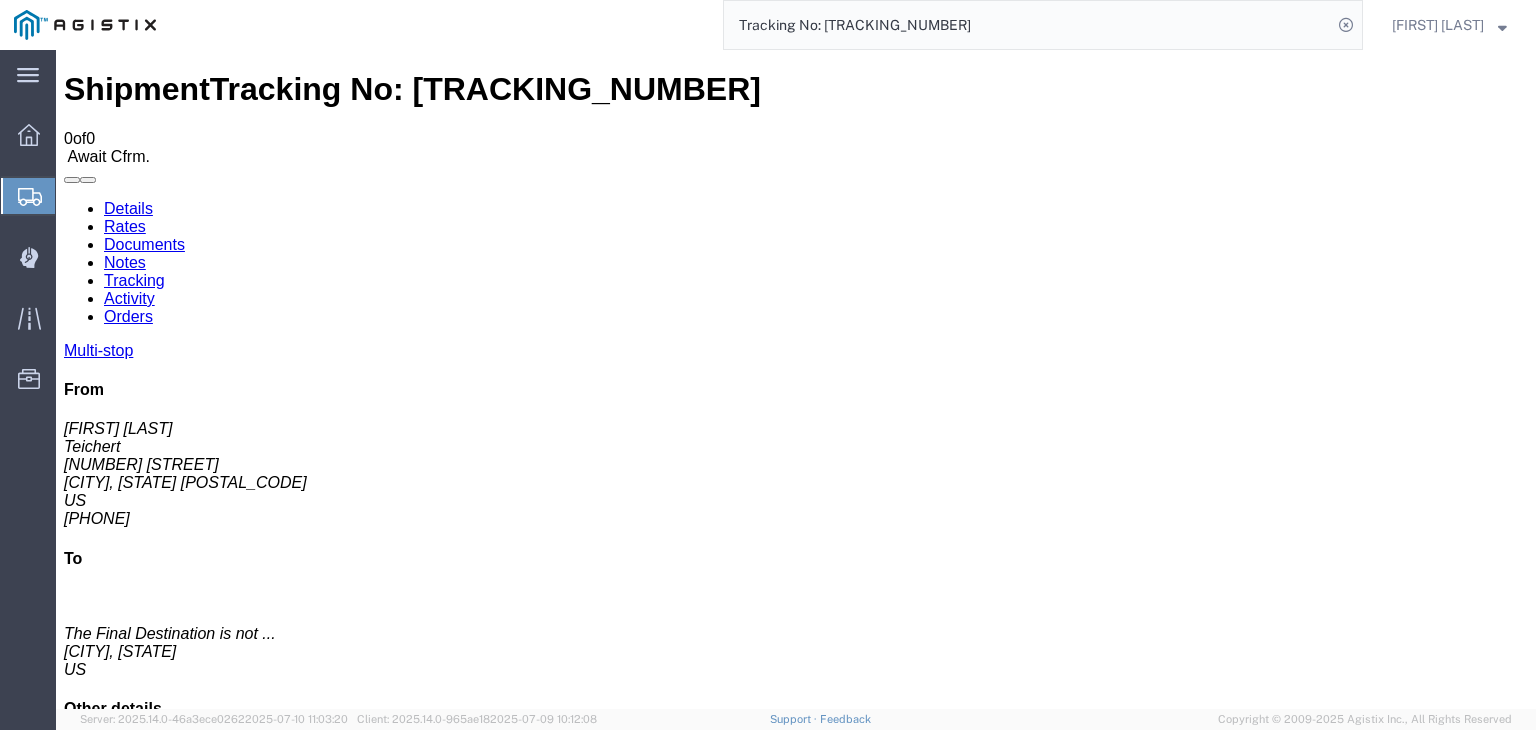 click on "Tracking" at bounding box center [134, 280] 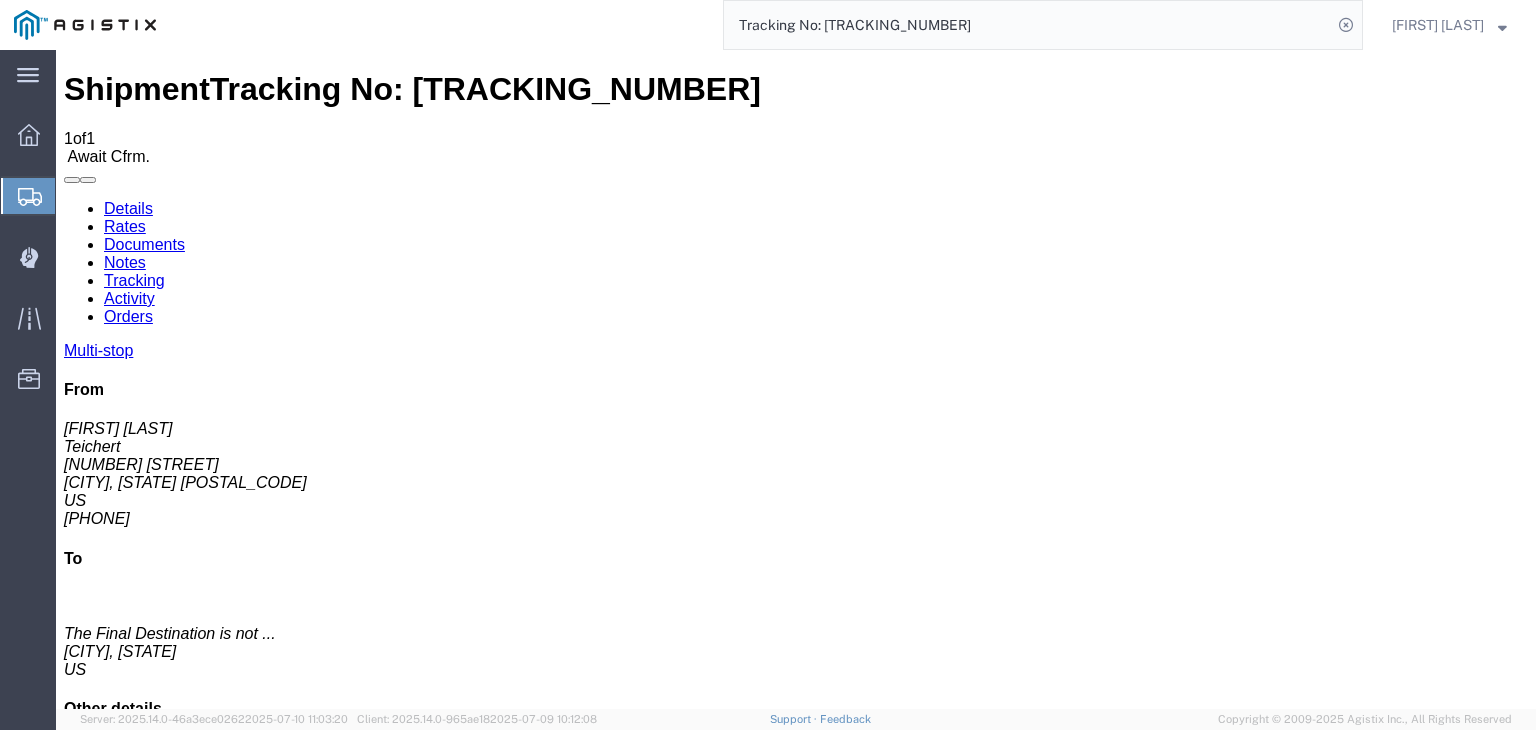 click on "Add New Tracking" at bounding box center [229, 1177] 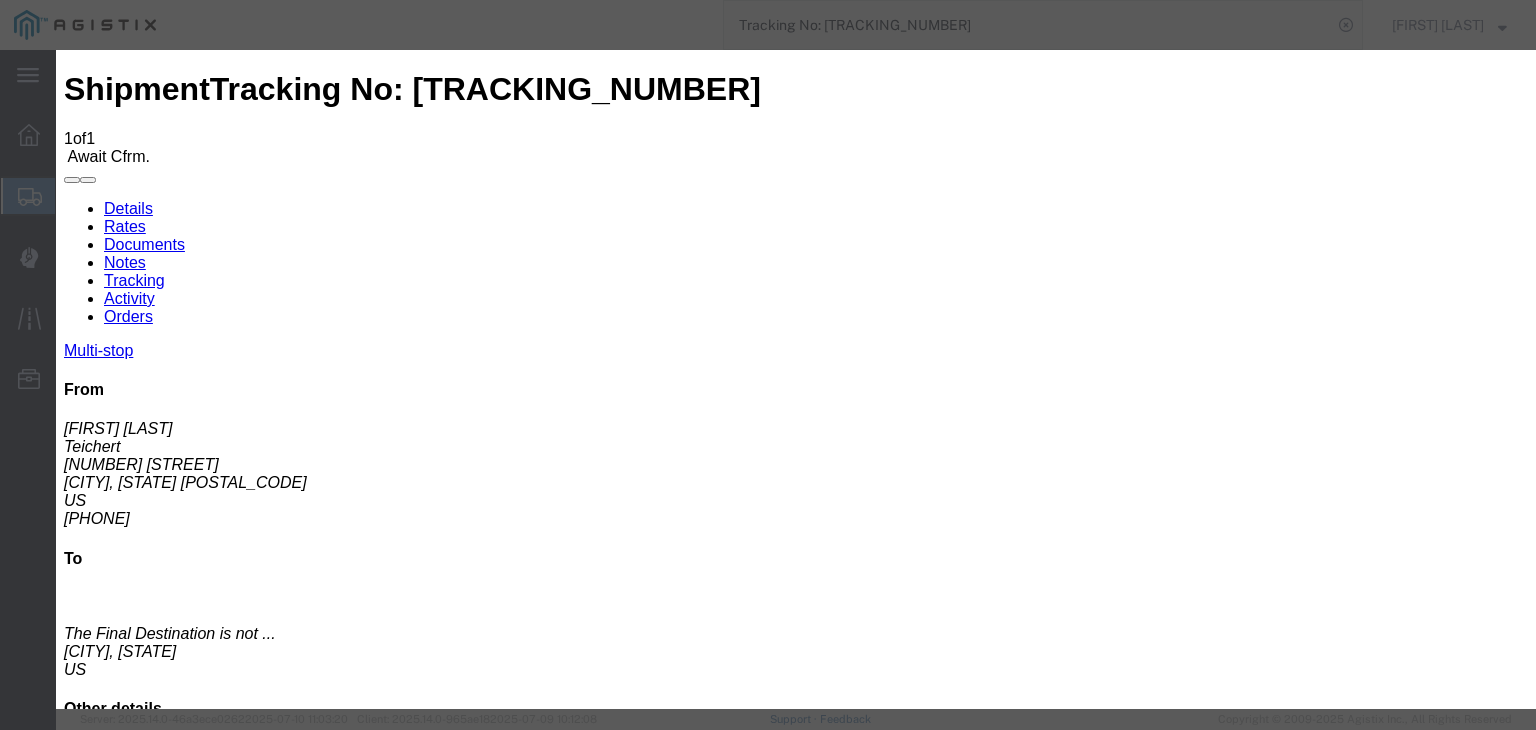 type on "07/11/2025" 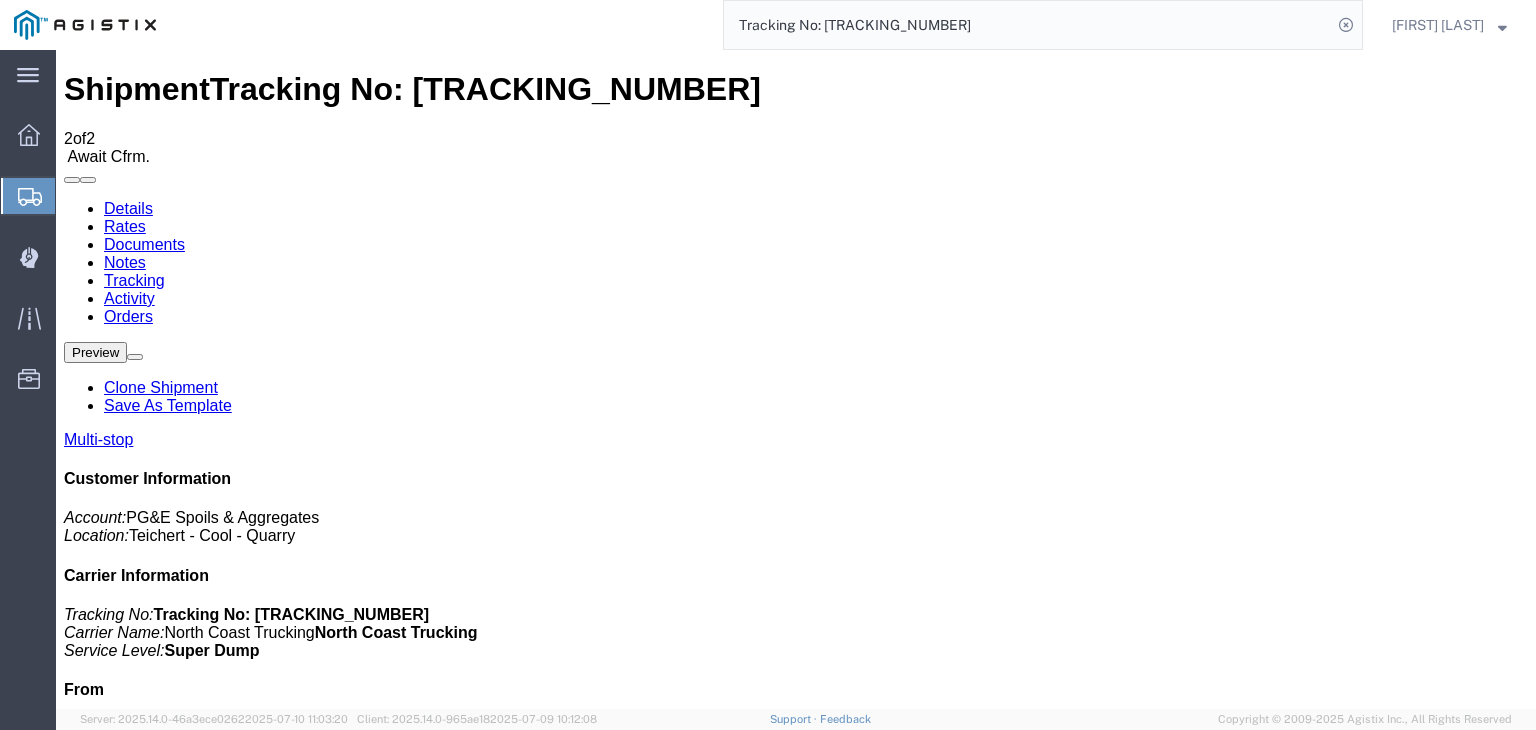 click on "Add New Tracking" at bounding box center [229, 1177] 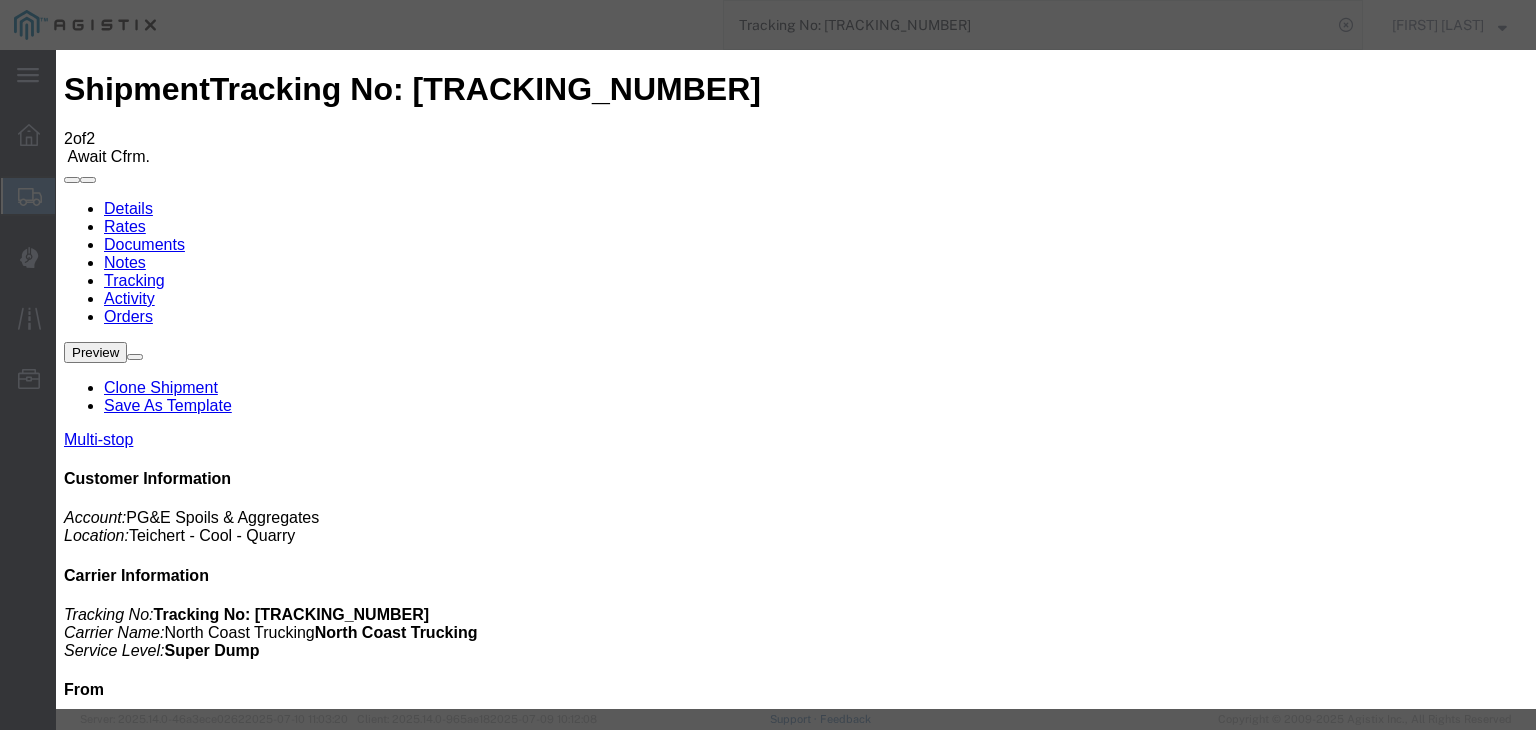 type on "07/11/2025" 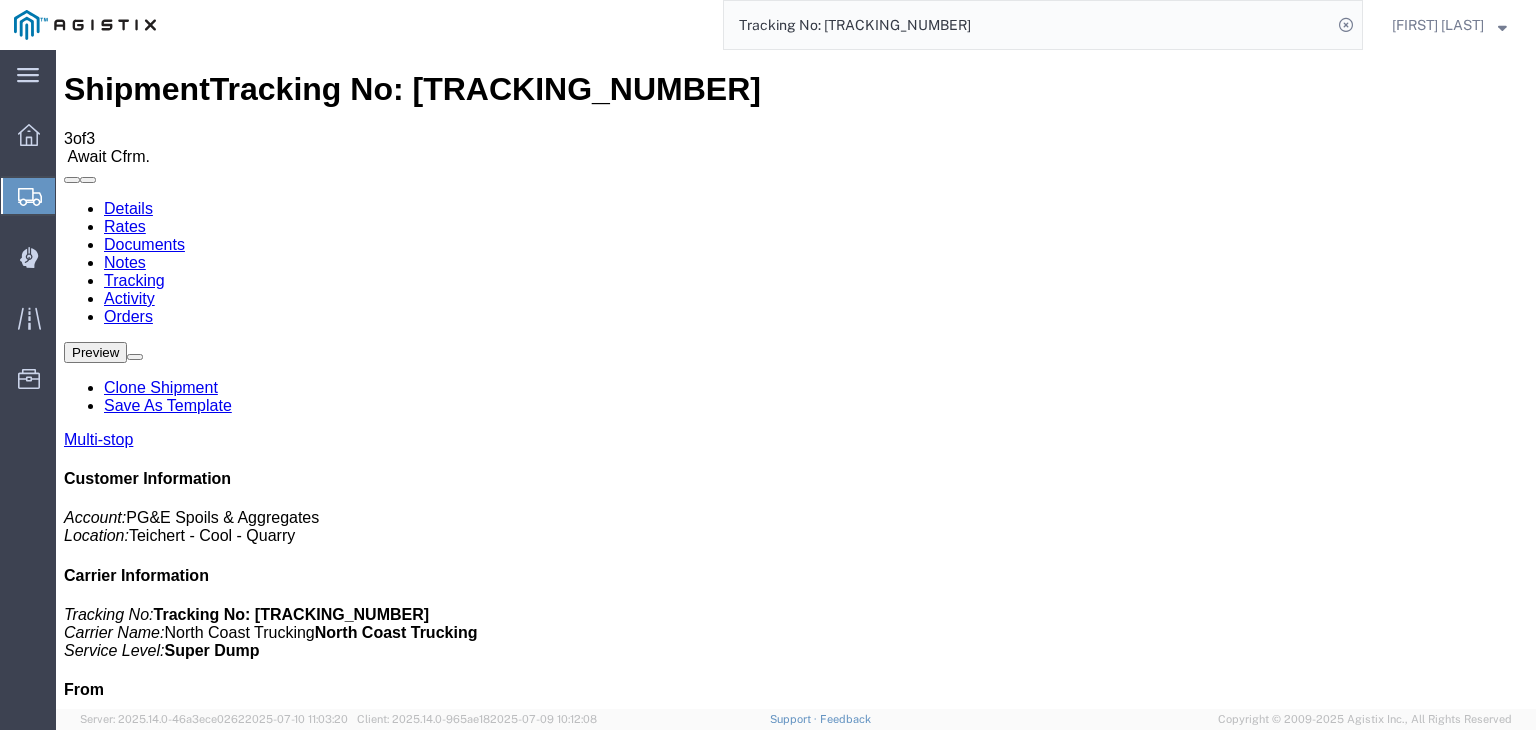 click on "Add New Tracking" at bounding box center [229, 1177] 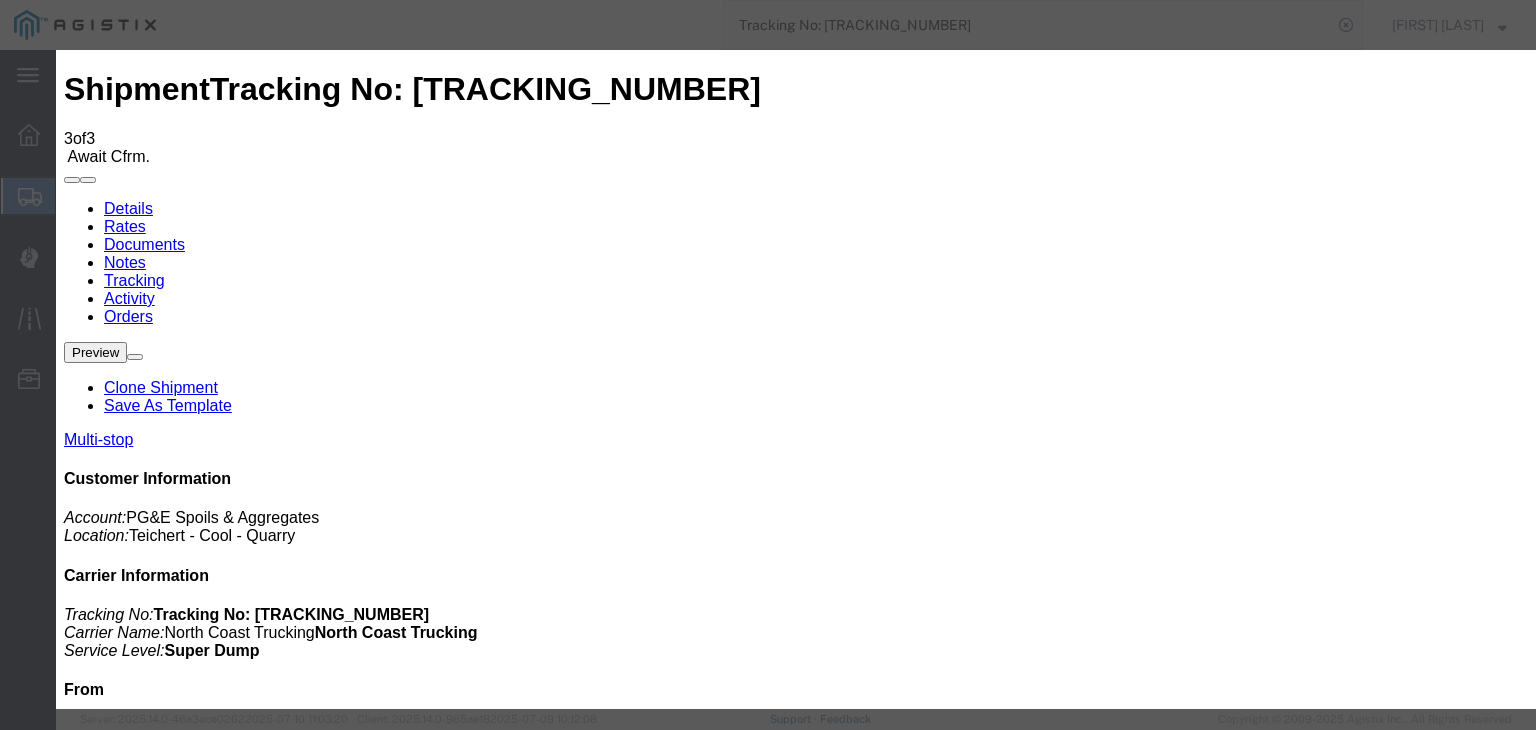 type on "07/11/2025" 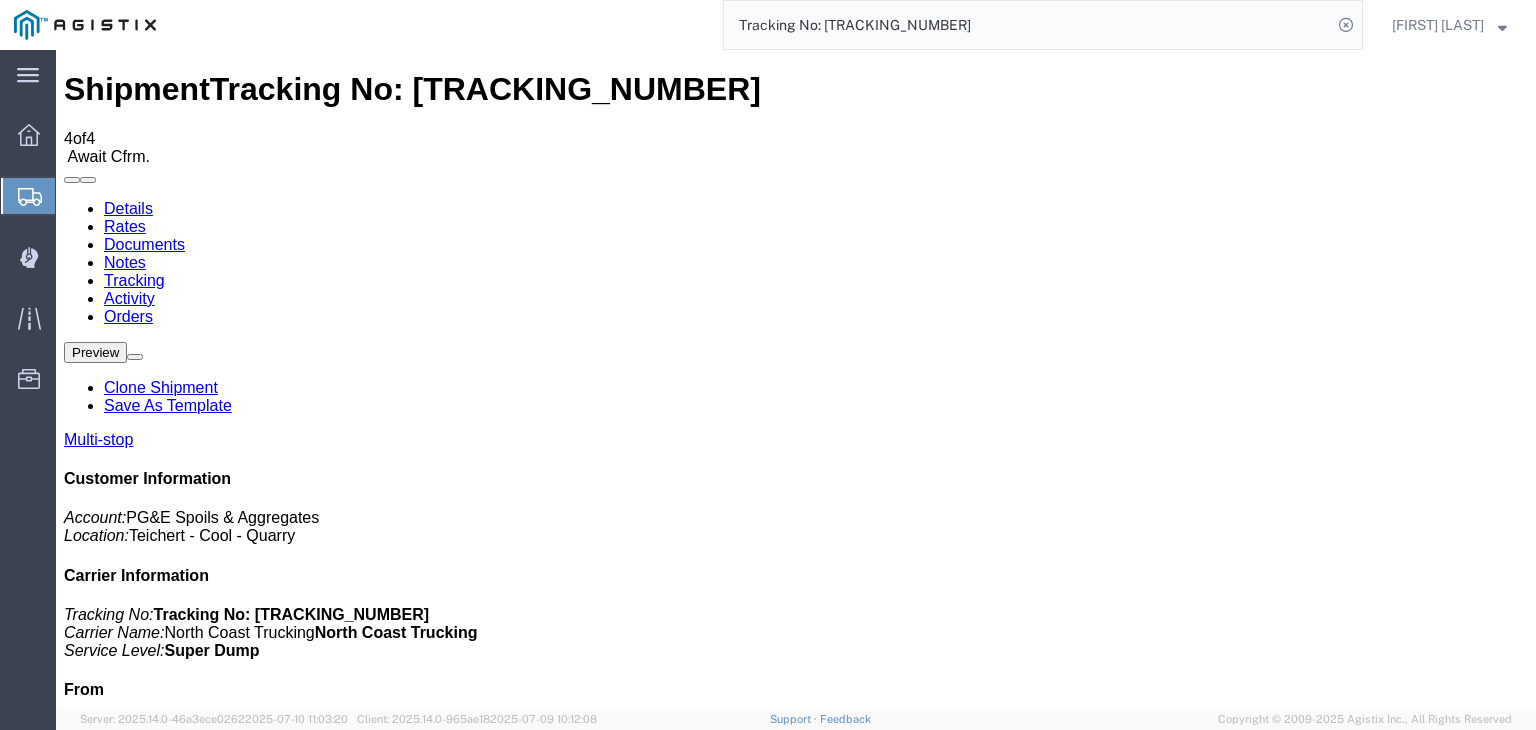 click on "Add New Tracking" at bounding box center [229, 1177] 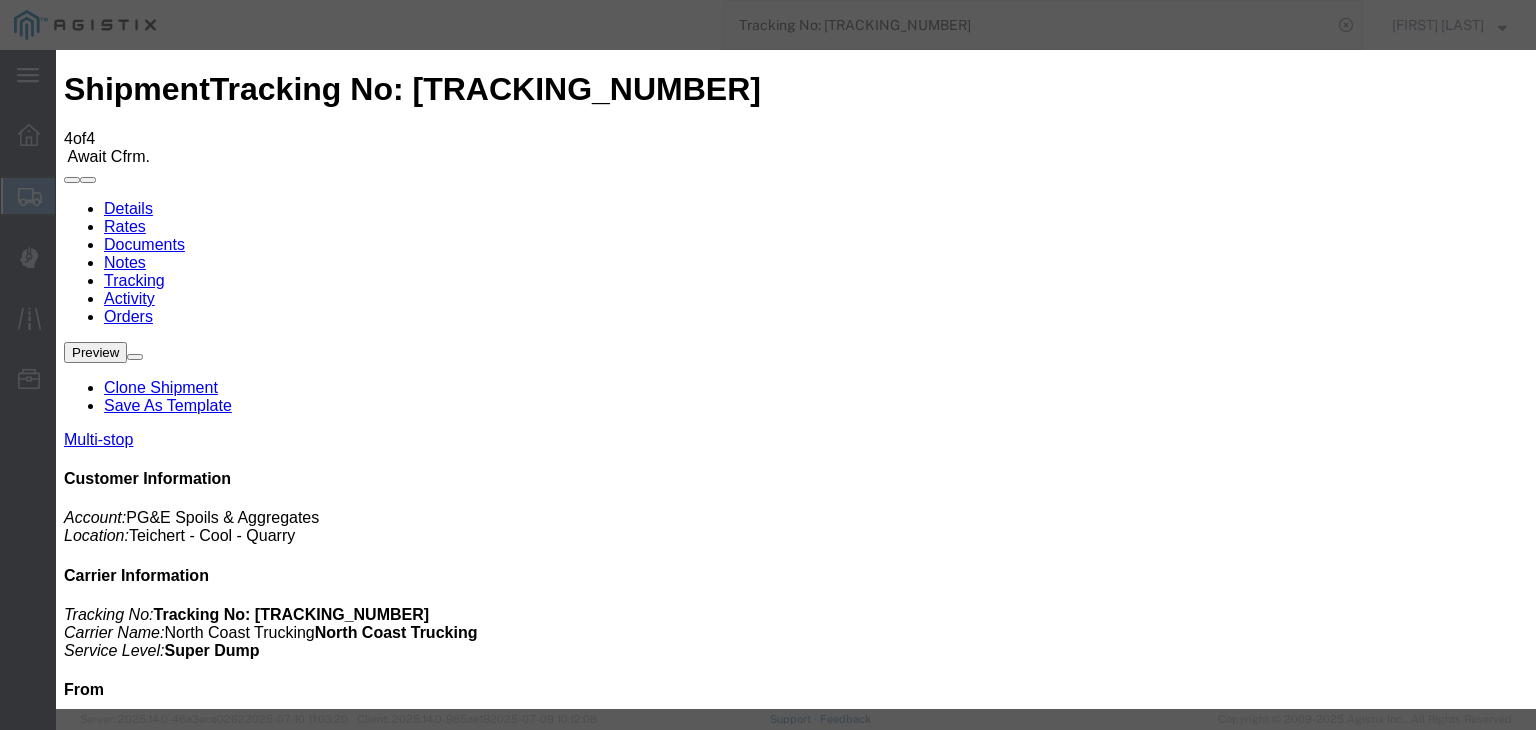 type on "07/11/2025" 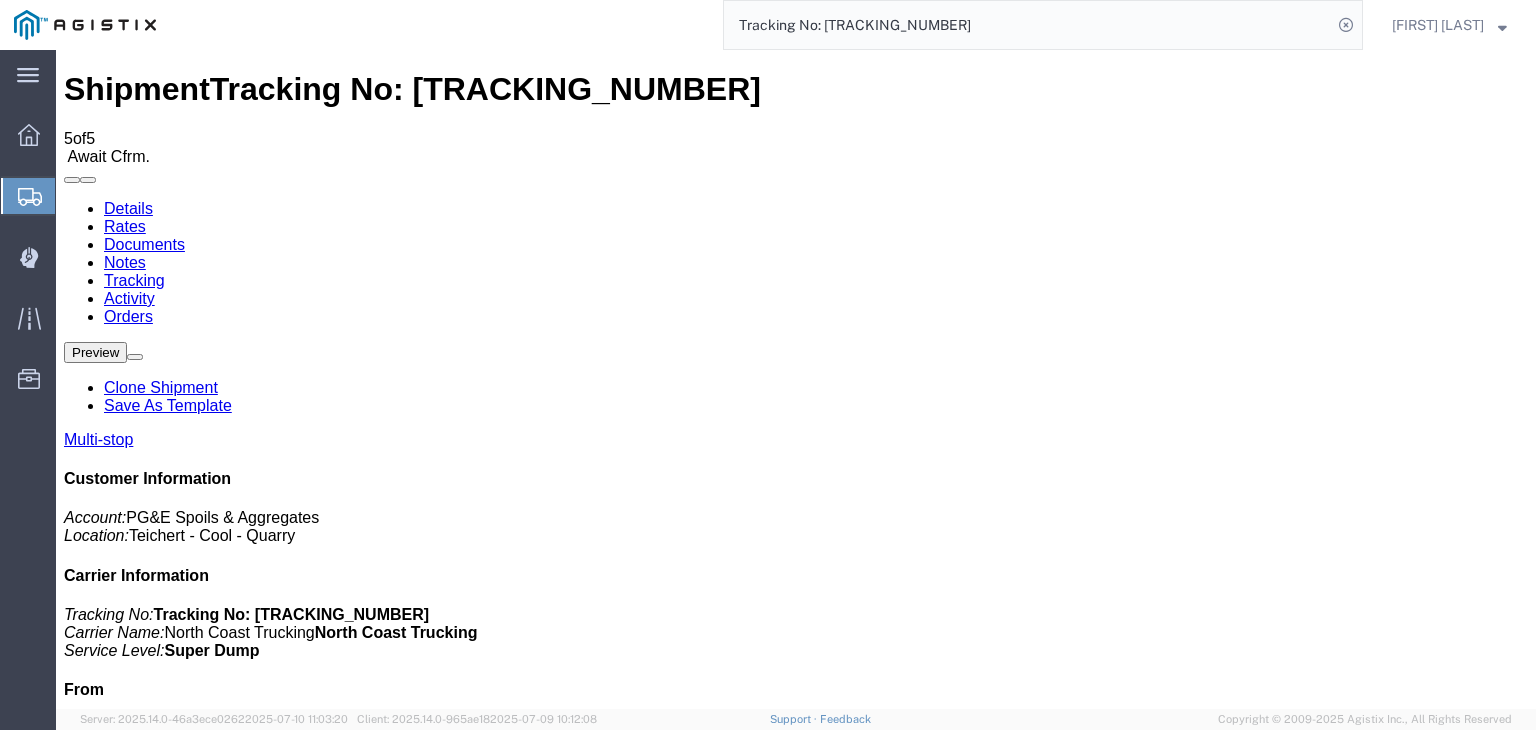 click on "Add New Tracking" at bounding box center (229, 1177) 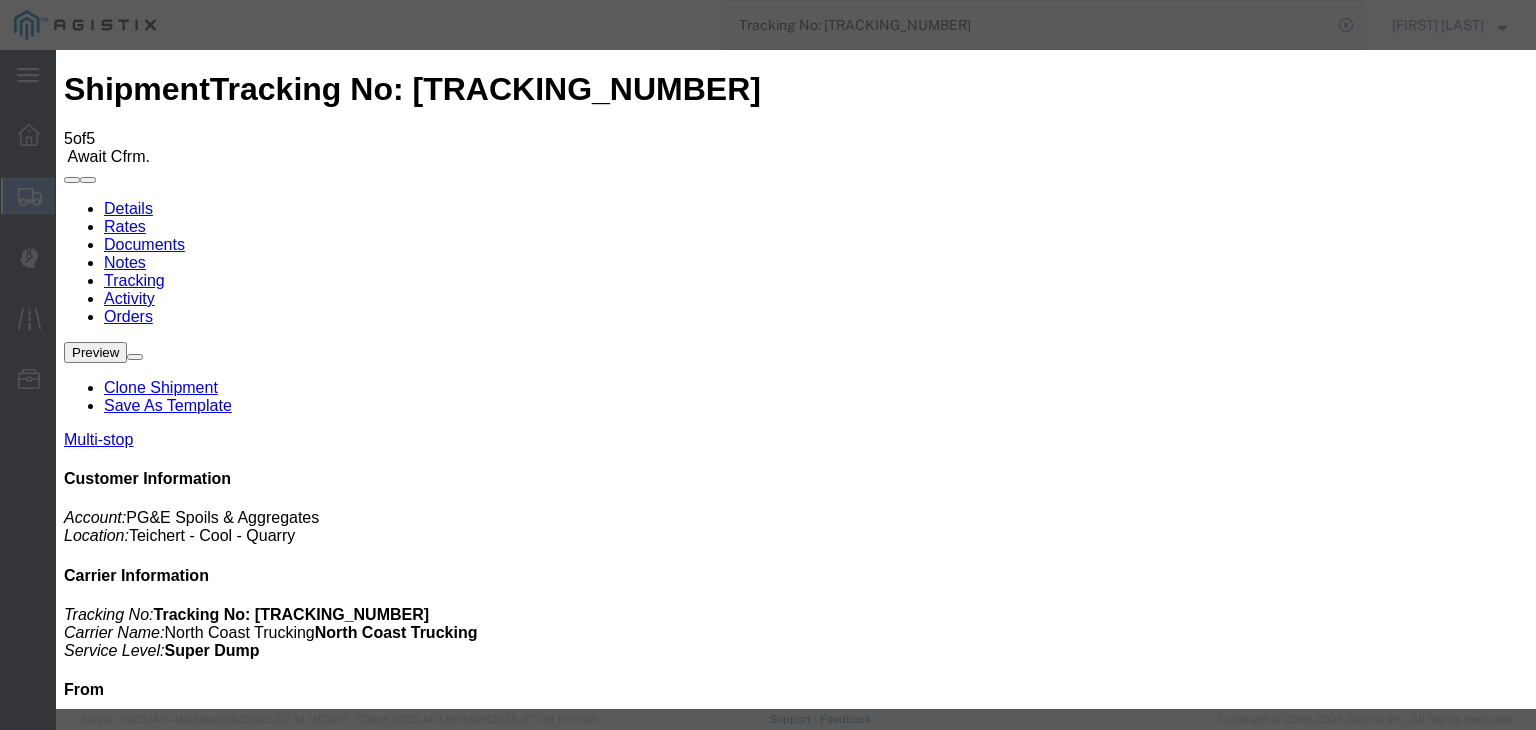 type on "07/11/2025" 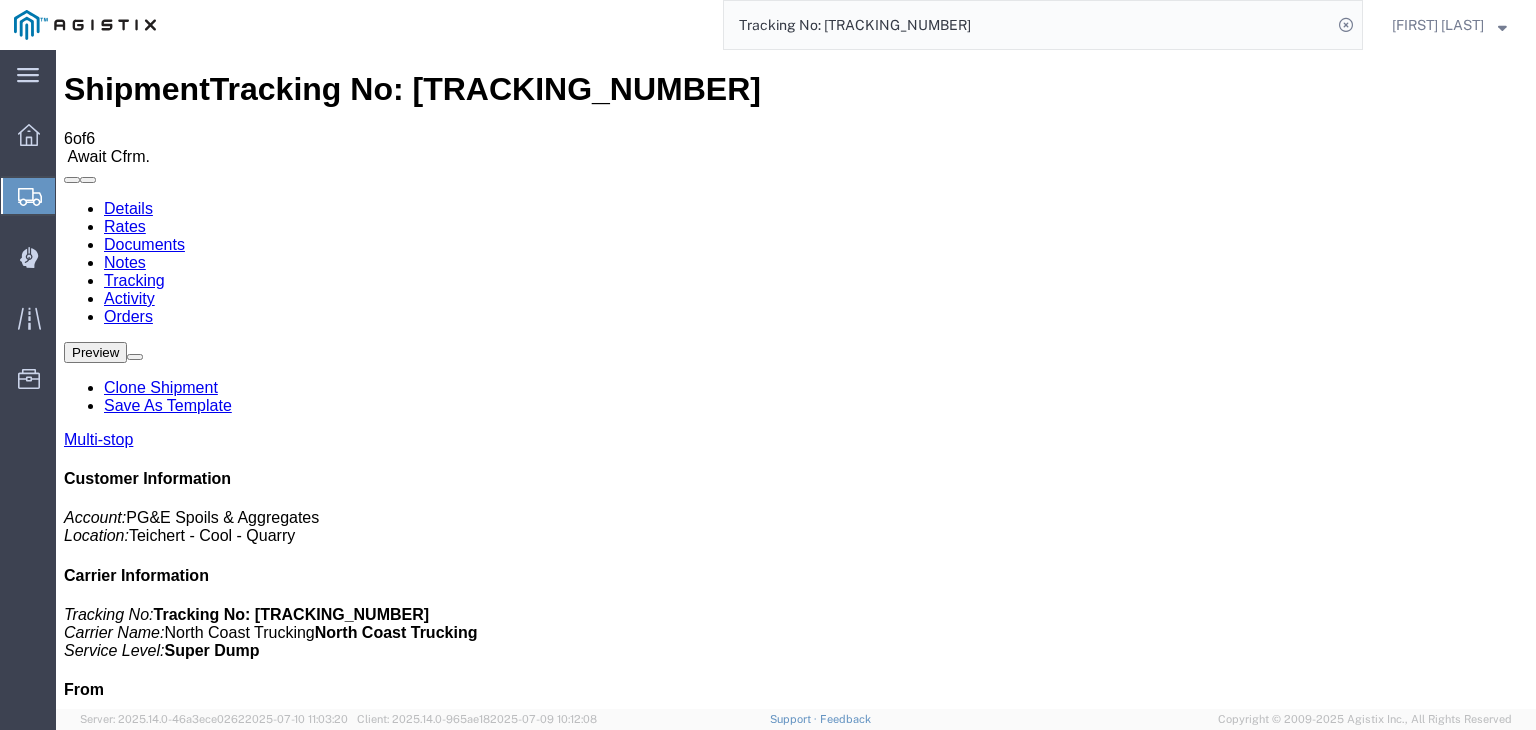 click on "Add New Tracking" at bounding box center [229, 1177] 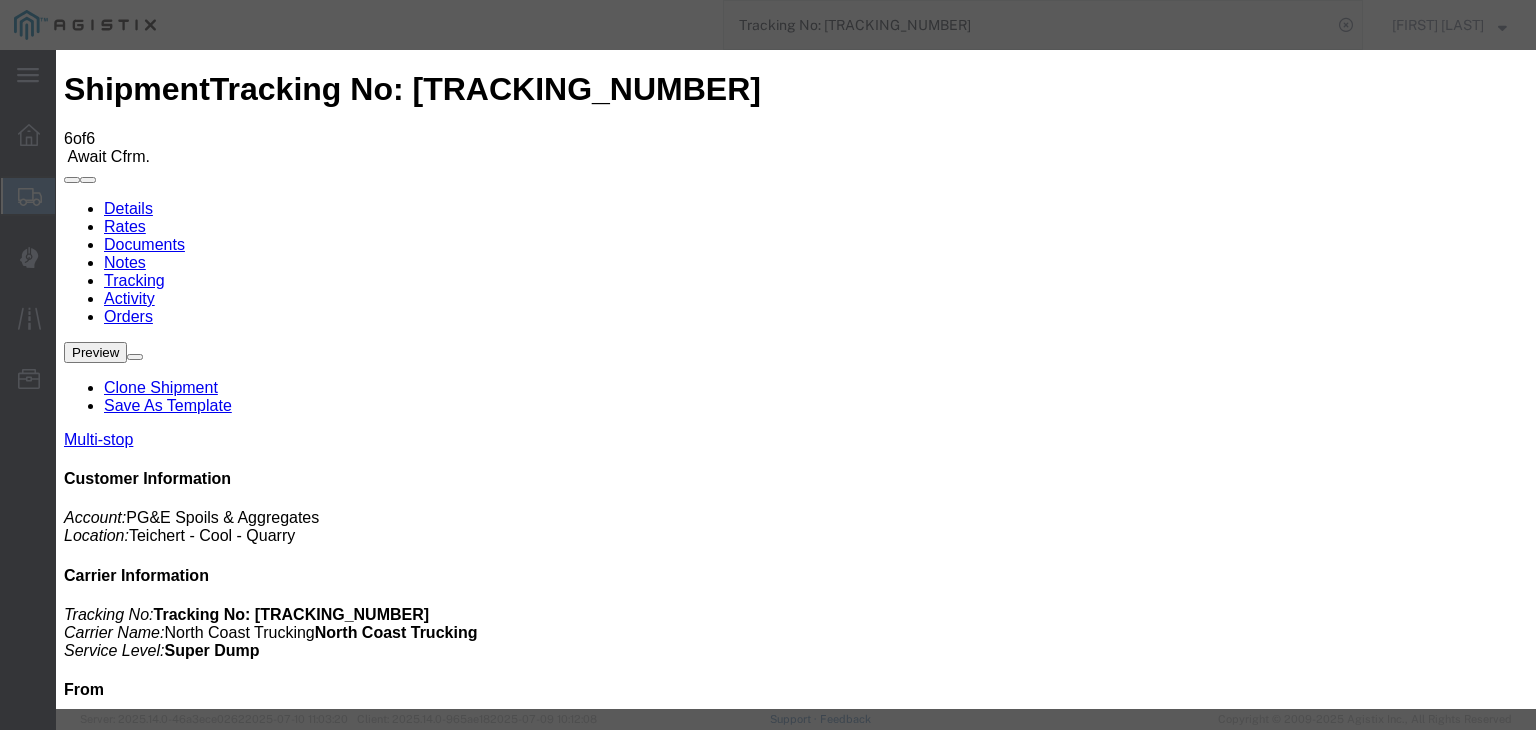 type on "07/11/2025" 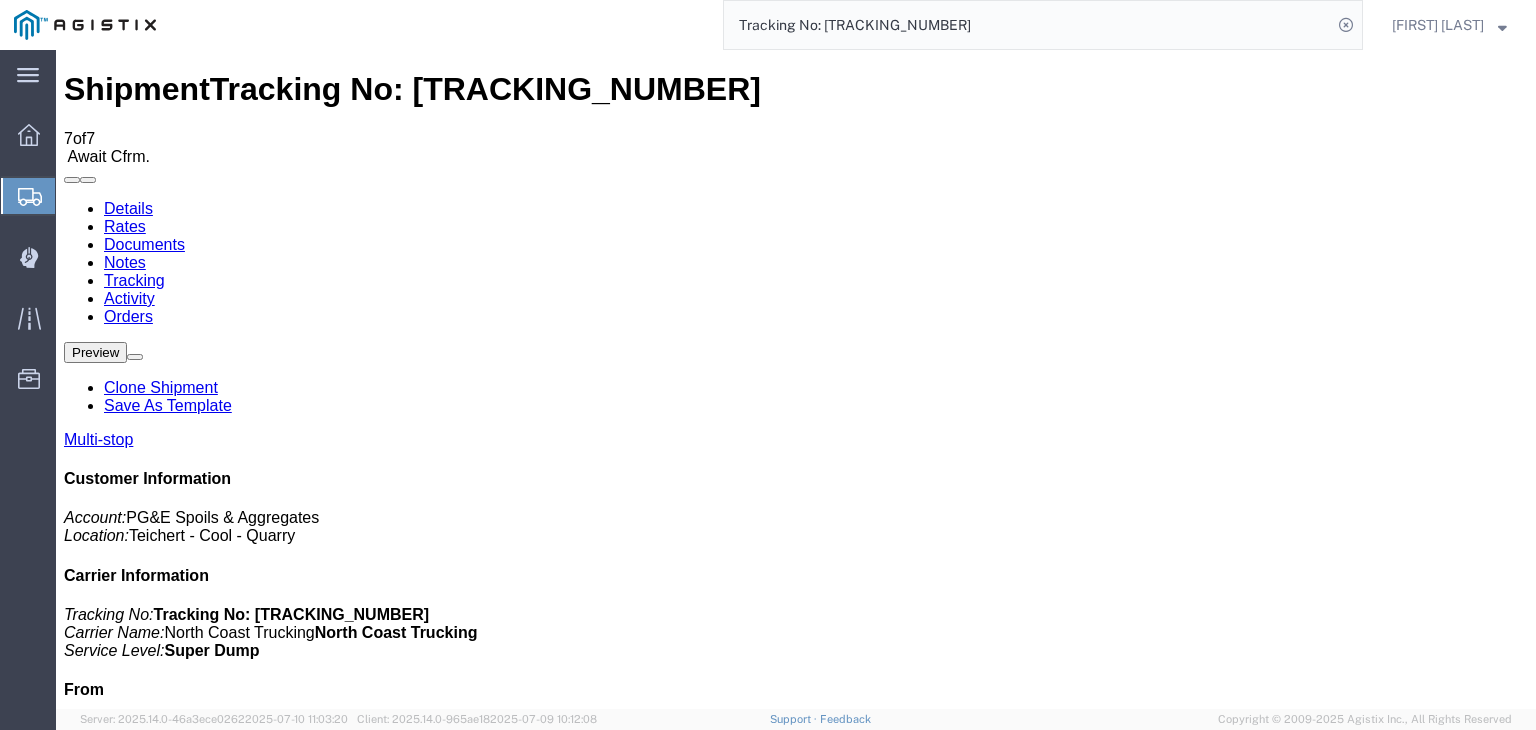 click on "Add New Tracking" at bounding box center (229, 1177) 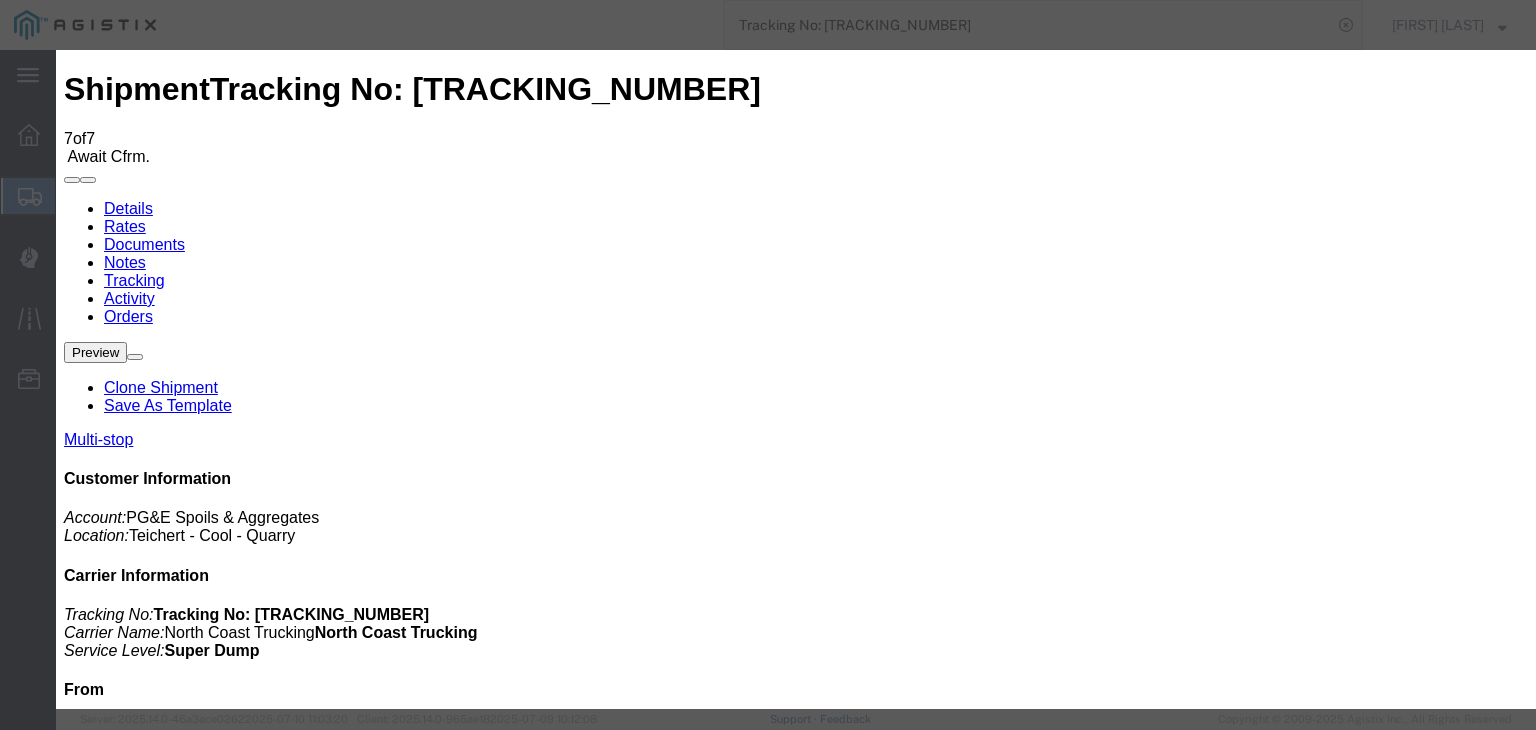 click on "07/11/2025" at bounding box center [168, 4503] 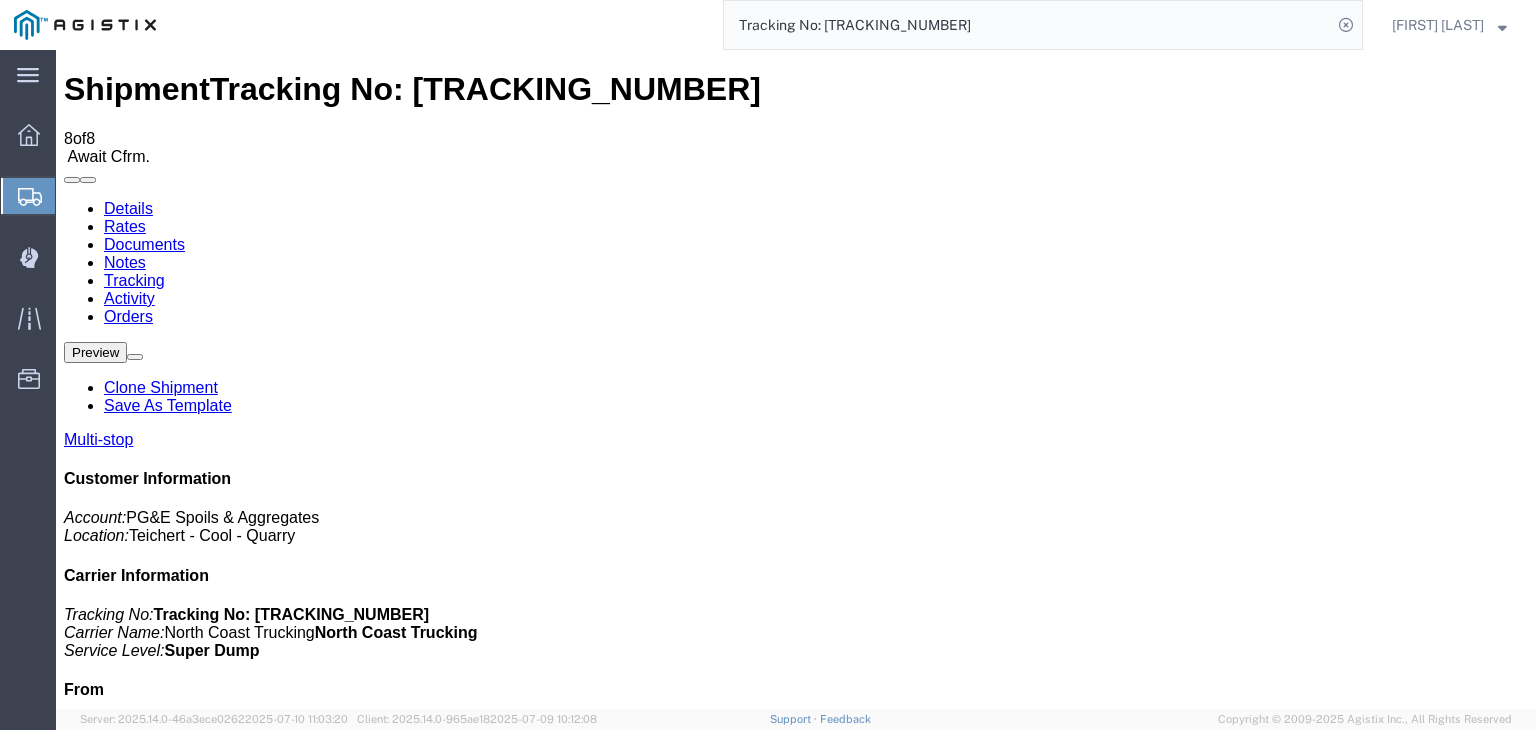 click on "Add New Tracking" at bounding box center (229, 1177) 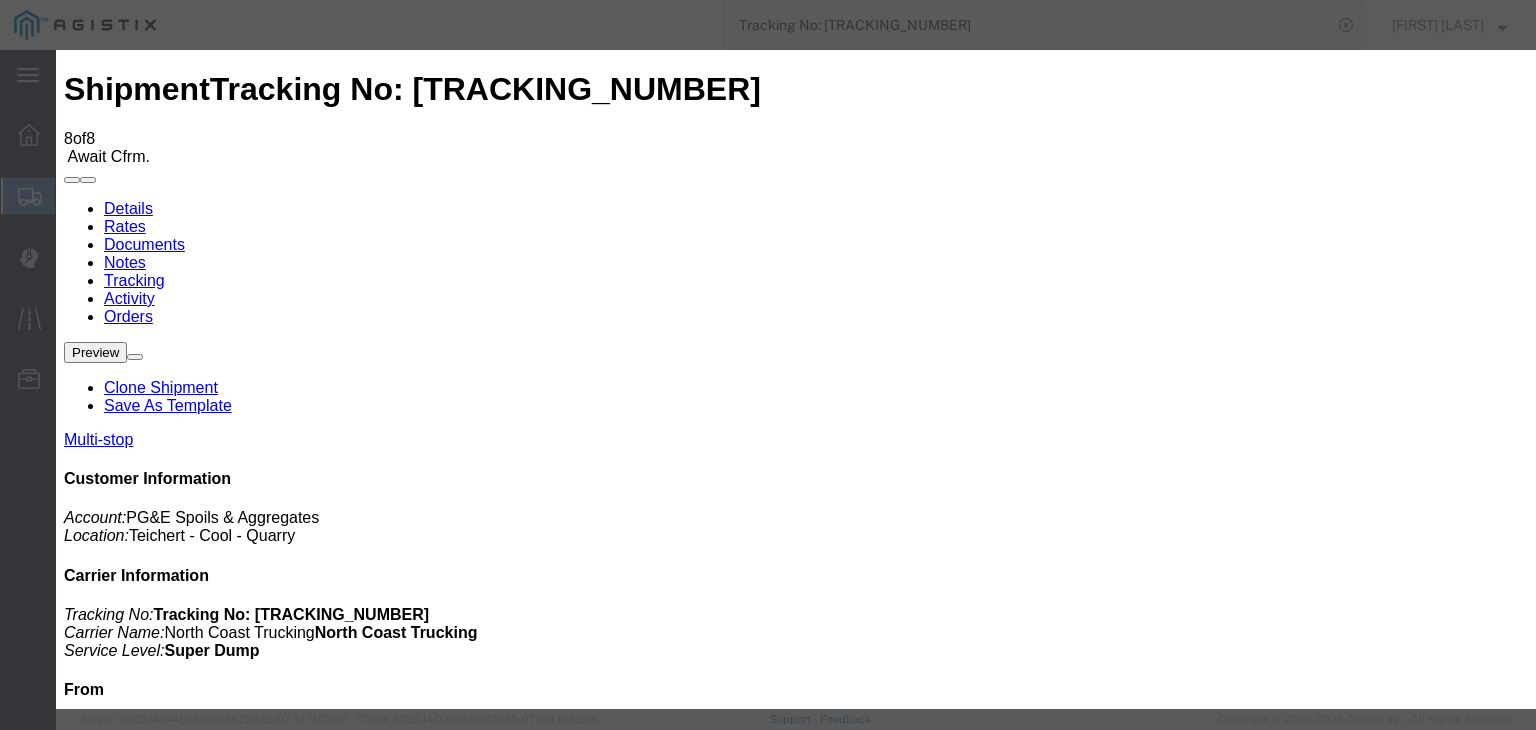 click on "07/11/2025" at bounding box center (168, 4746) 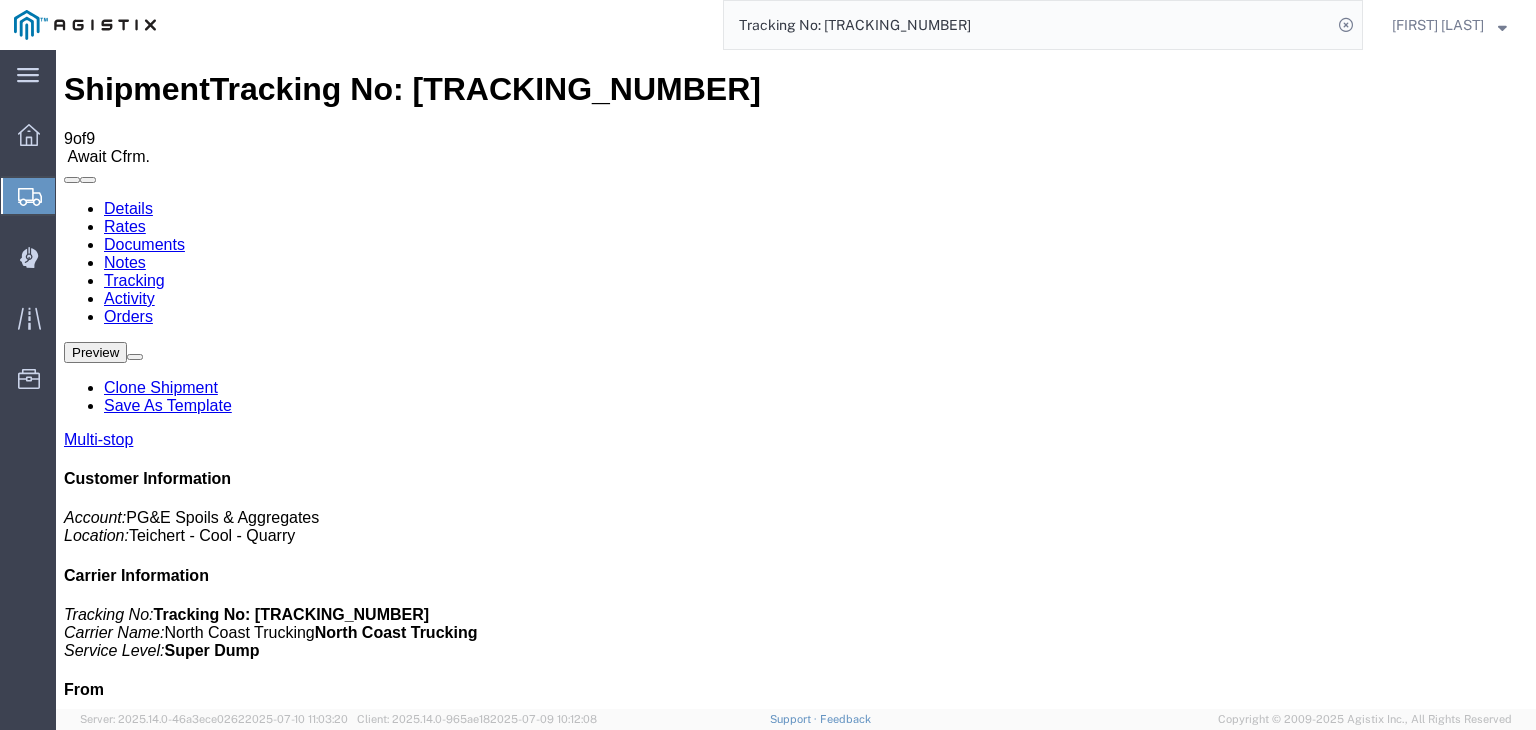 click on "Add New Tracking" at bounding box center (229, 1177) 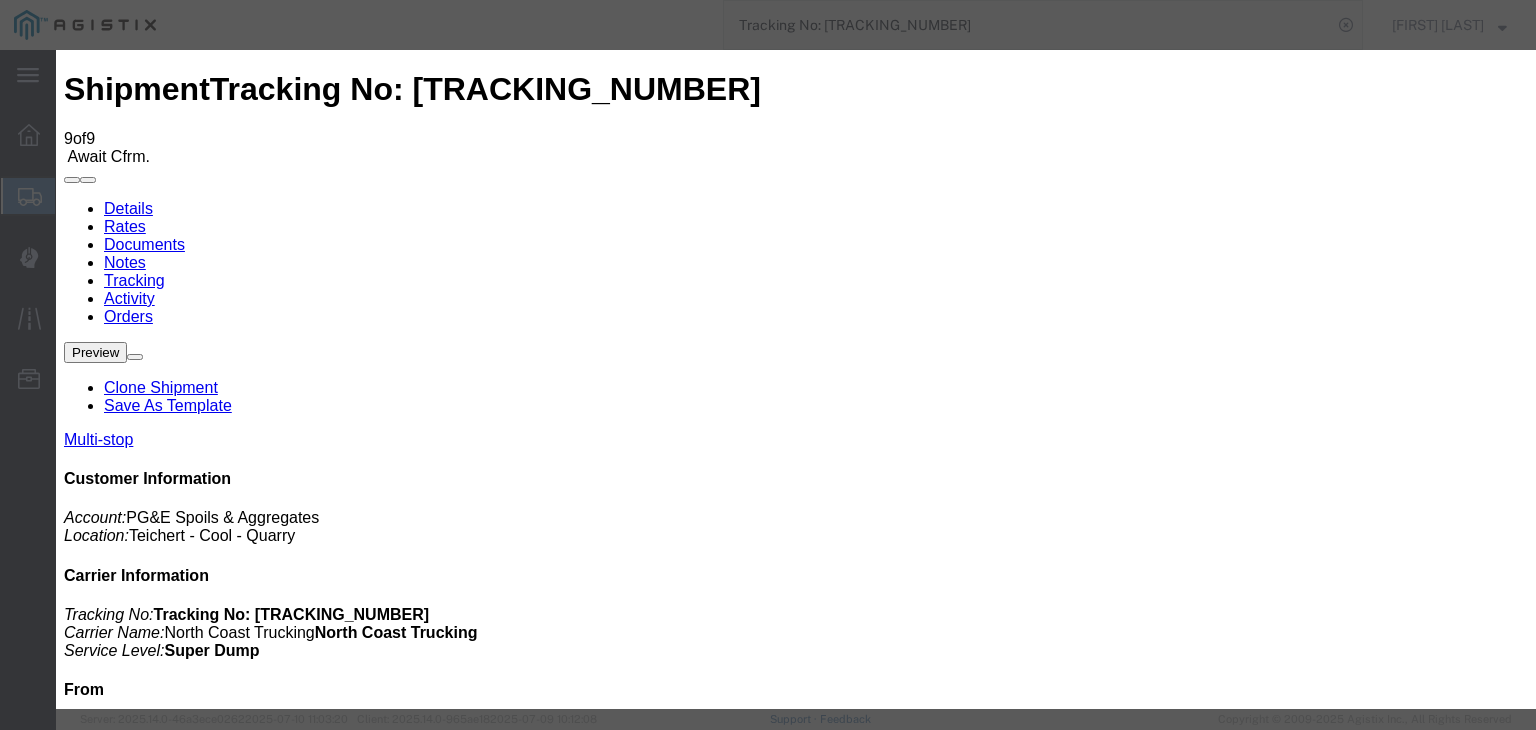 click on "07/11/2025" at bounding box center [168, 4989] 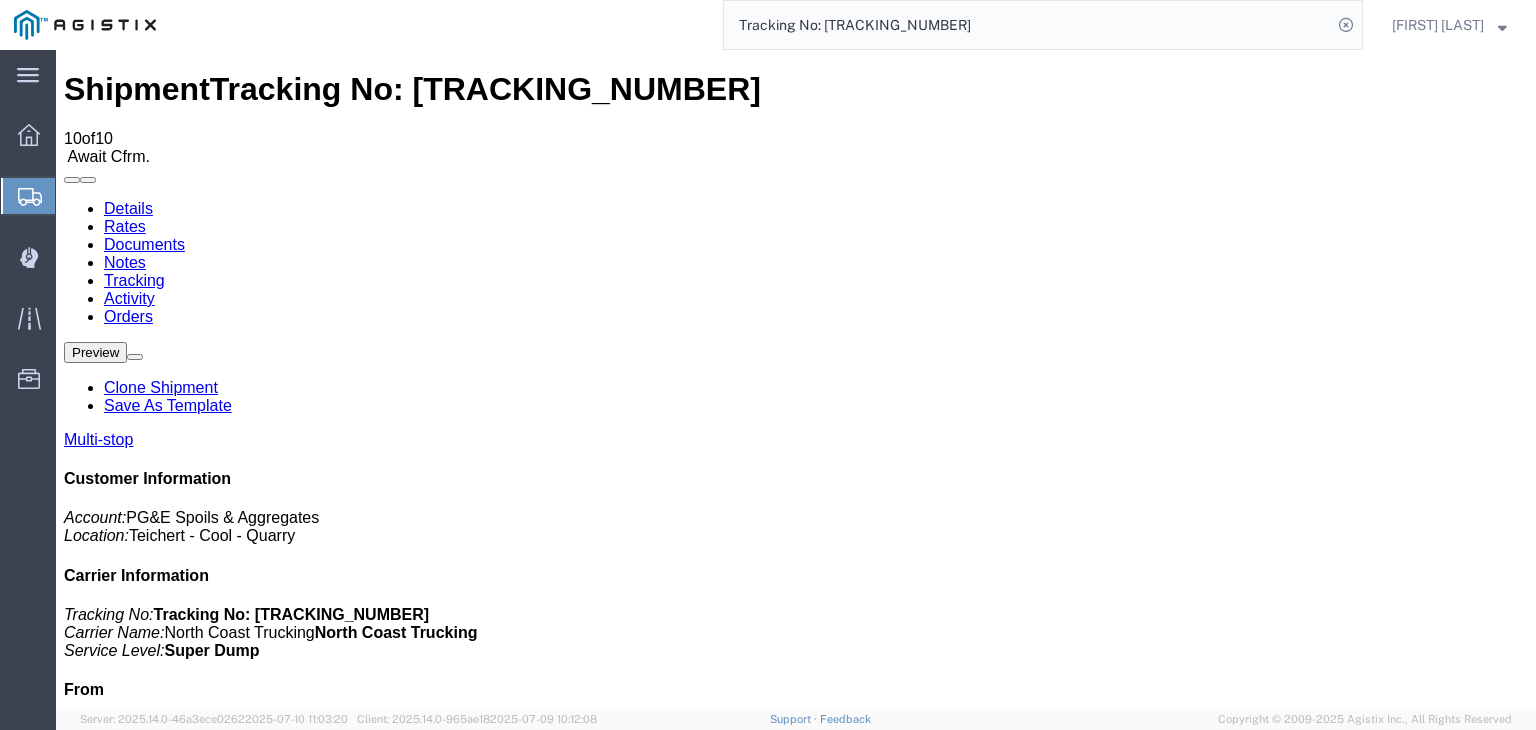 click on "Add New Tracking" at bounding box center [229, 1177] 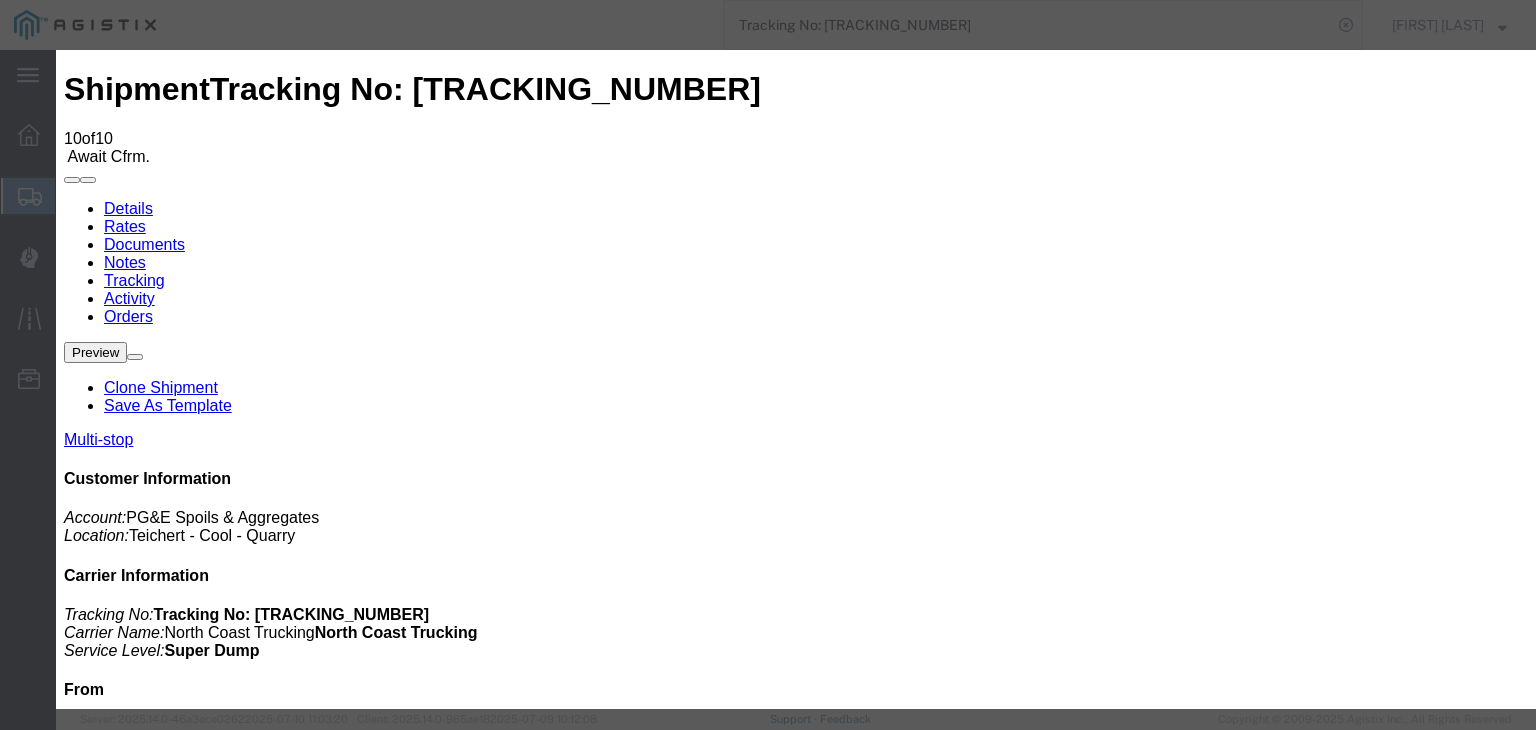 click on "07/11/2025" at bounding box center [168, 5232] 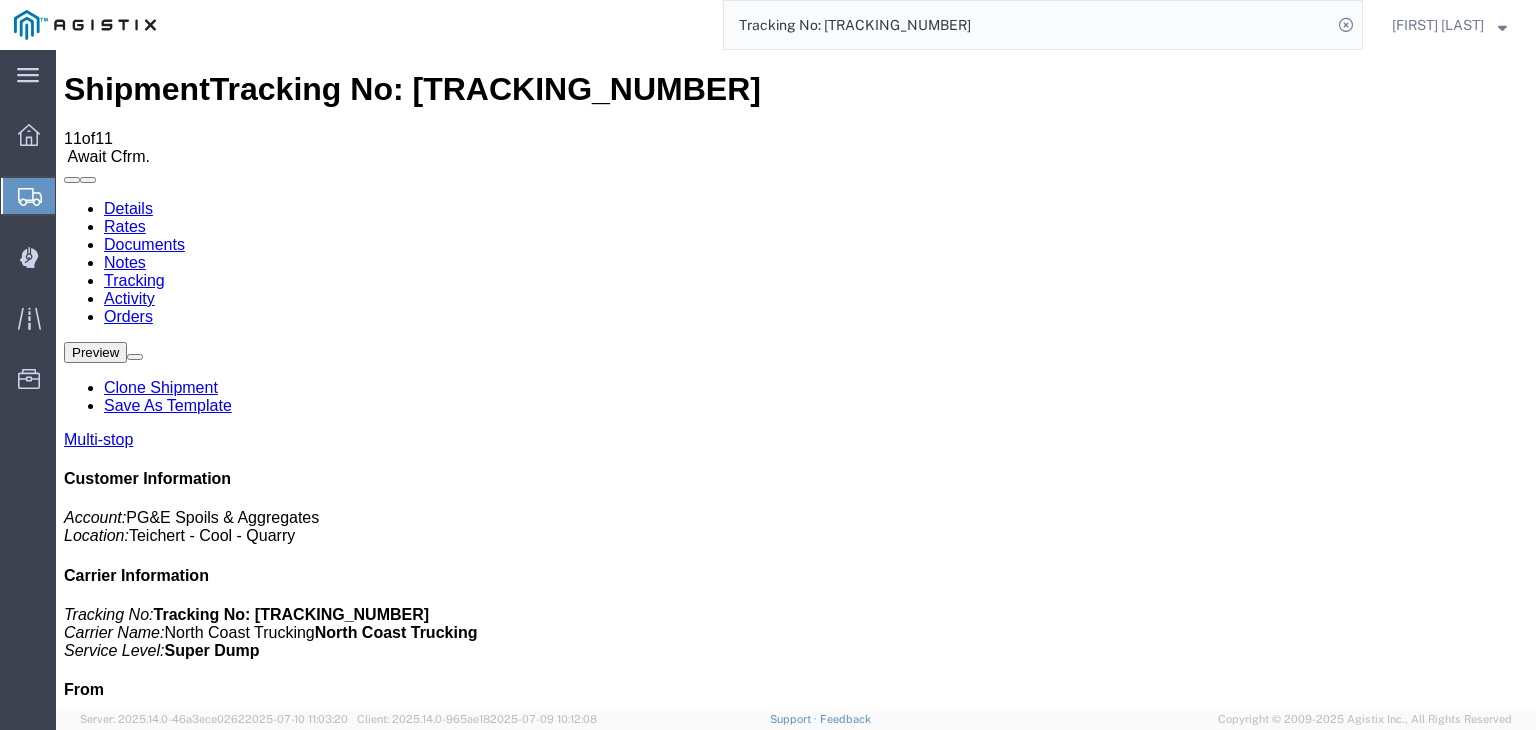 click on "Add New Tracking" at bounding box center (229, 1177) 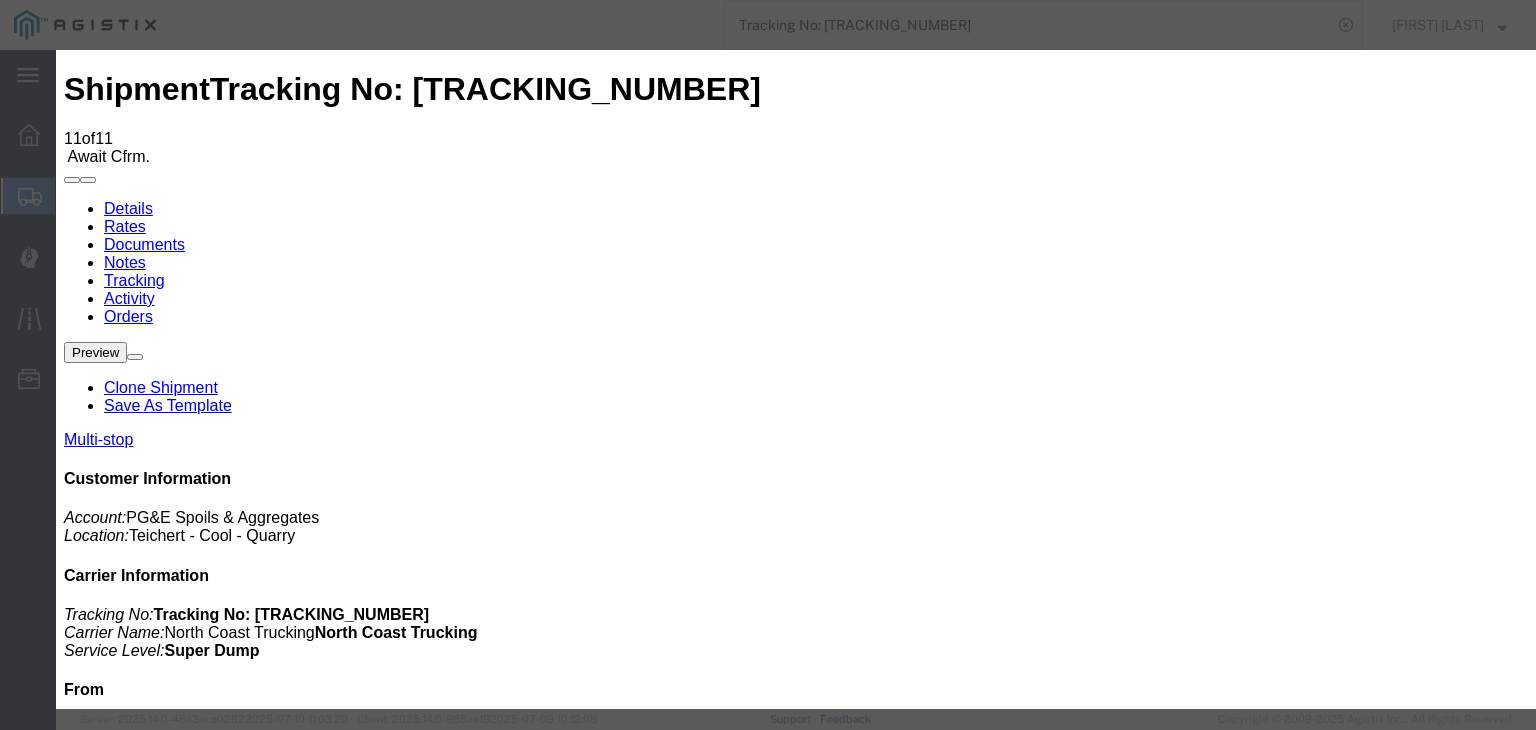 click on "07/11/2025" at bounding box center (168, 5475) 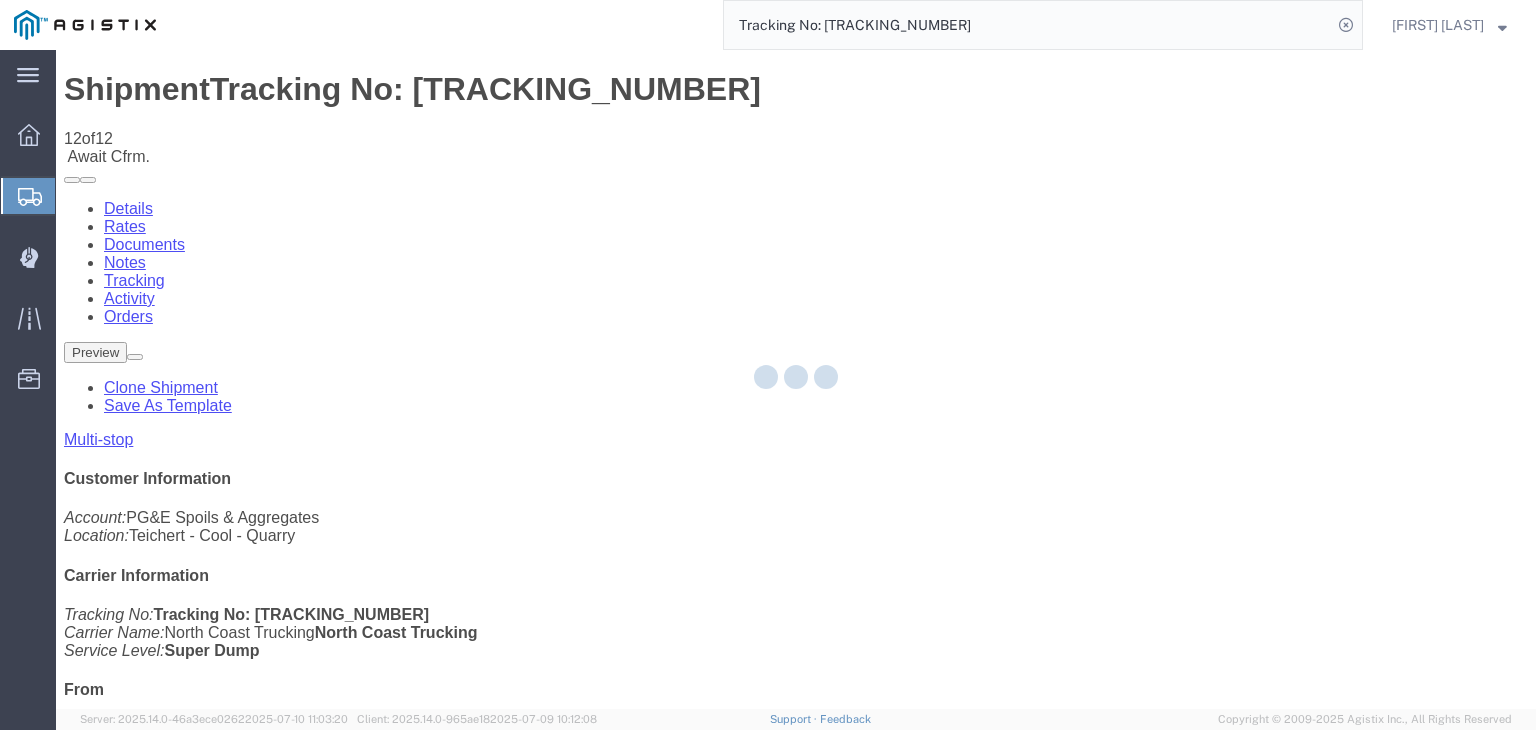 click 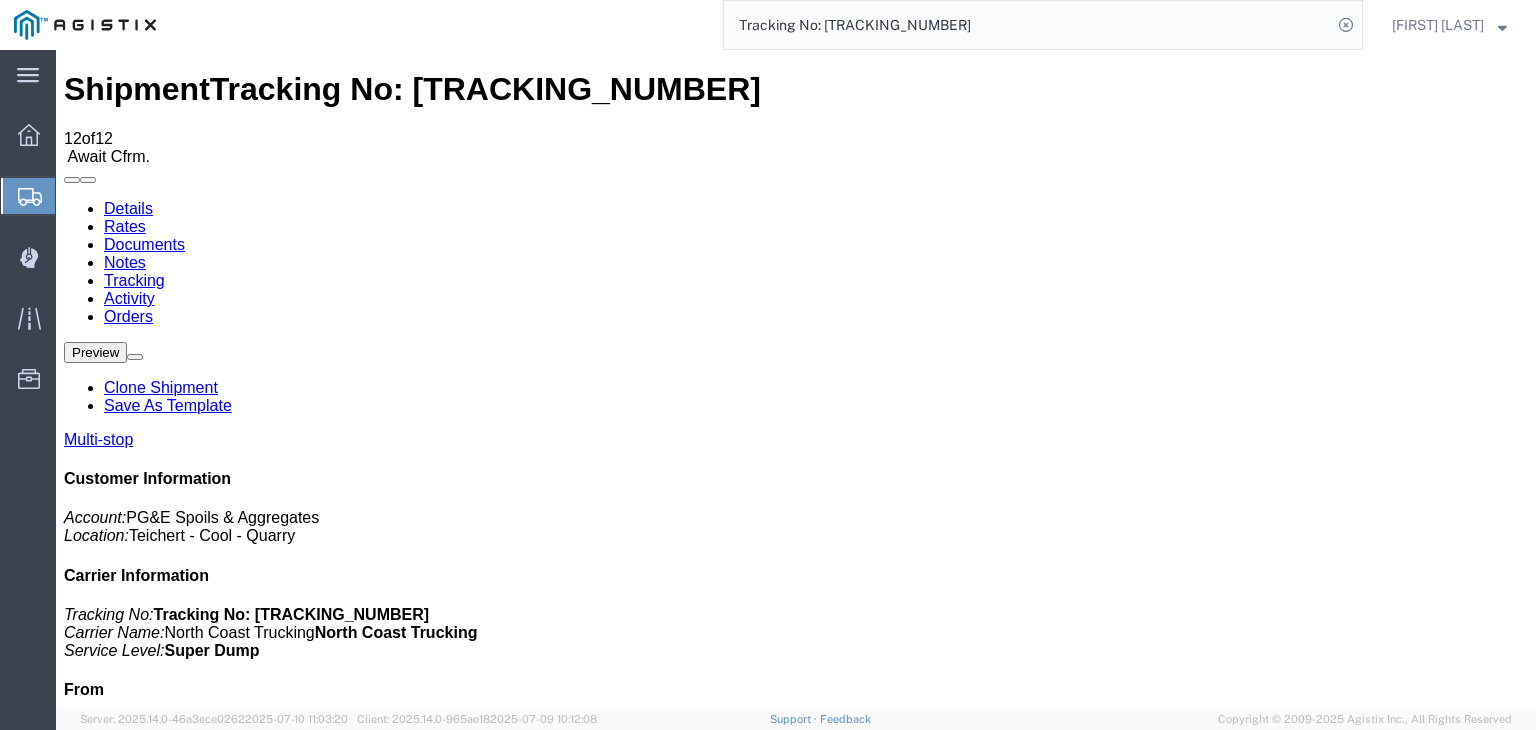 click on "Add New Tracking" at bounding box center (229, 1177) 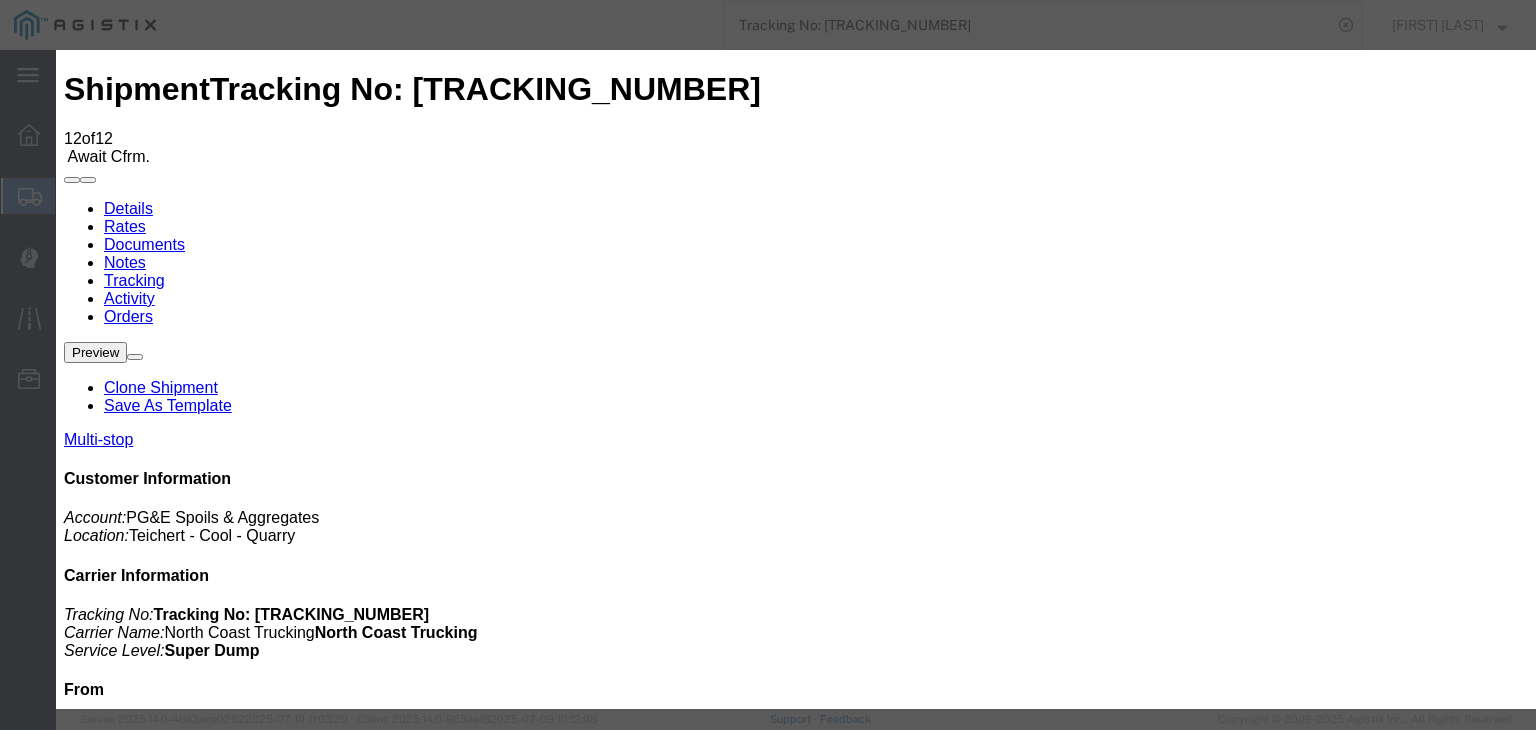 click on "07/11/2025" at bounding box center [168, 5718] 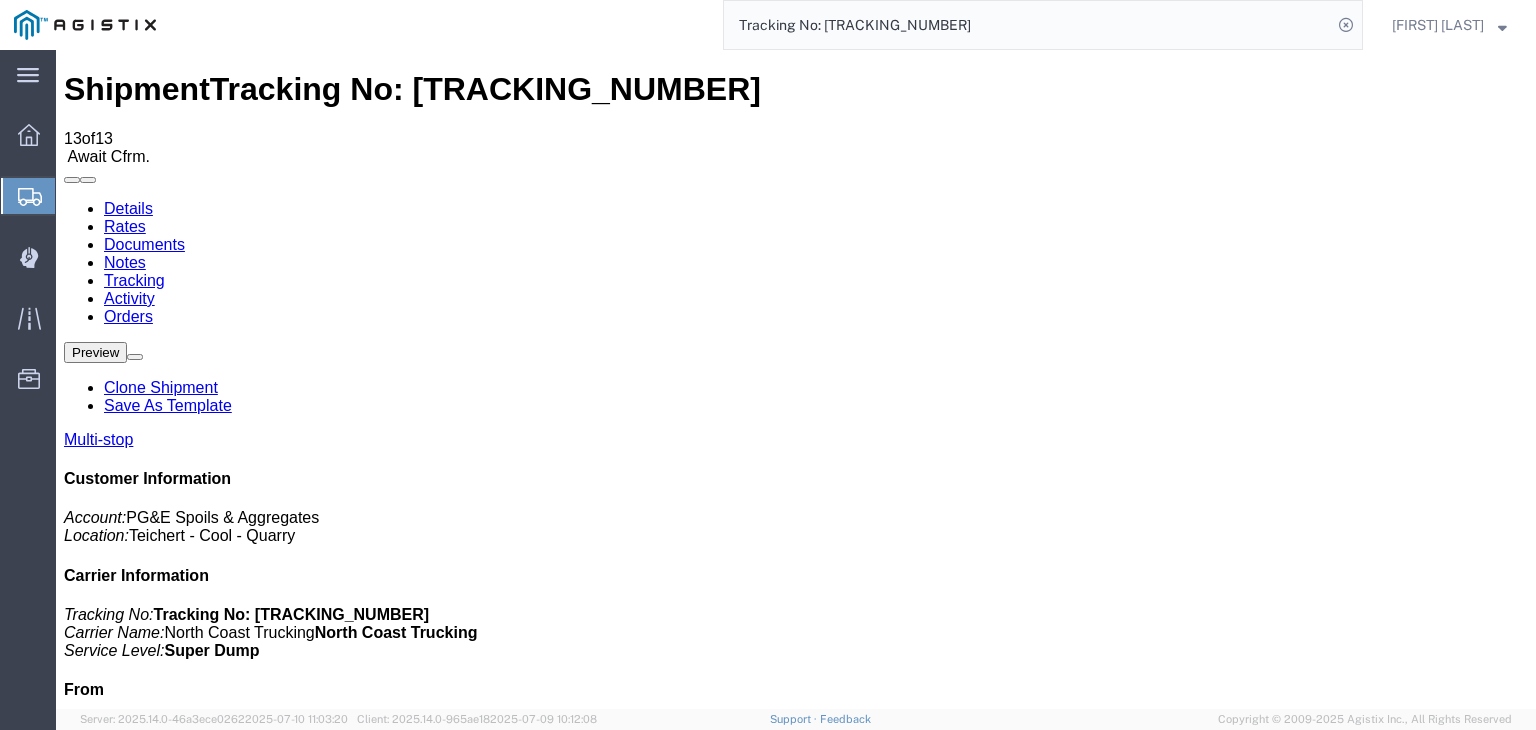 click on "Add New Tracking" at bounding box center (229, 1177) 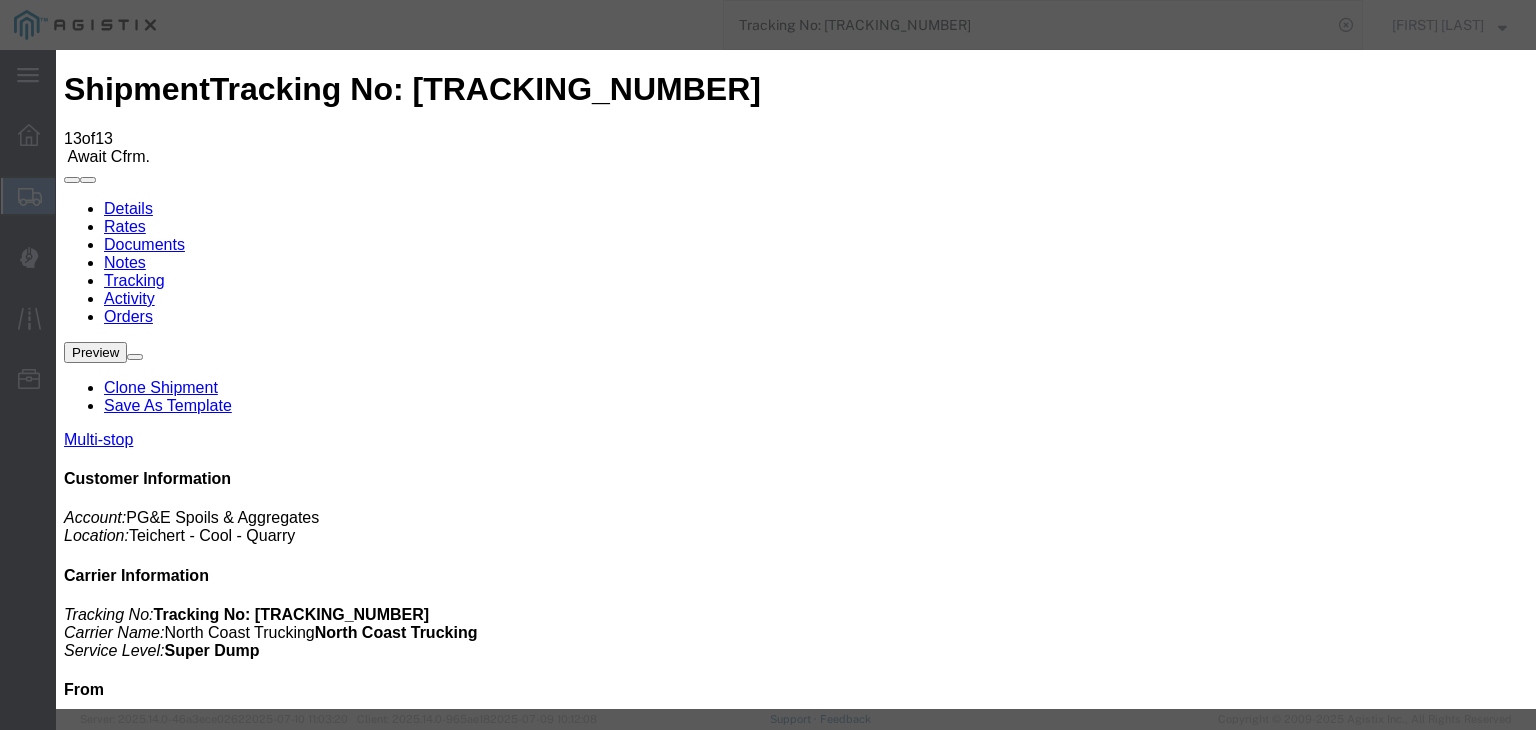 click on "07/11/2025" at bounding box center (168, 5961) 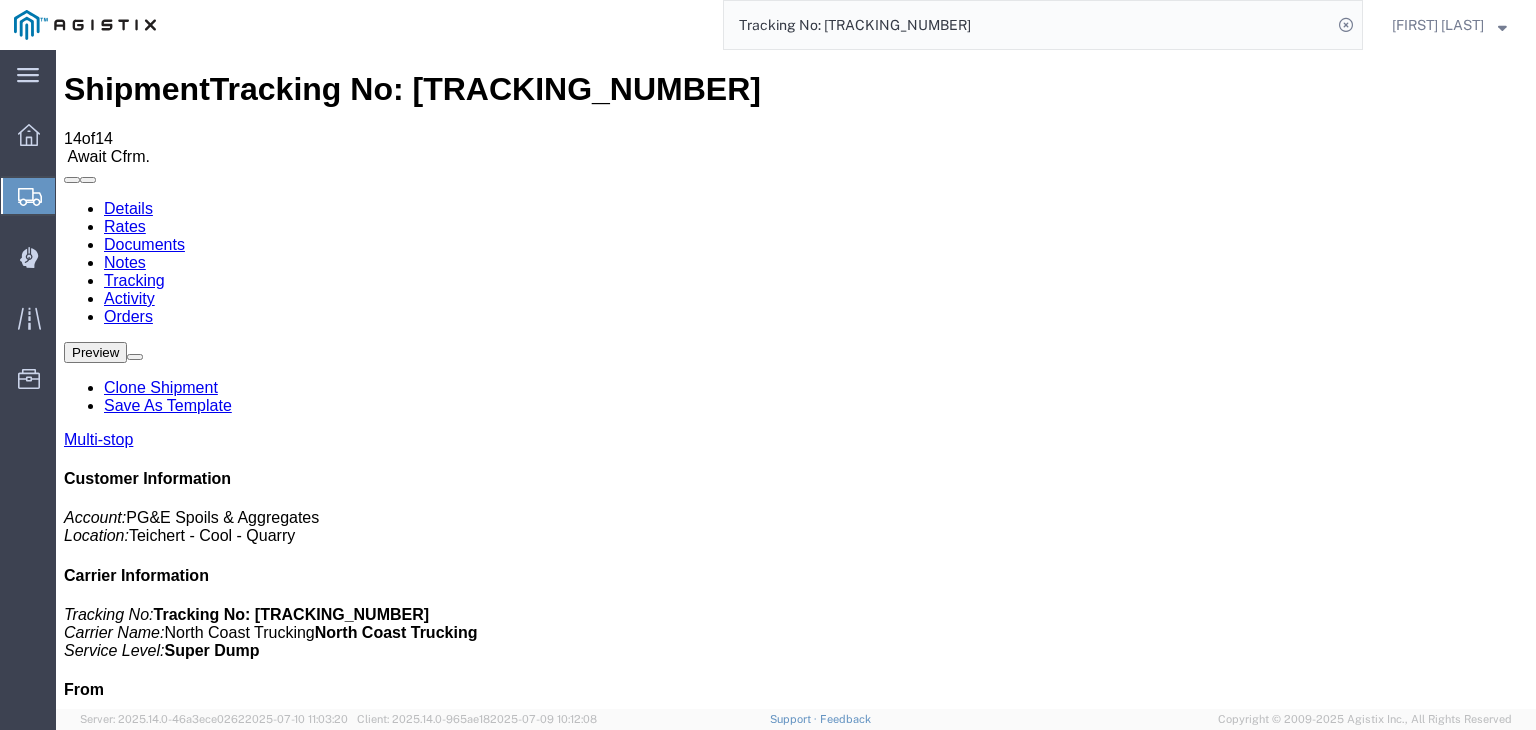 click on "Add New Tracking" at bounding box center (229, 1177) 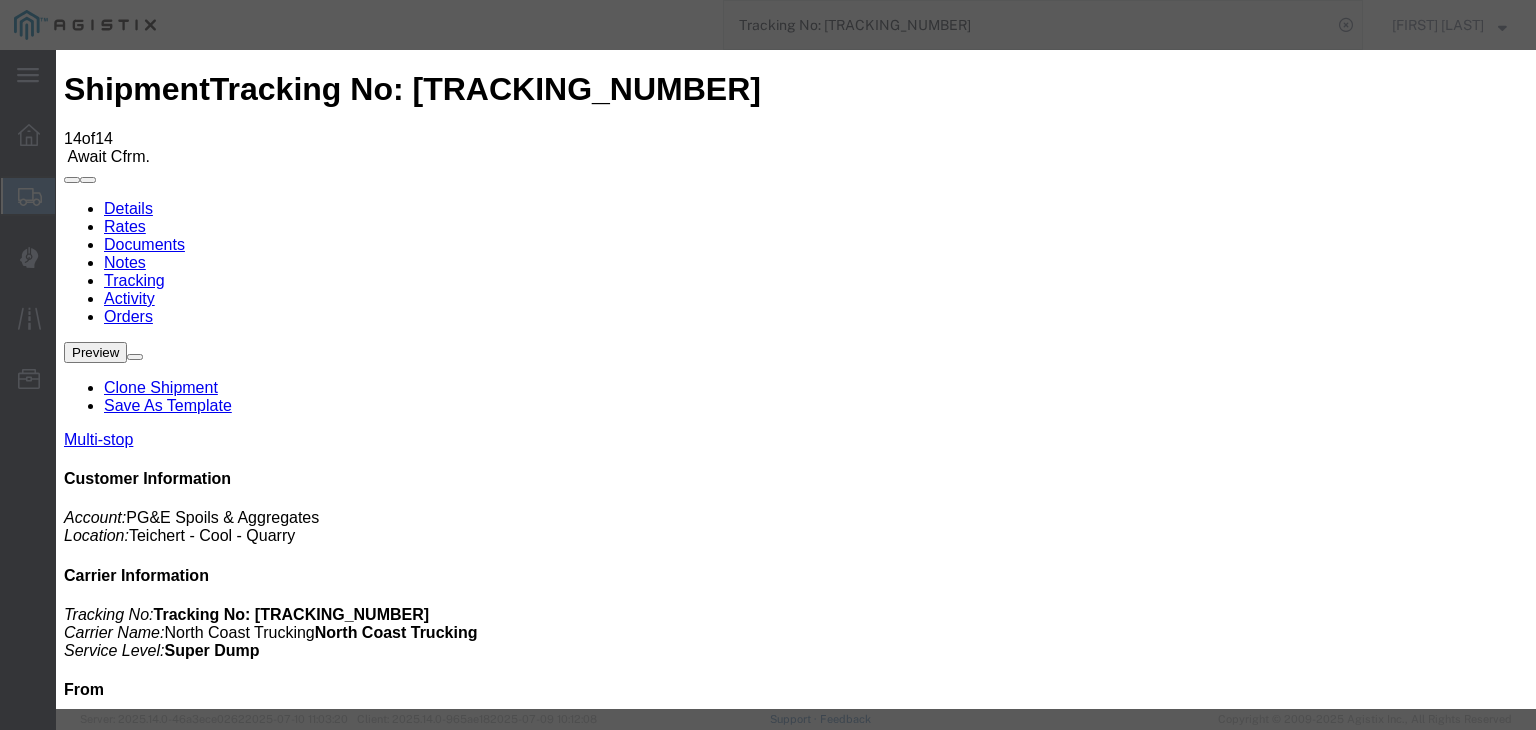 click on "07/11/2025" at bounding box center (168, 6204) 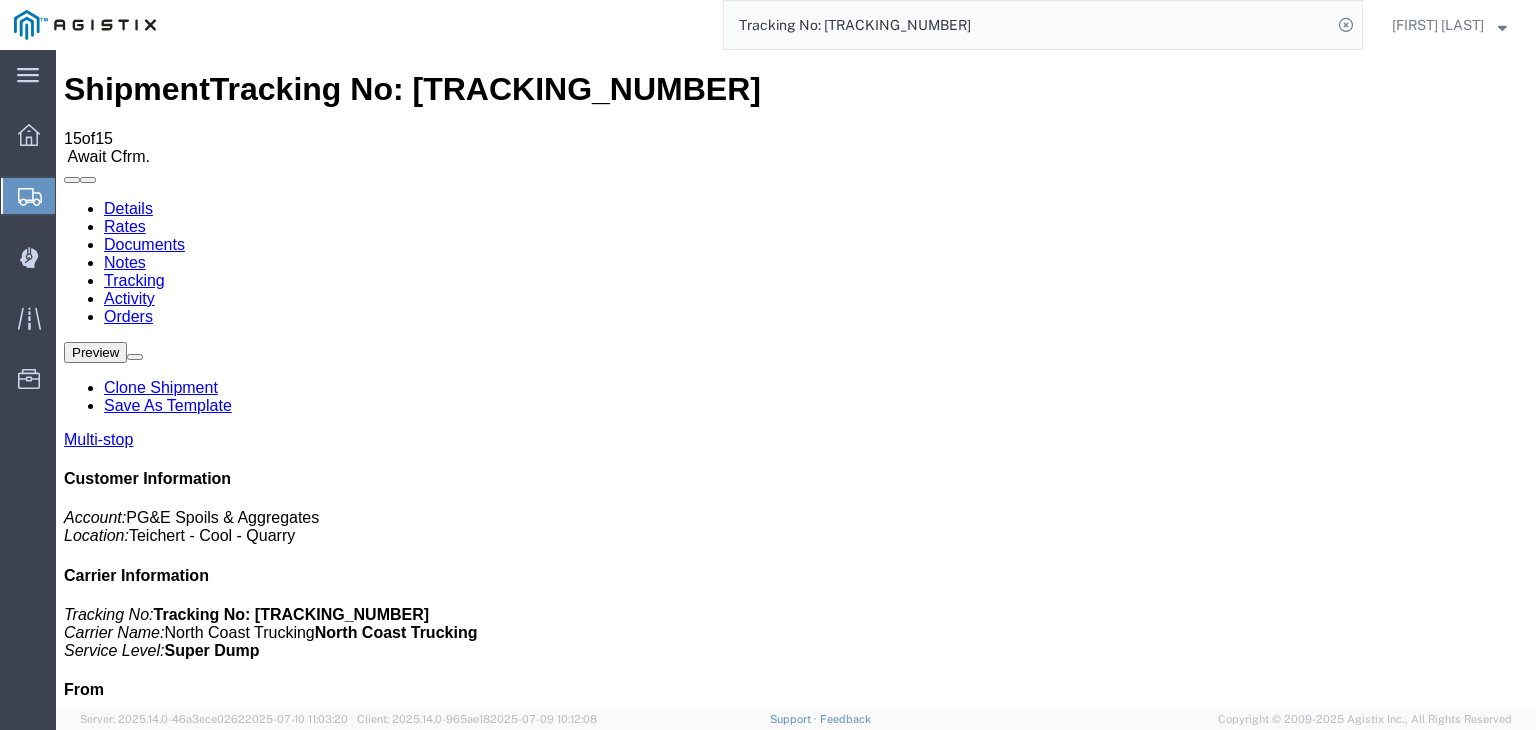 click on "Add New Tracking" at bounding box center [229, 1177] 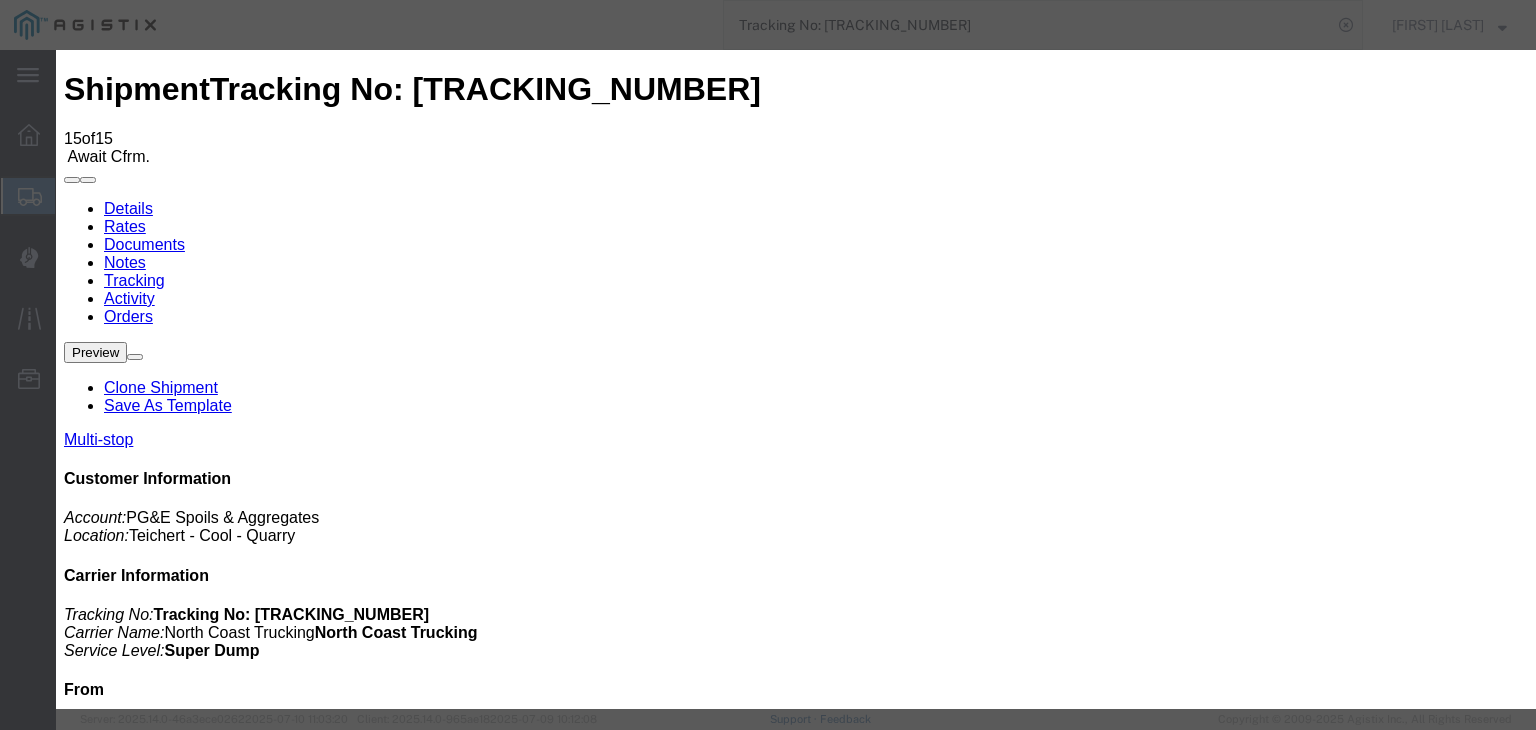 click at bounding box center [80, 6446] 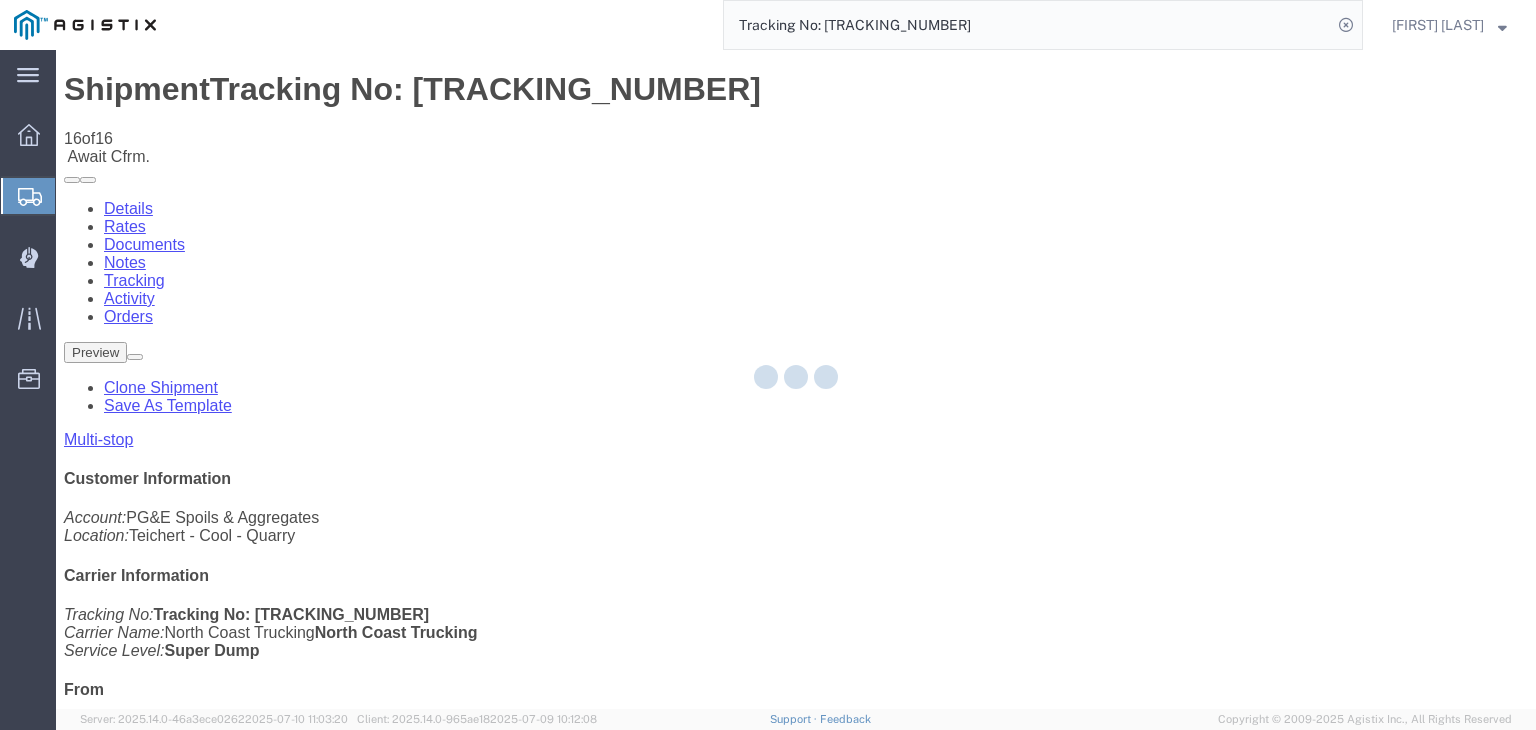 click 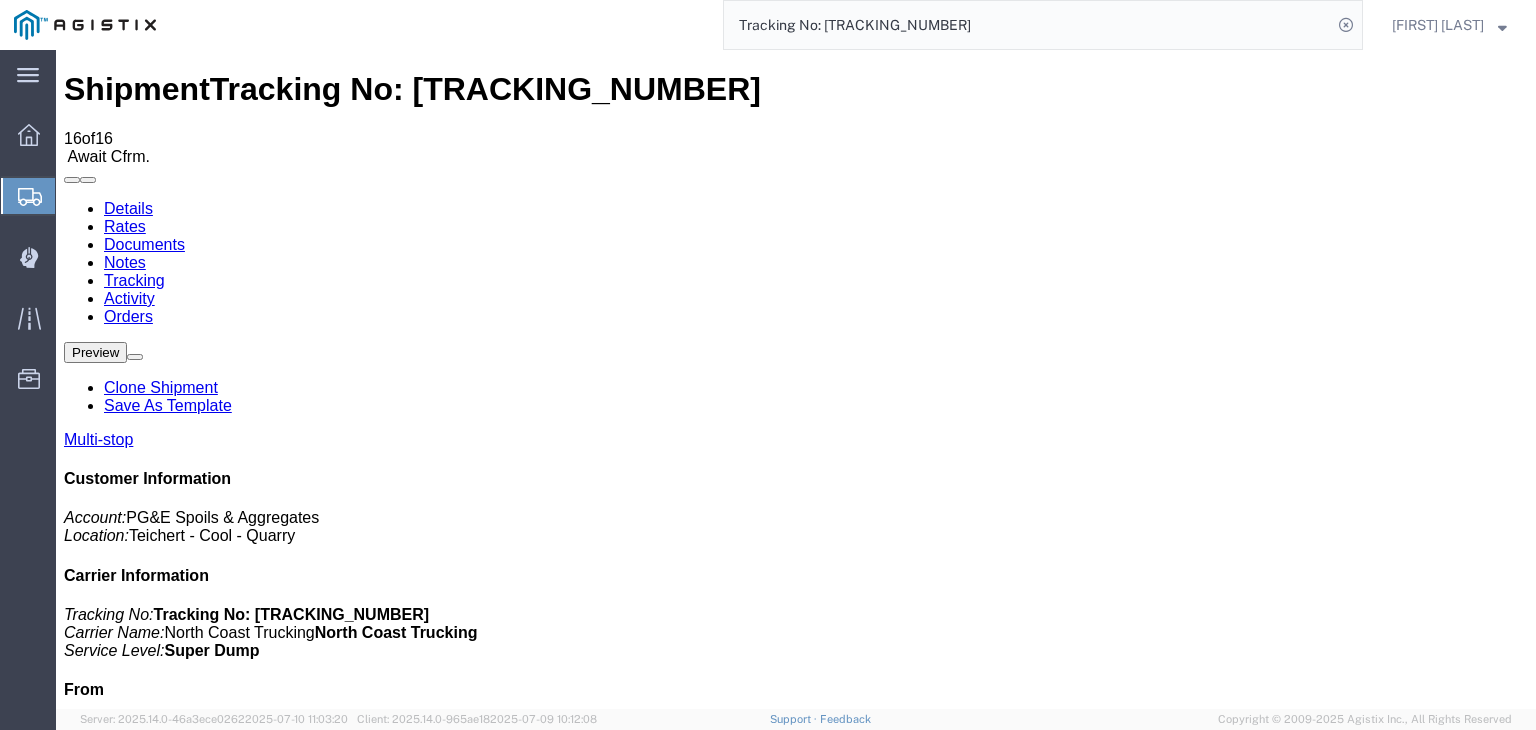 click on "Add New Tracking" at bounding box center [229, 1177] 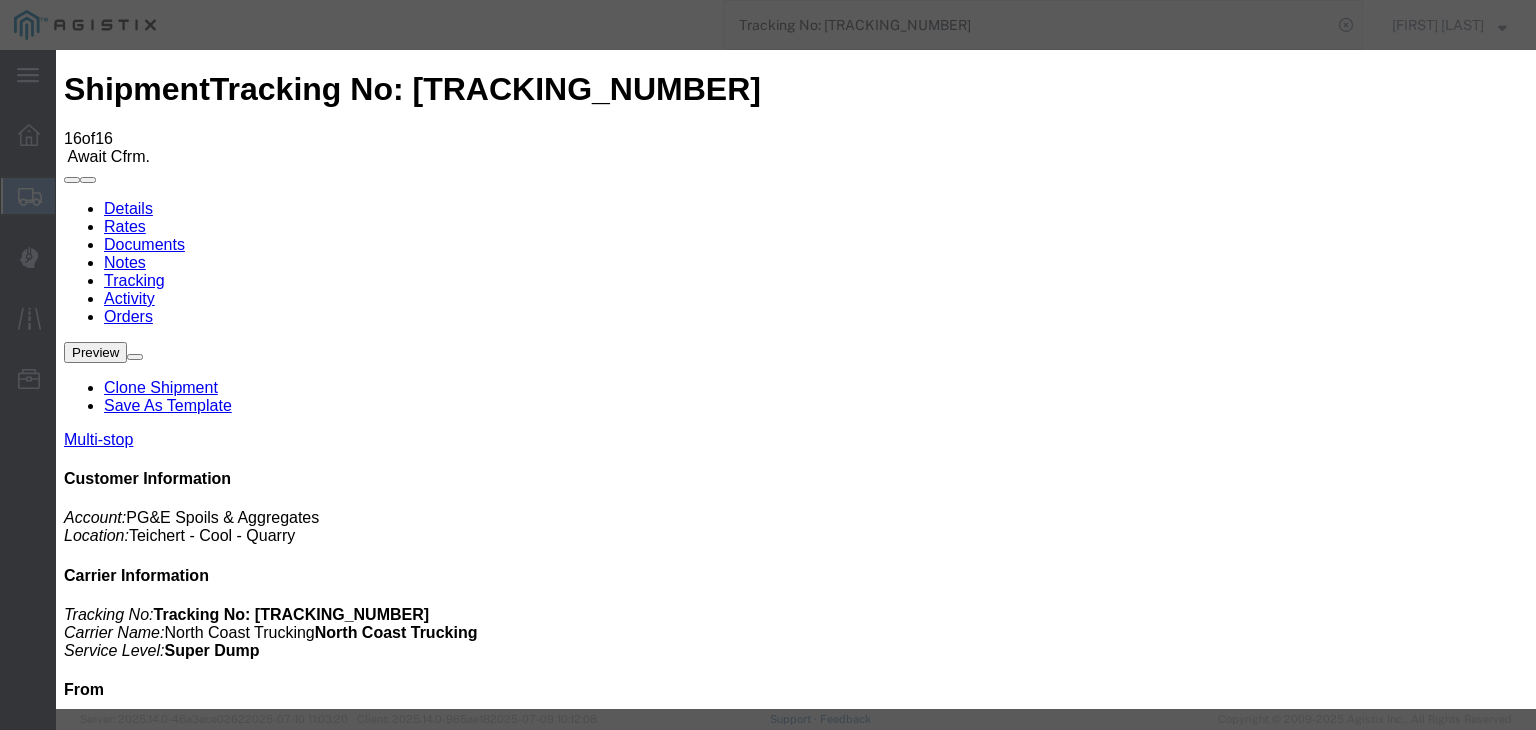 click on "07/11/2025" at bounding box center [168, 6690] 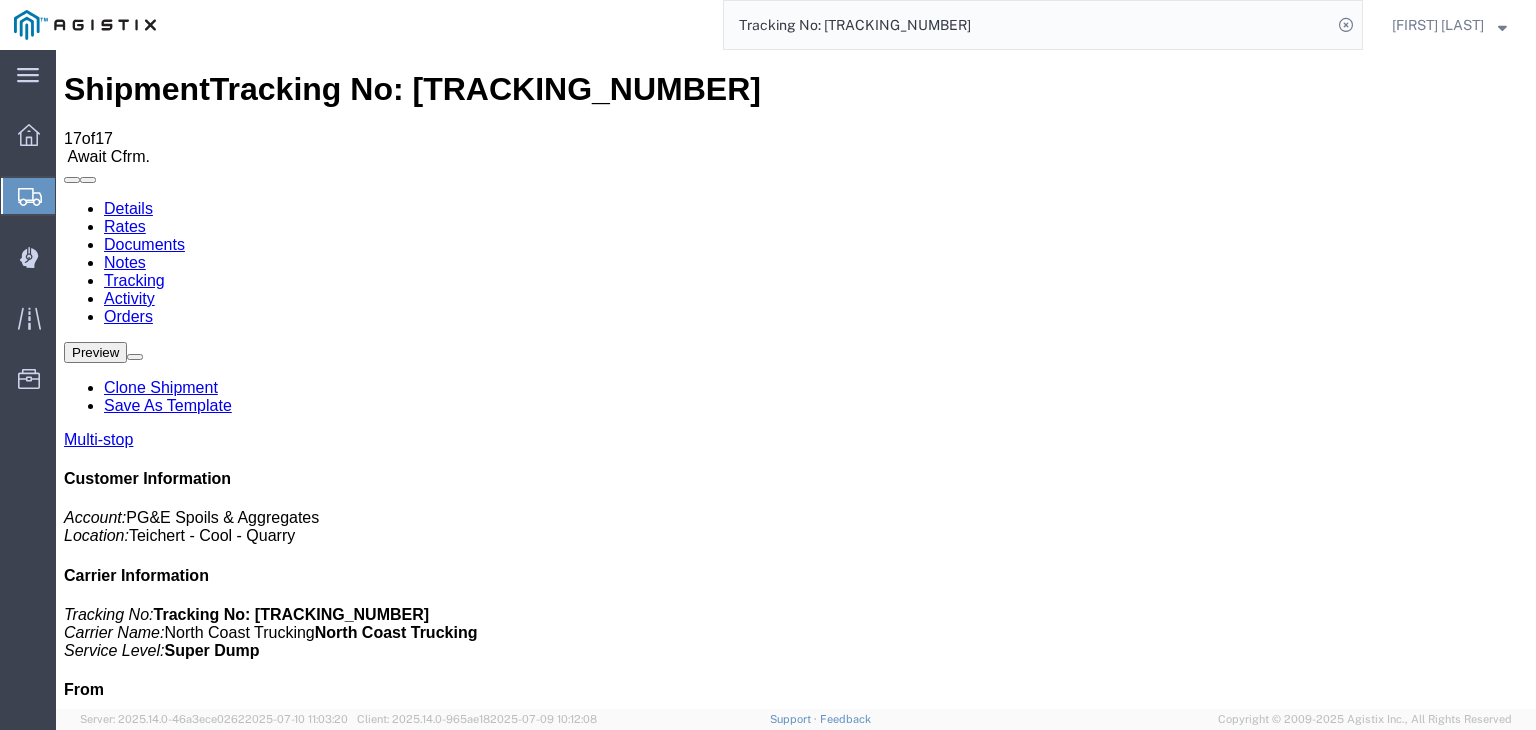 click on "Add New Tracking" at bounding box center (229, 1177) 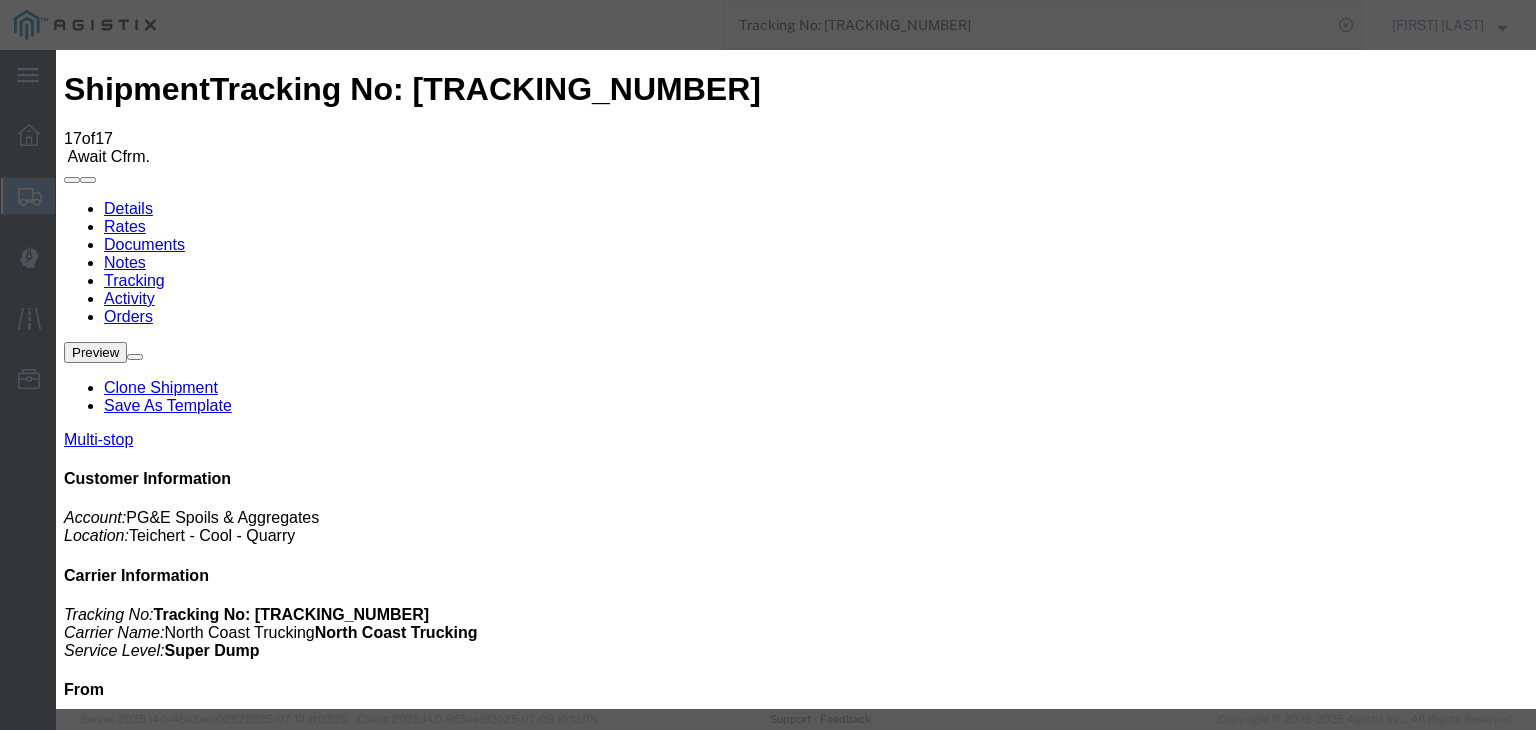 click on "07/11/2025" at bounding box center (168, 6933) 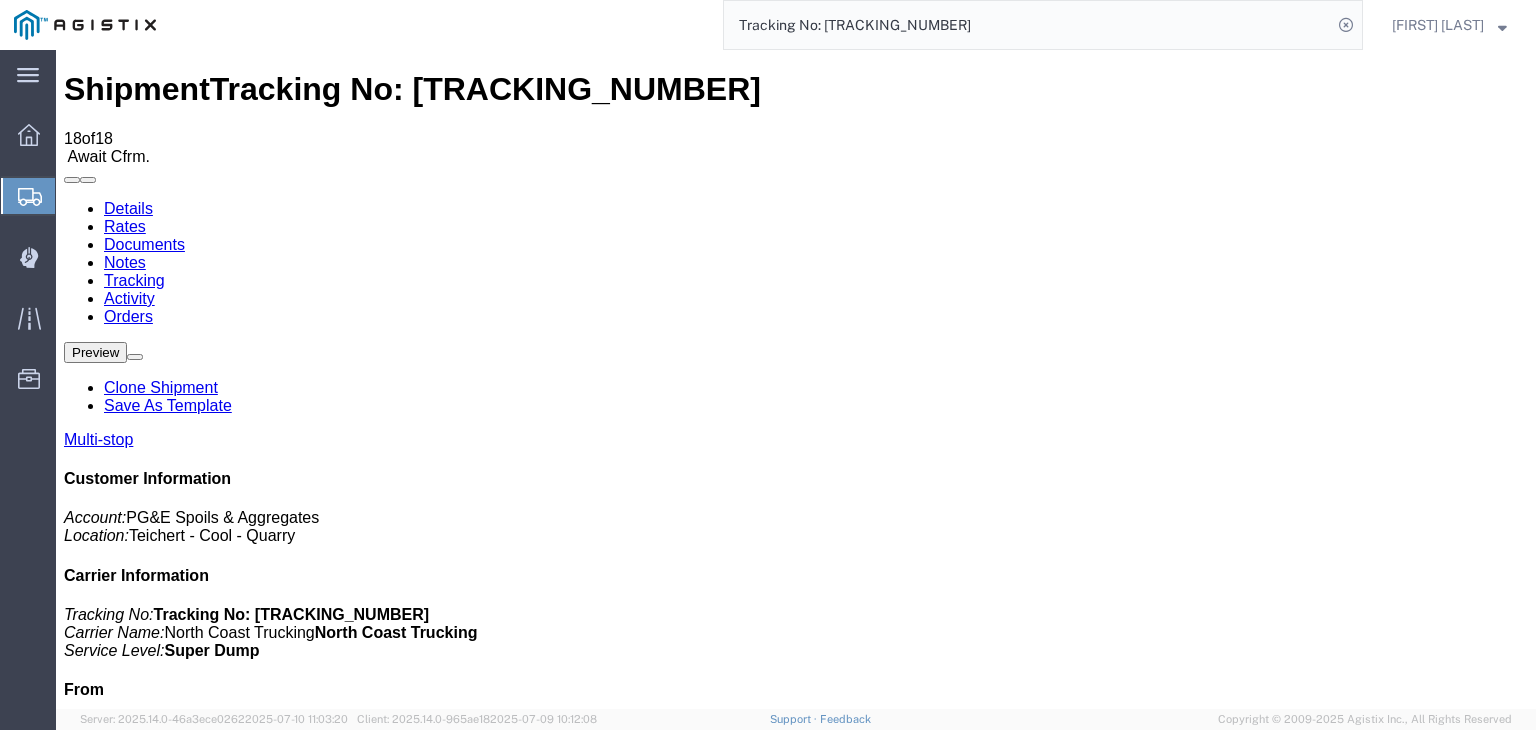 click on "Add New Tracking" at bounding box center [229, 1177] 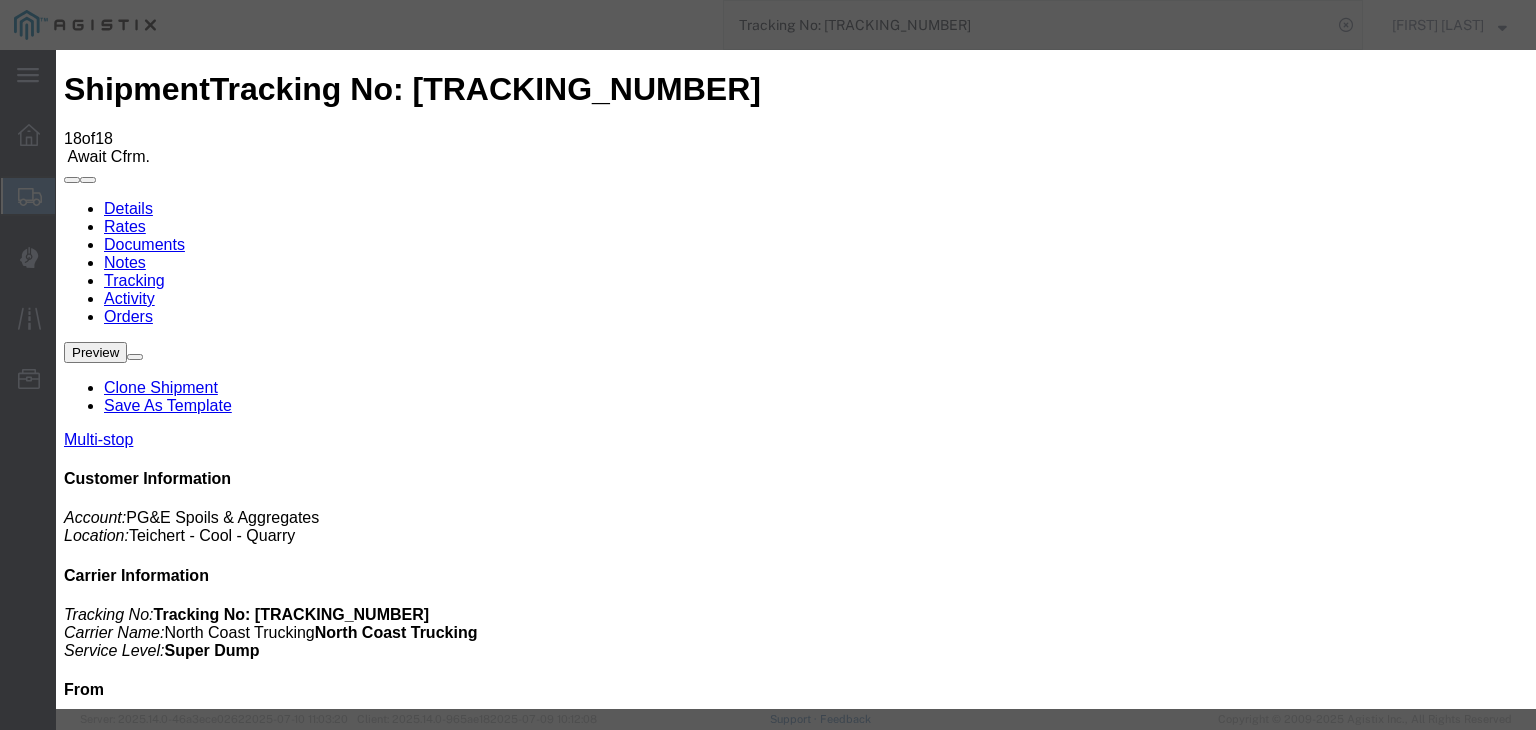 click on "07/11/2025" at bounding box center (168, 7176) 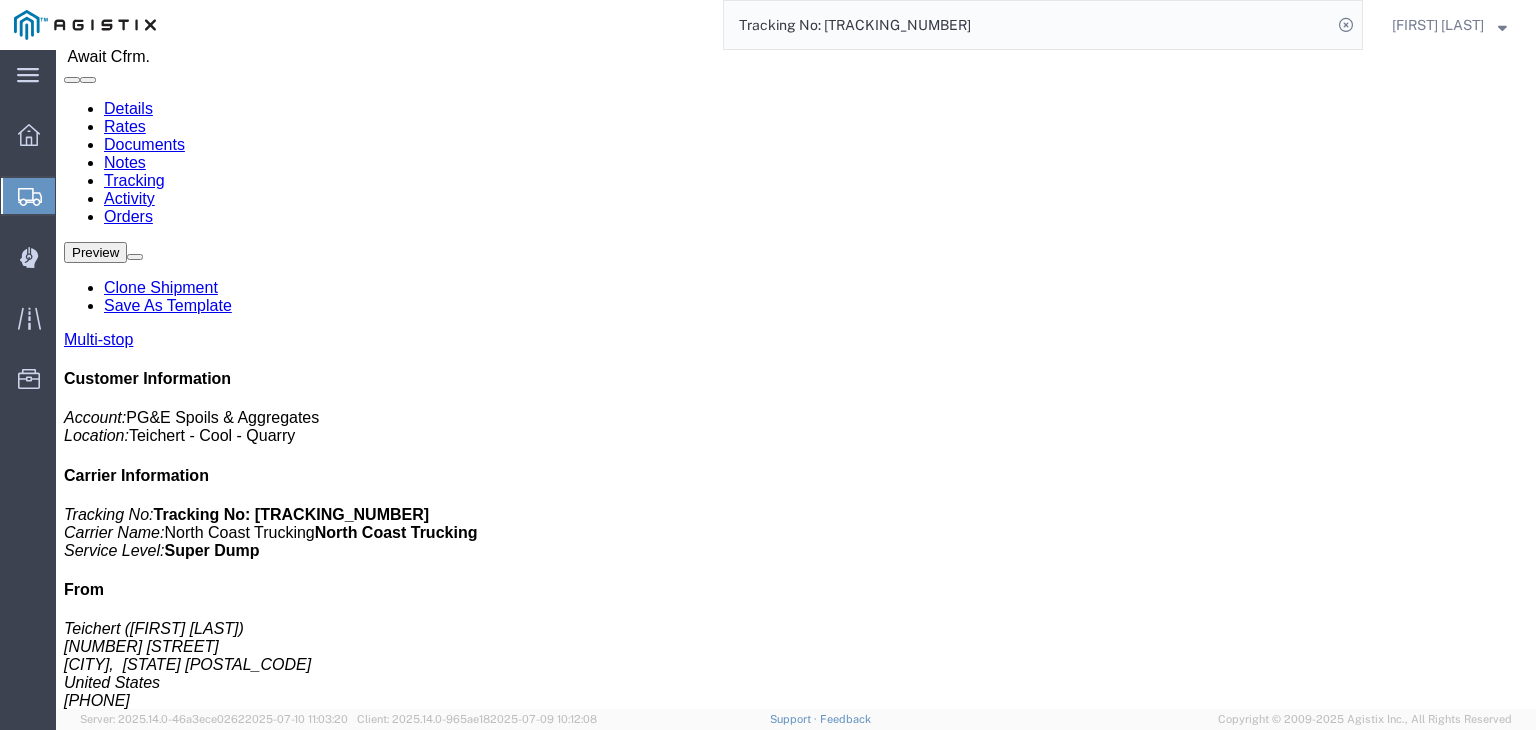 scroll, scrollTop: 0, scrollLeft: 0, axis: both 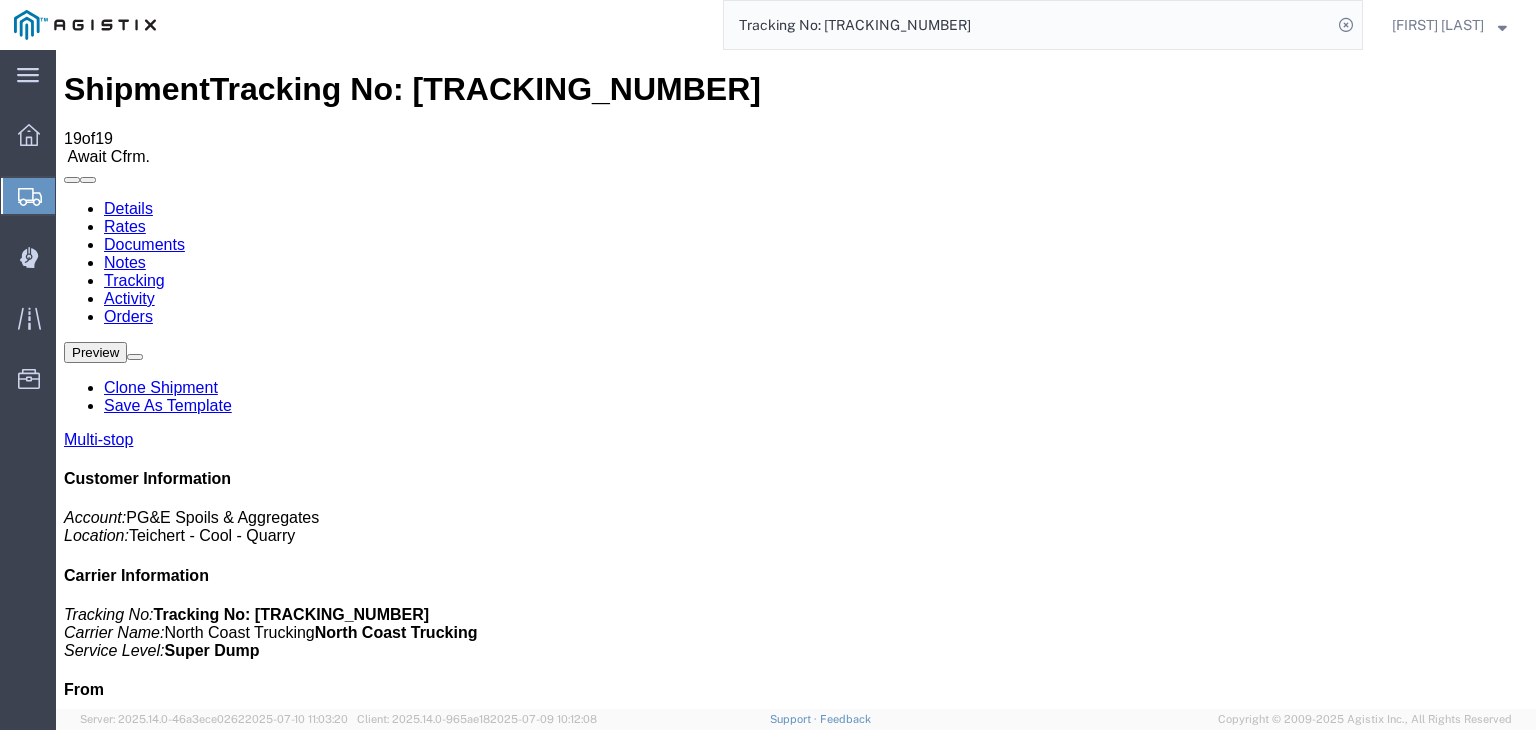 click on "Documents" at bounding box center (144, 244) 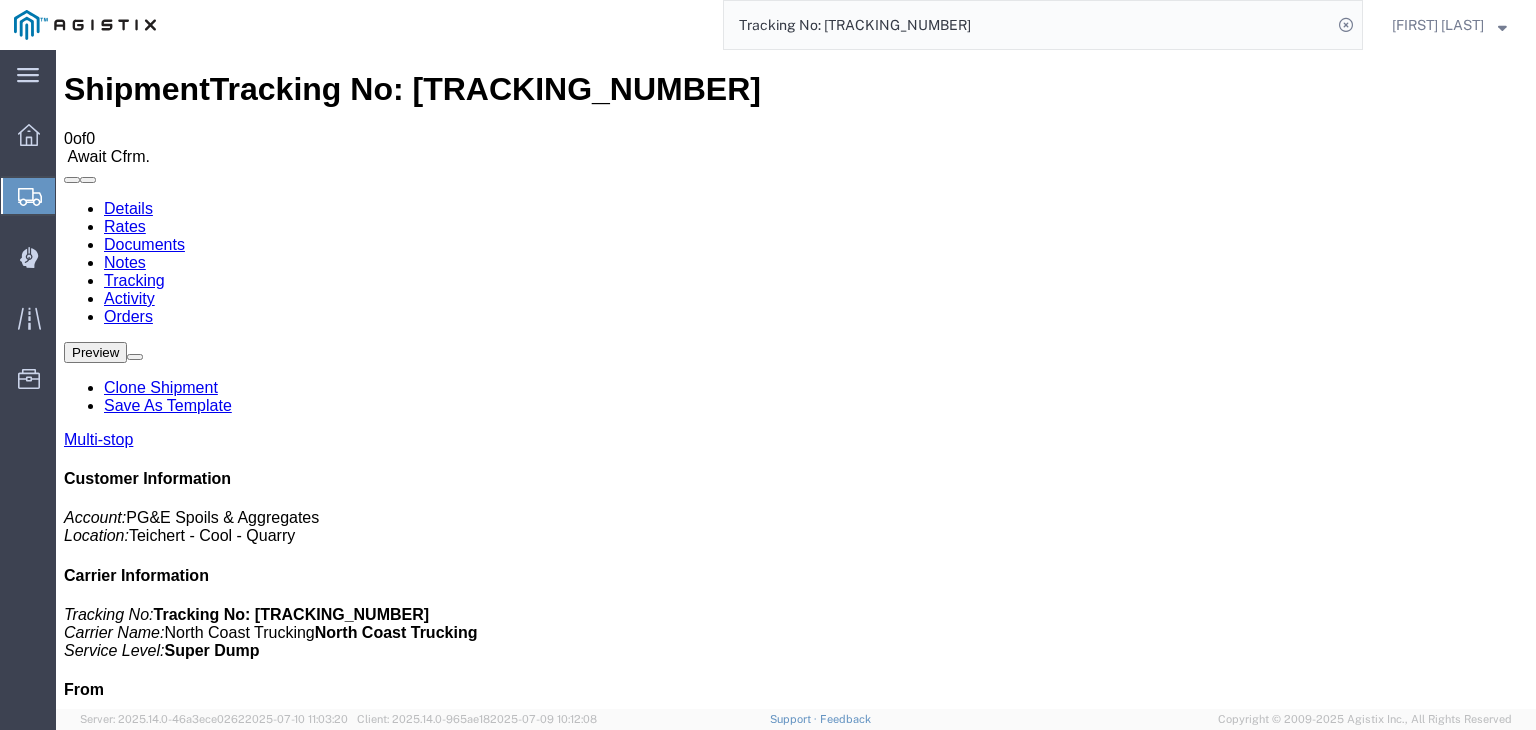 click on "Attach Documents" at bounding box center [126, 1157] 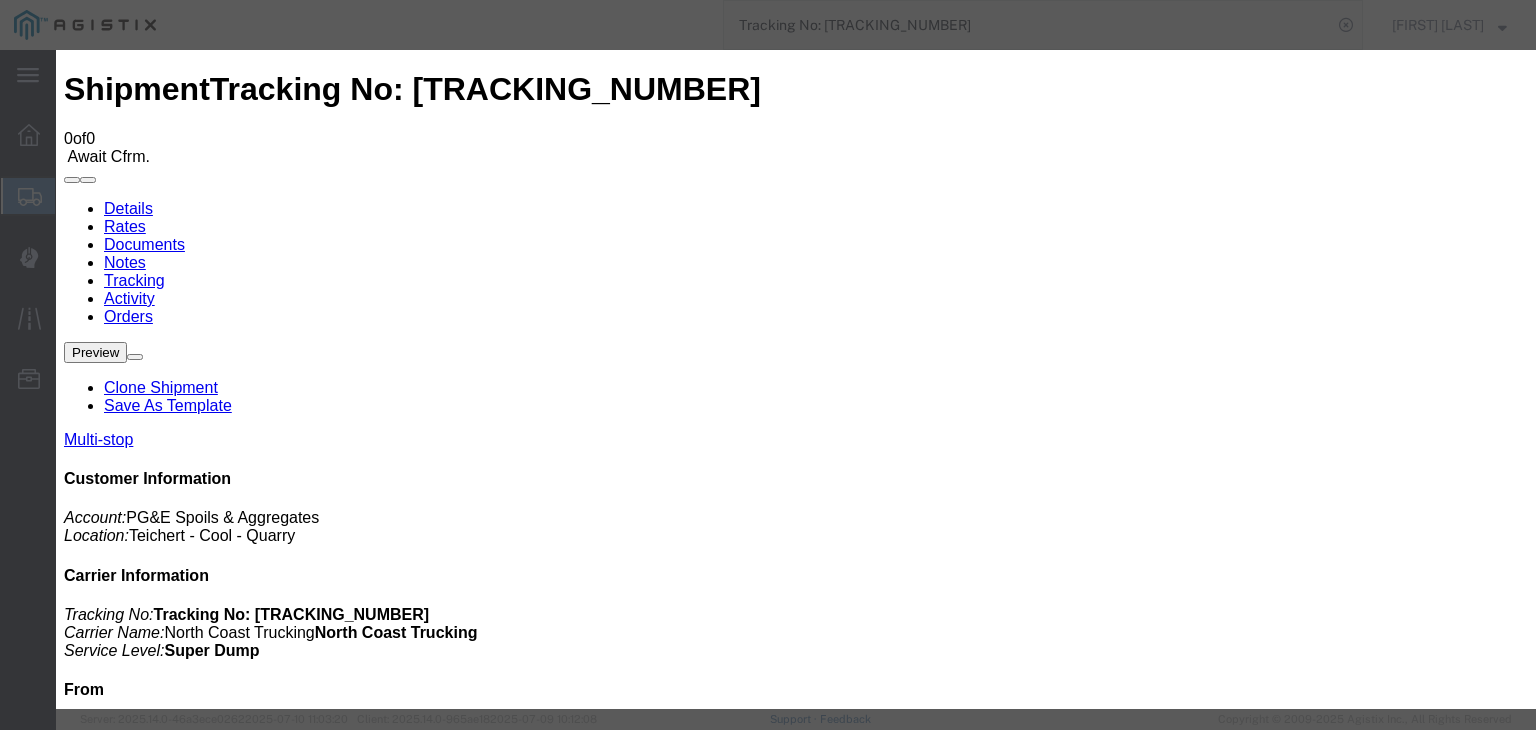 click on "No file chosen" at bounding box center [796, 1946] 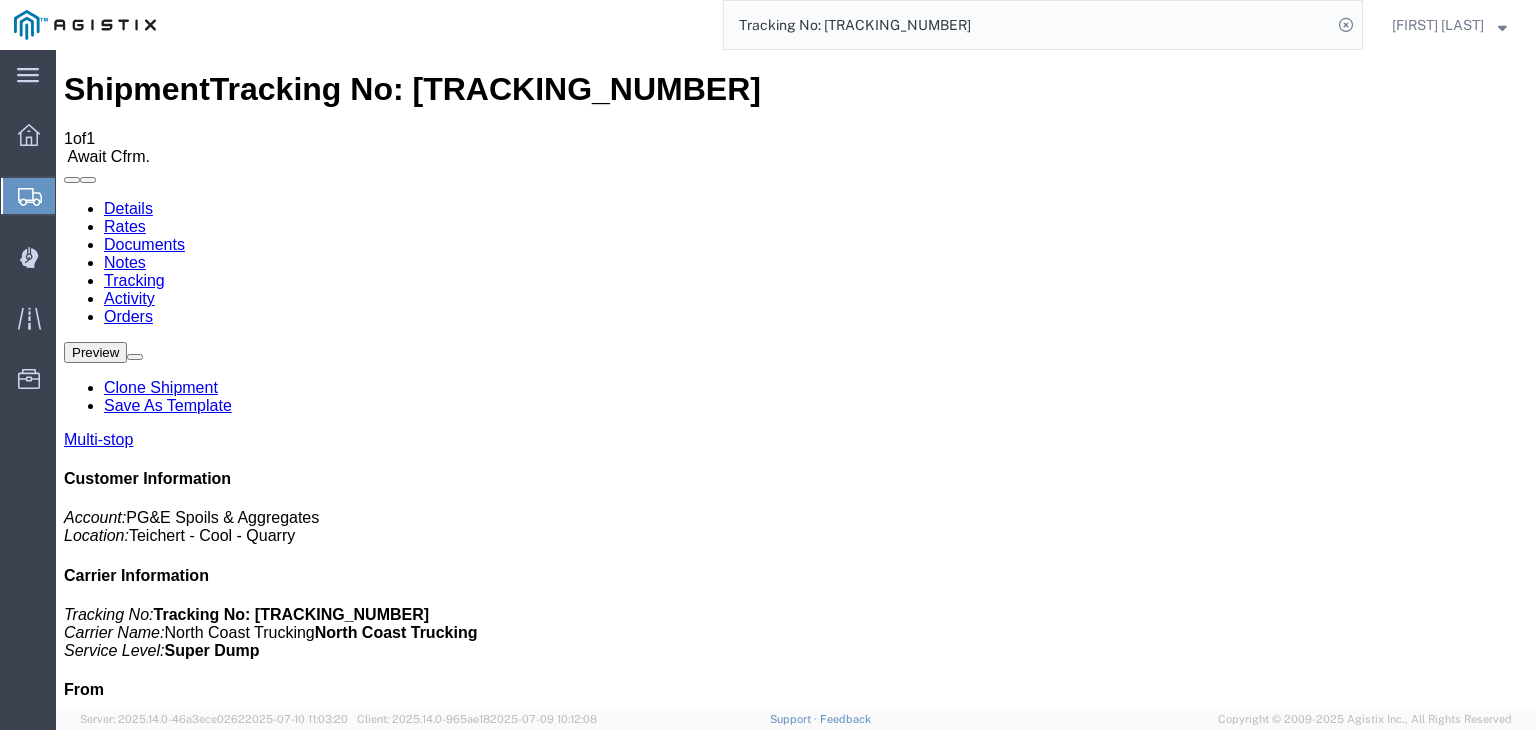 click on "Tracking" at bounding box center [134, 280] 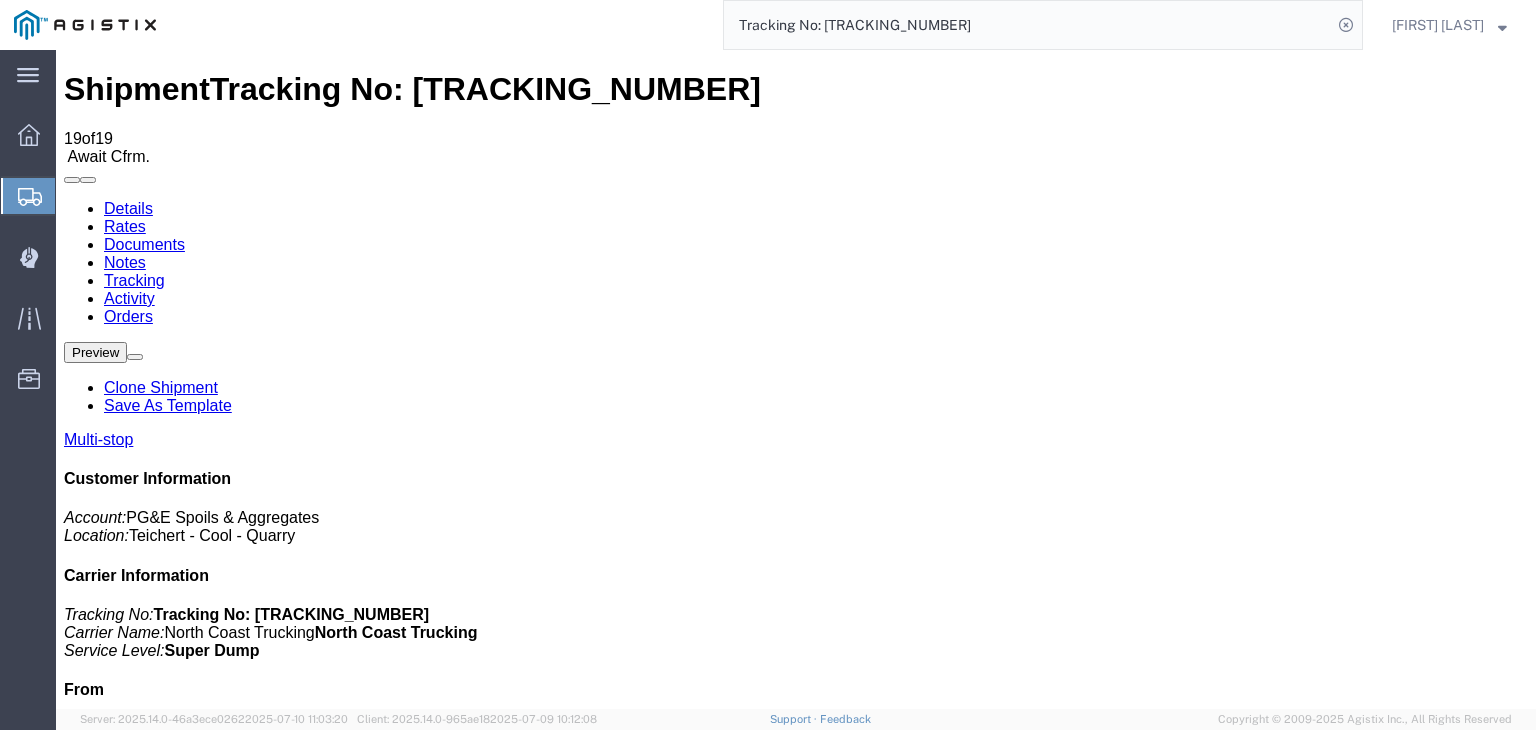 click on "Add New Tracking" at bounding box center (229, 1177) 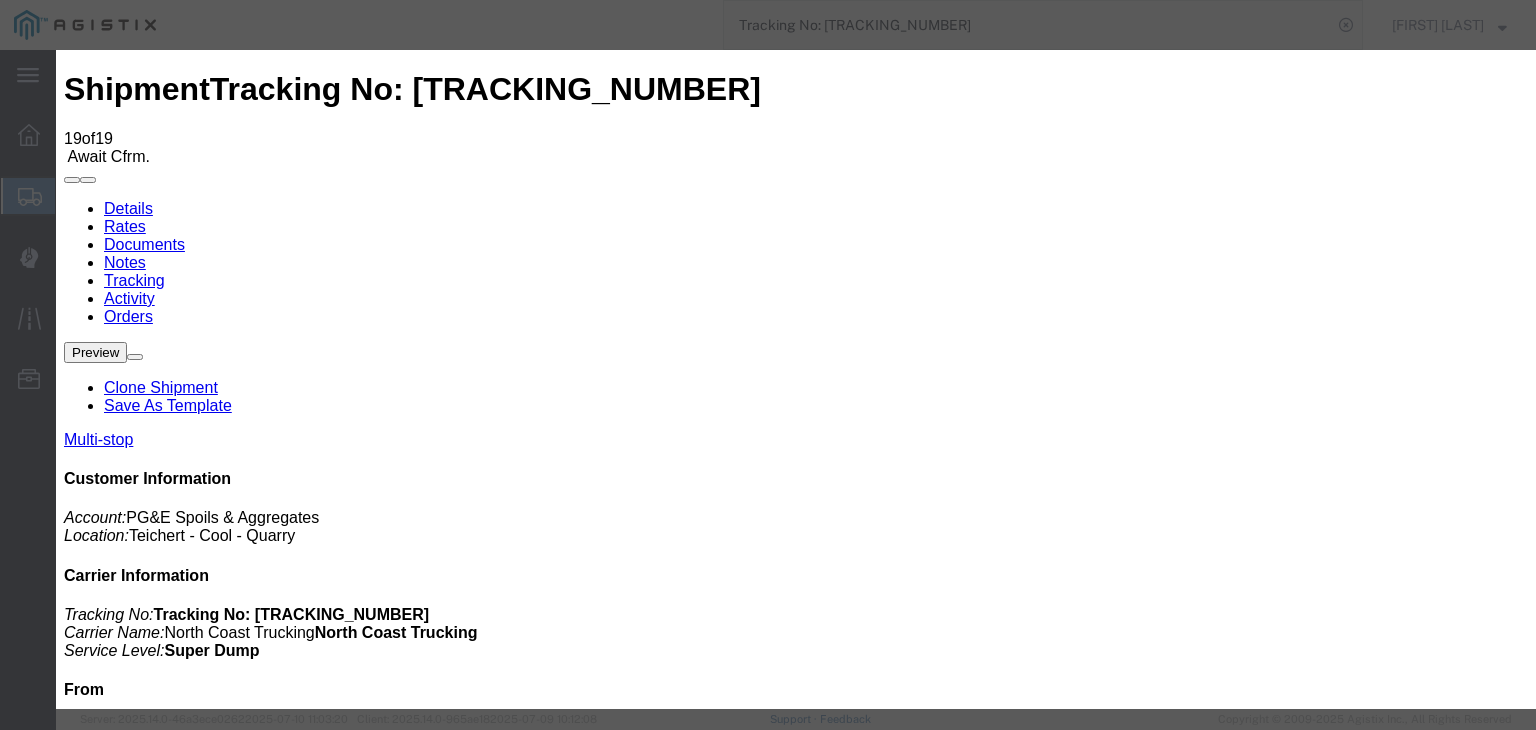 click on "07/11/2025" at bounding box center [168, 7419] 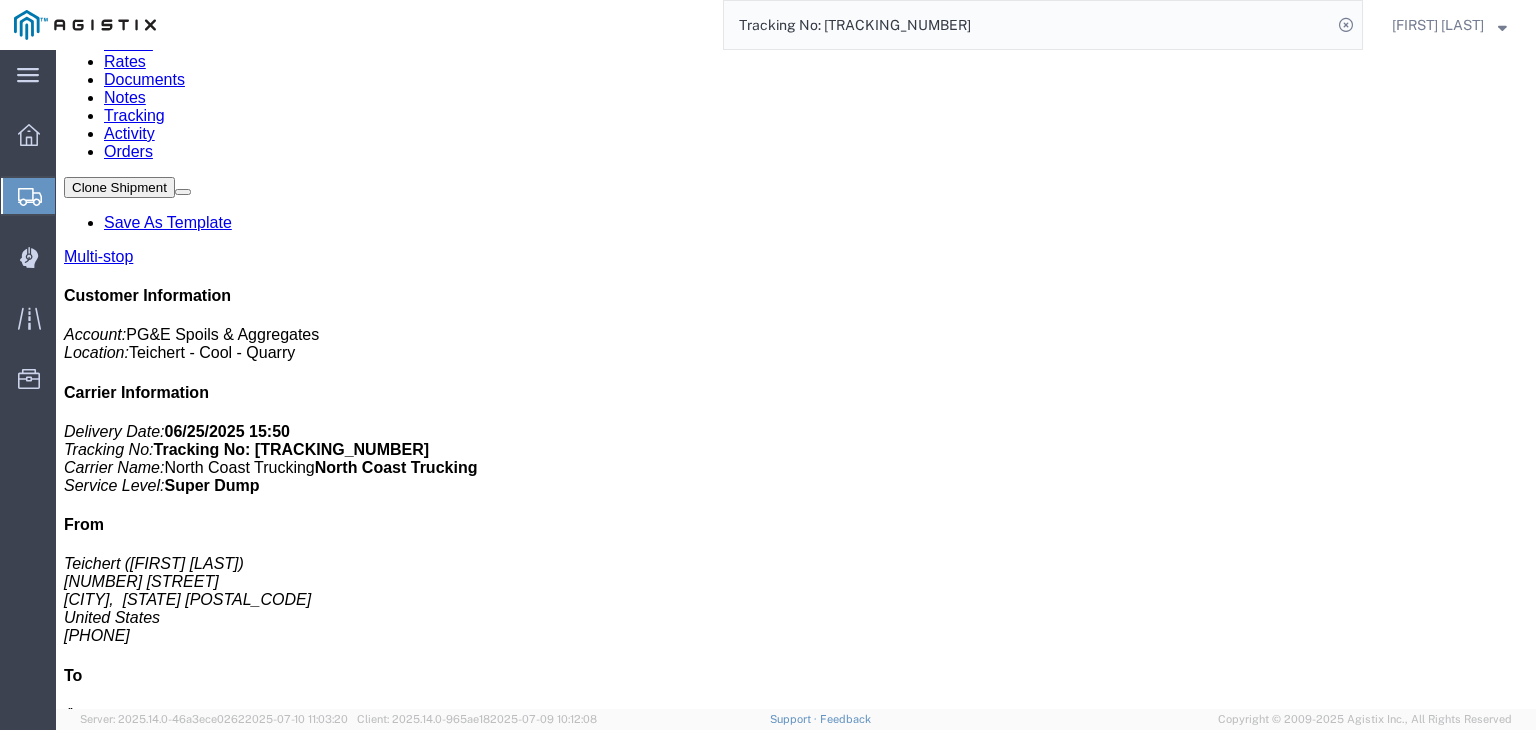 scroll, scrollTop: 0, scrollLeft: 0, axis: both 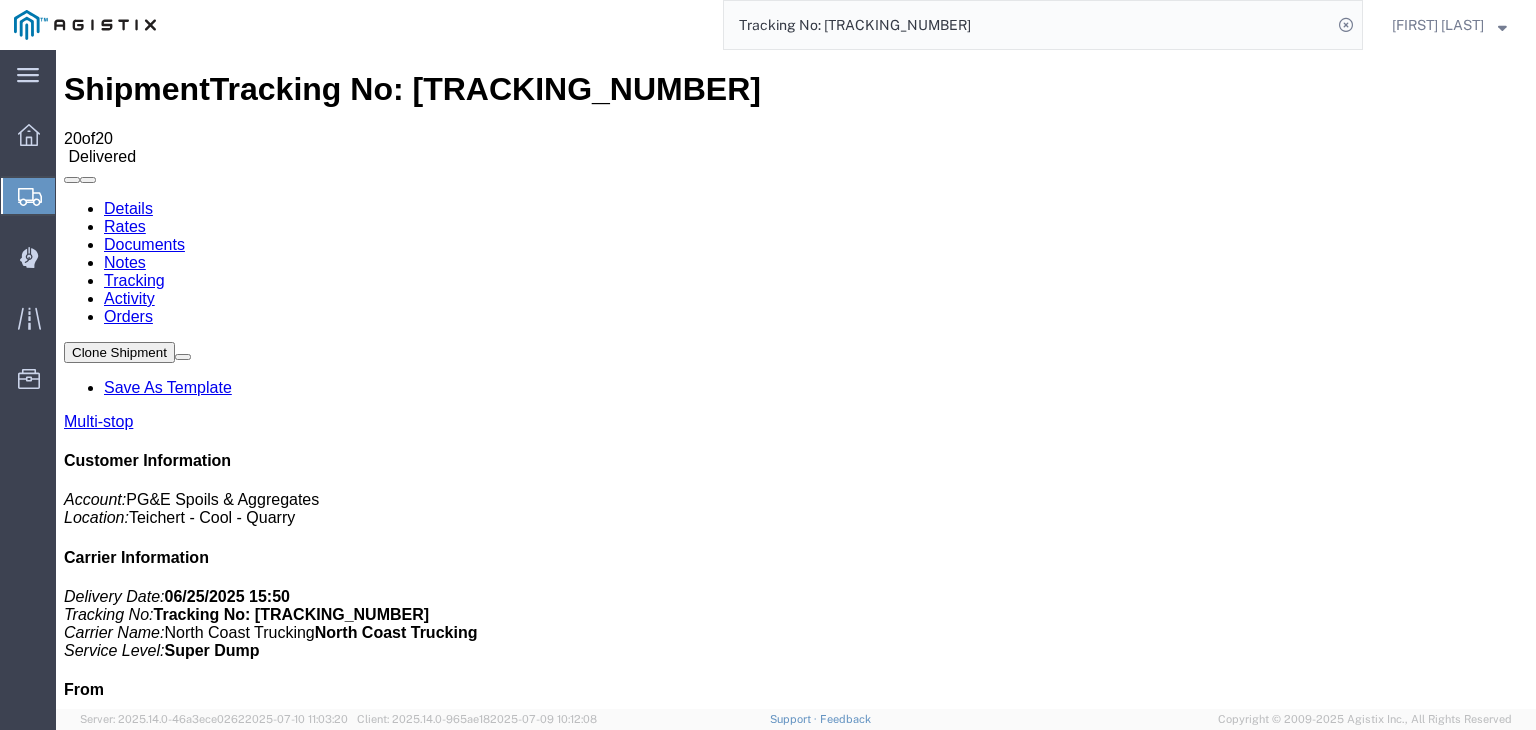 click on "Notes" at bounding box center [125, 262] 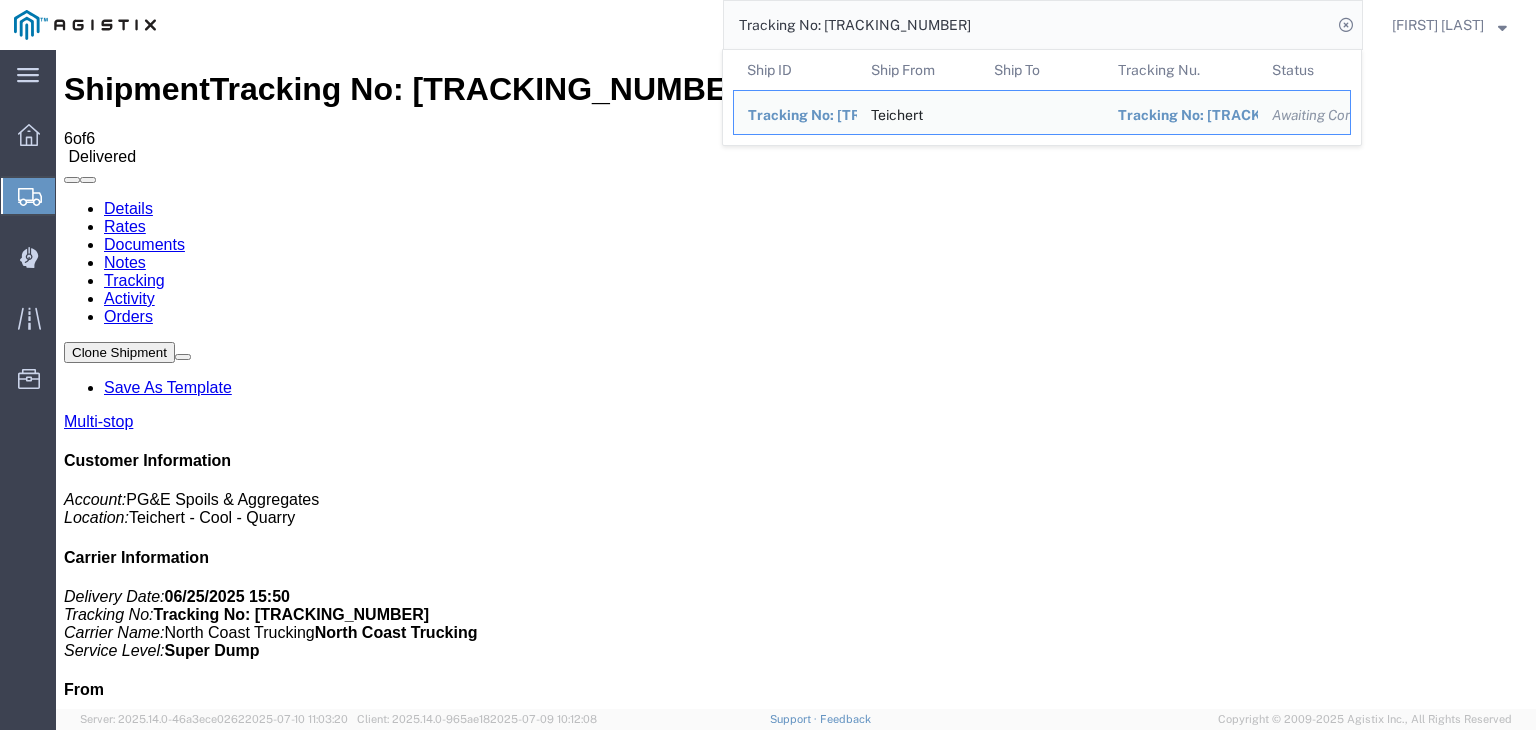 click on "Tracking No: [TRACKING_NUMBER]" 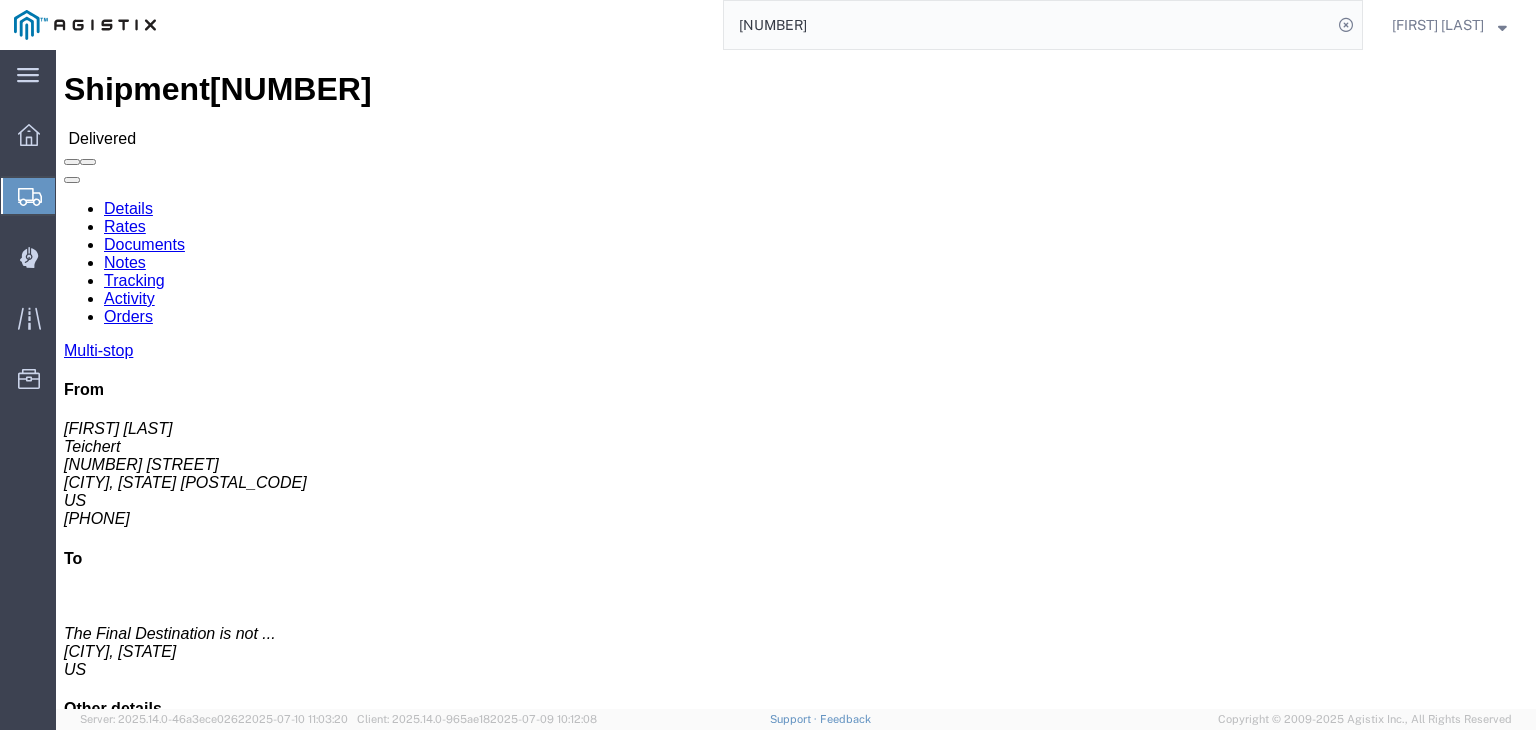 click on "Documents" 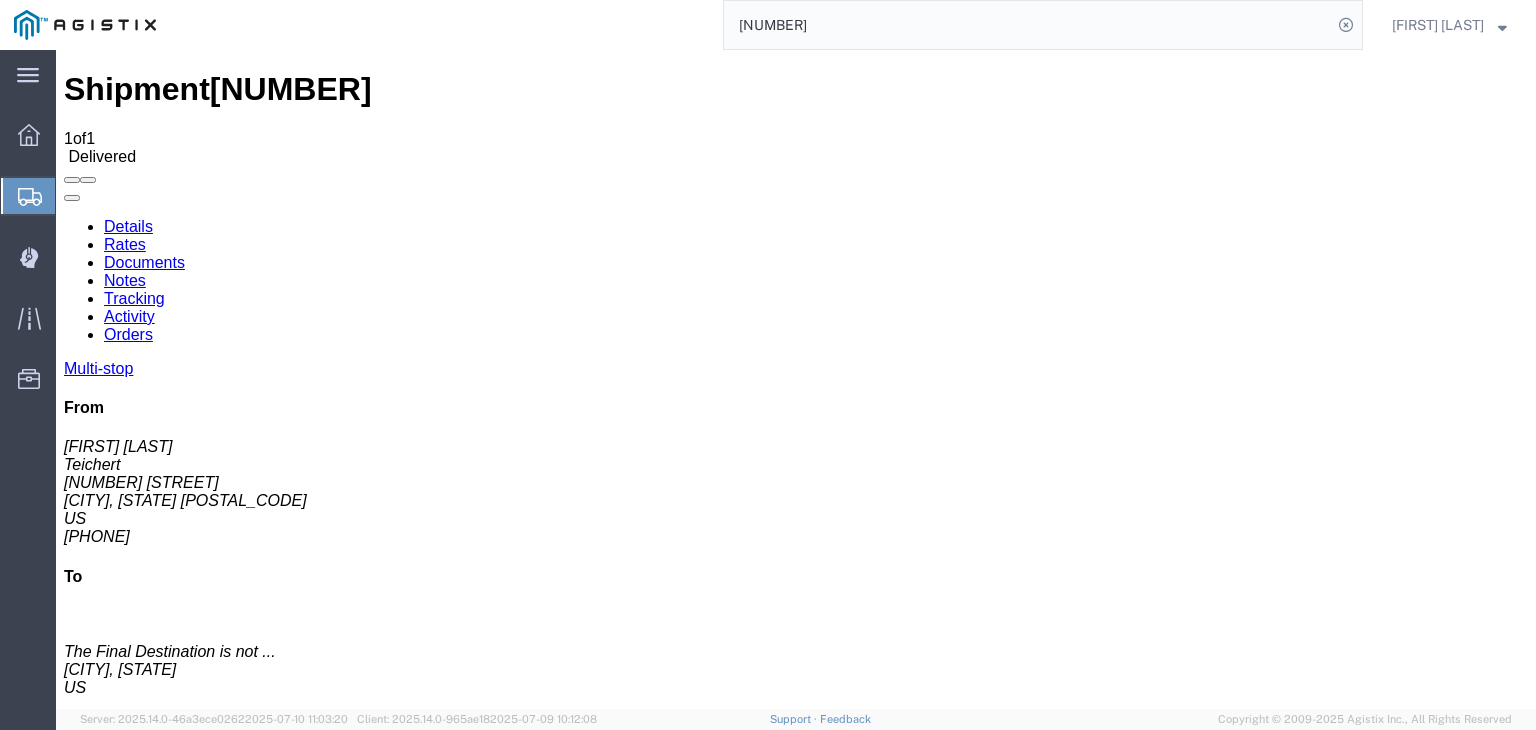 click on "Tracking" at bounding box center (134, 298) 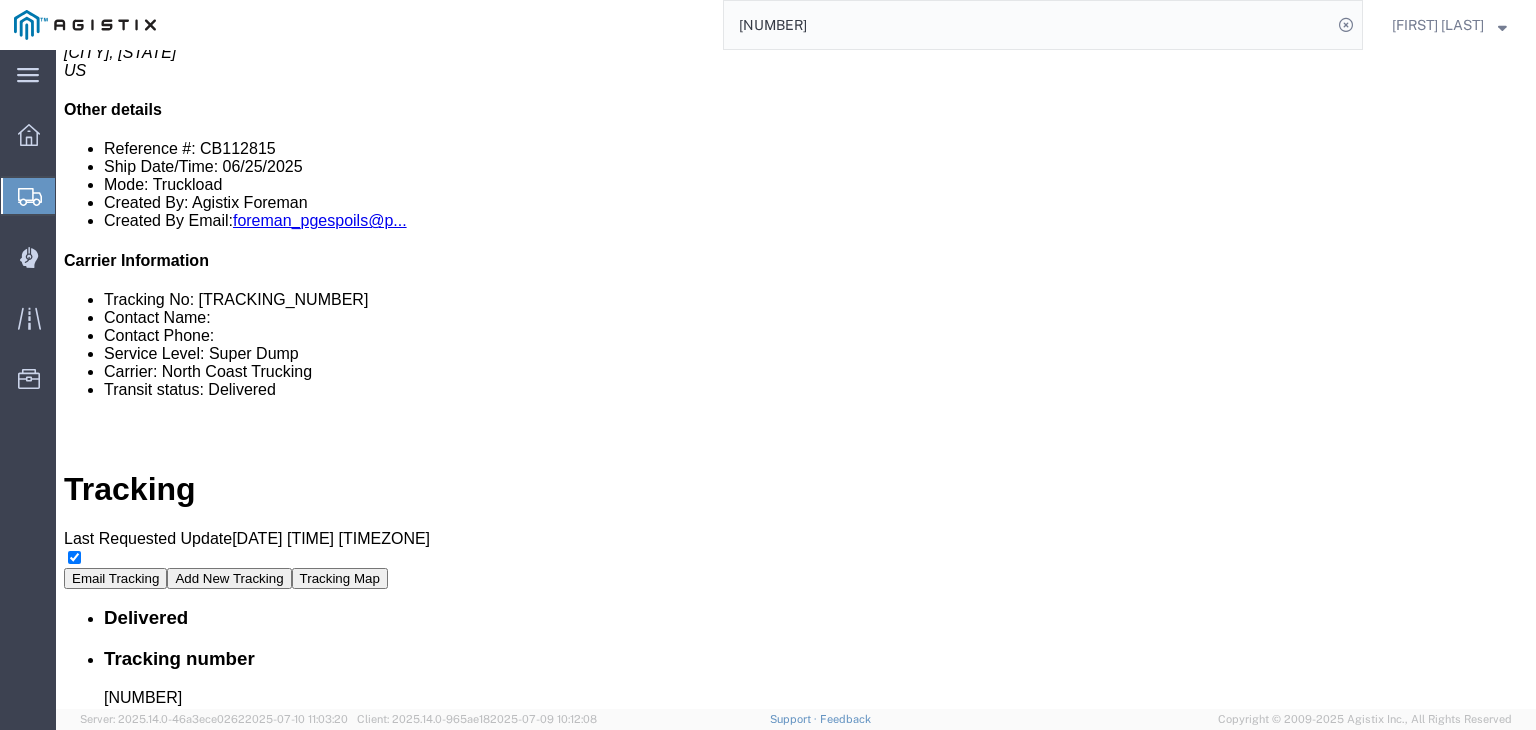 scroll, scrollTop: 0, scrollLeft: 0, axis: both 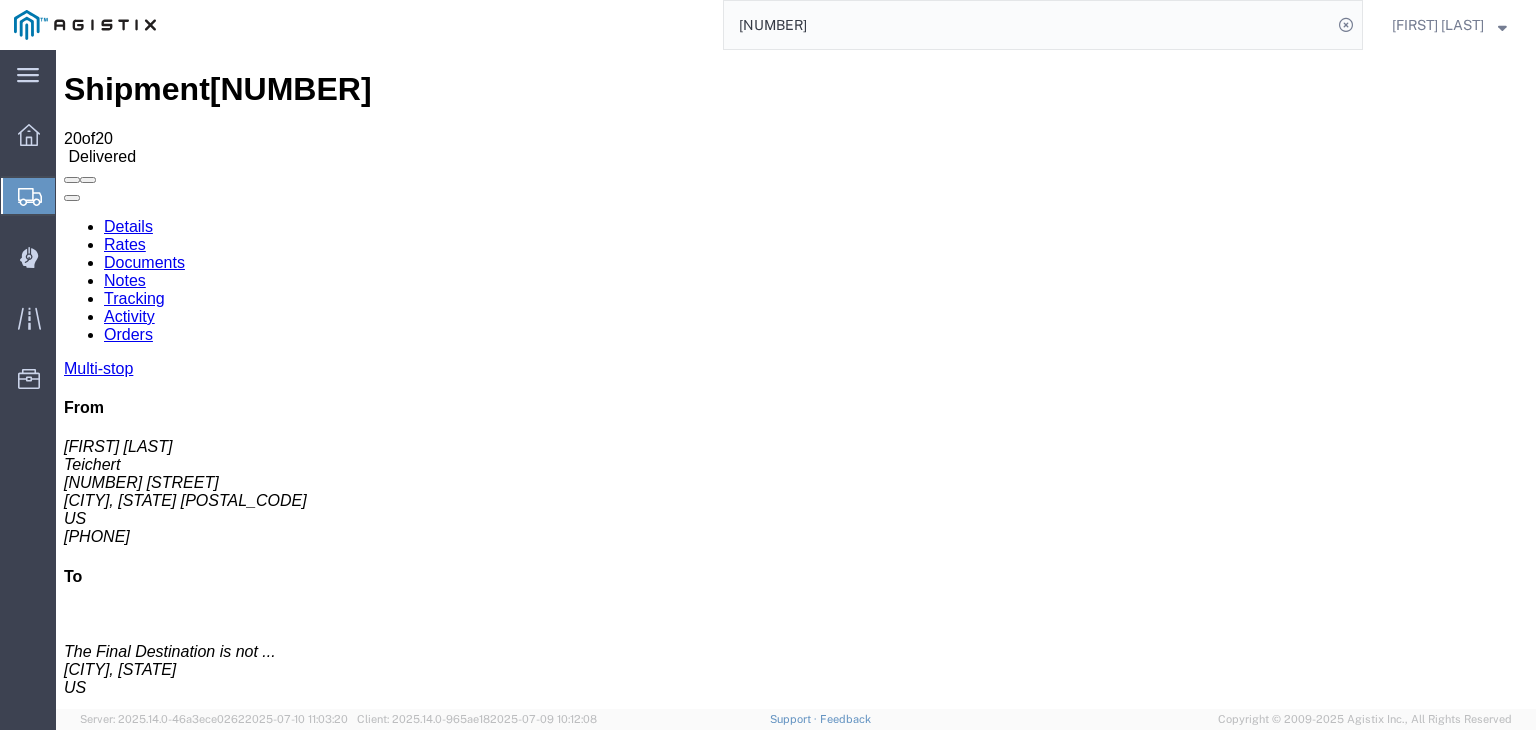 click on "[NUMBER]" 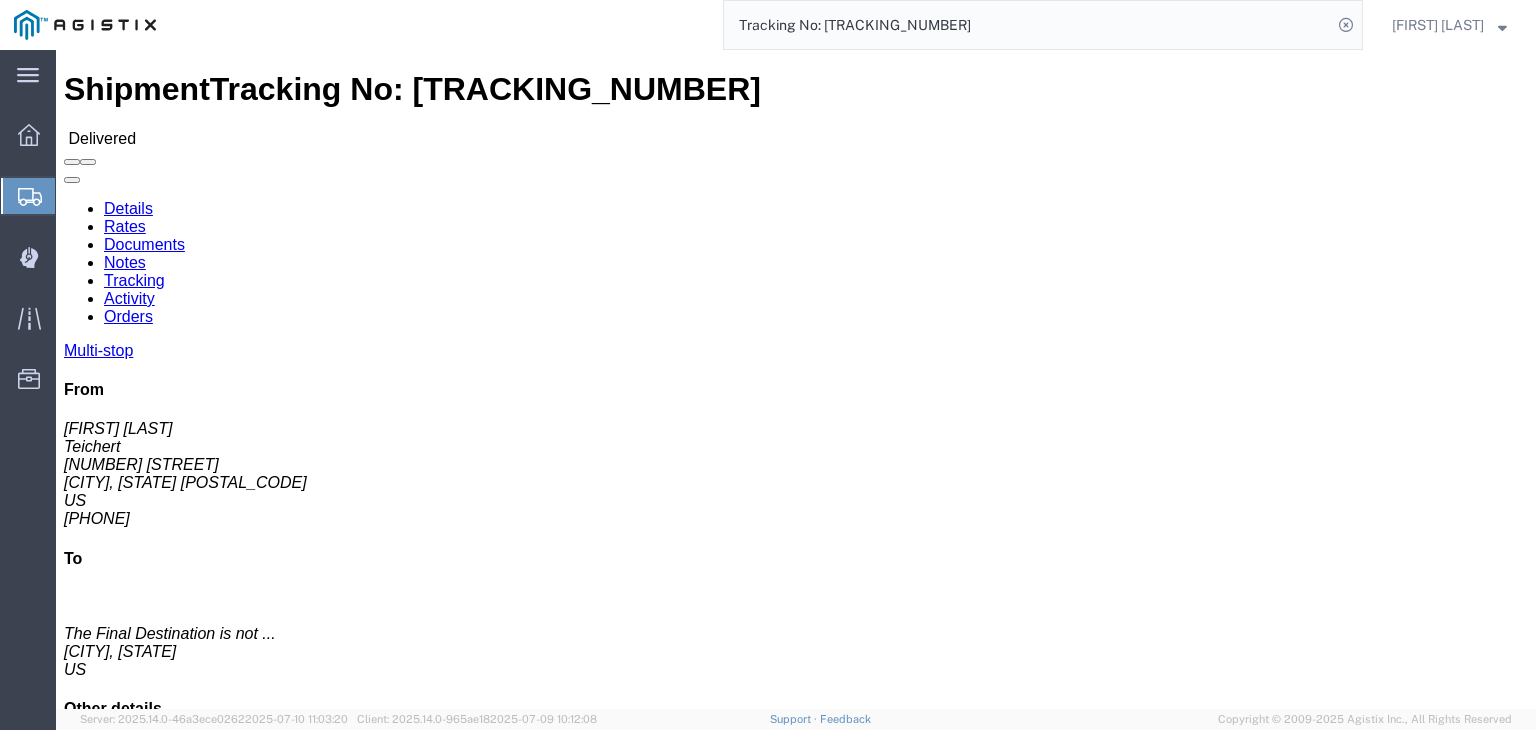click on "Notes" 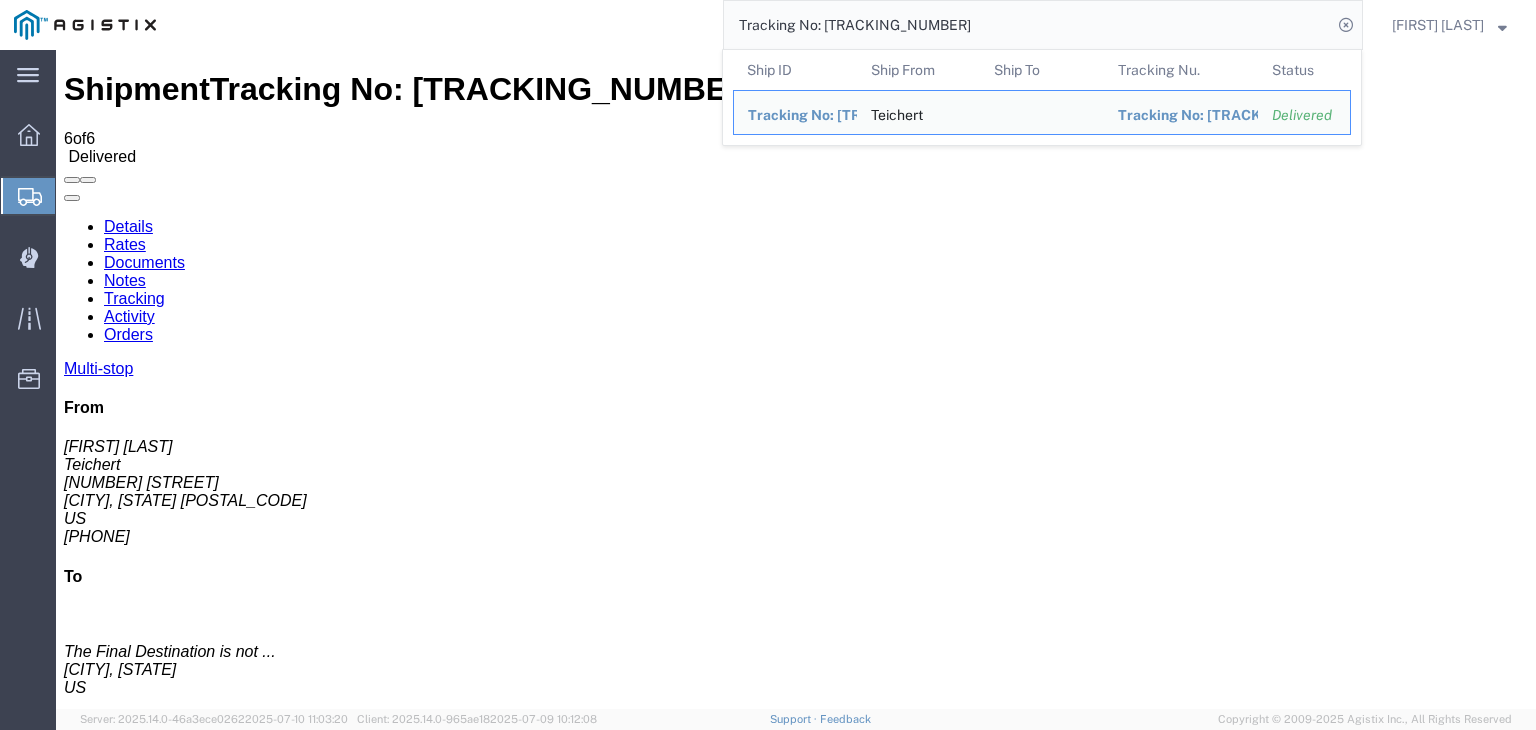 click on "Tracking No: [TRACKING_NUMBER]" 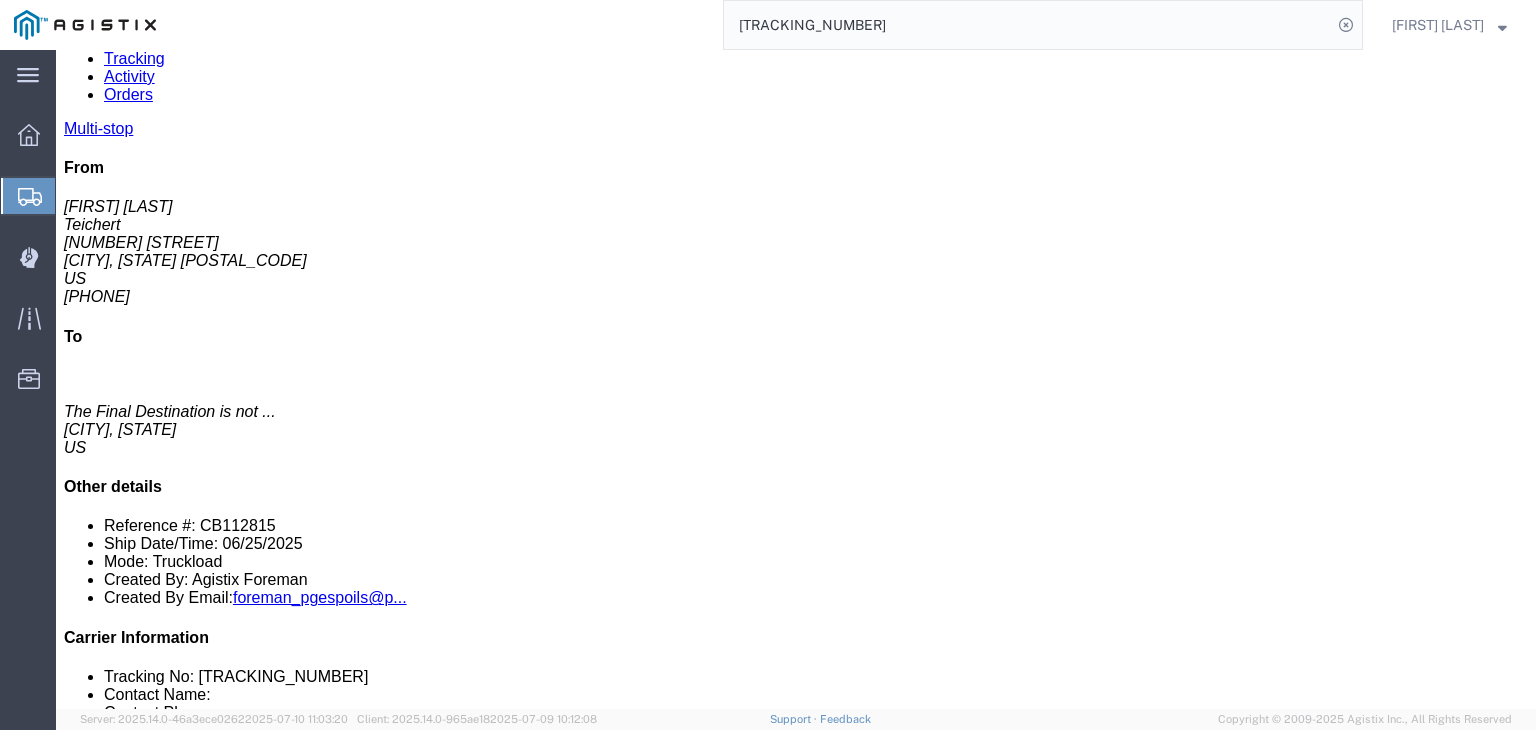 scroll, scrollTop: 0, scrollLeft: 0, axis: both 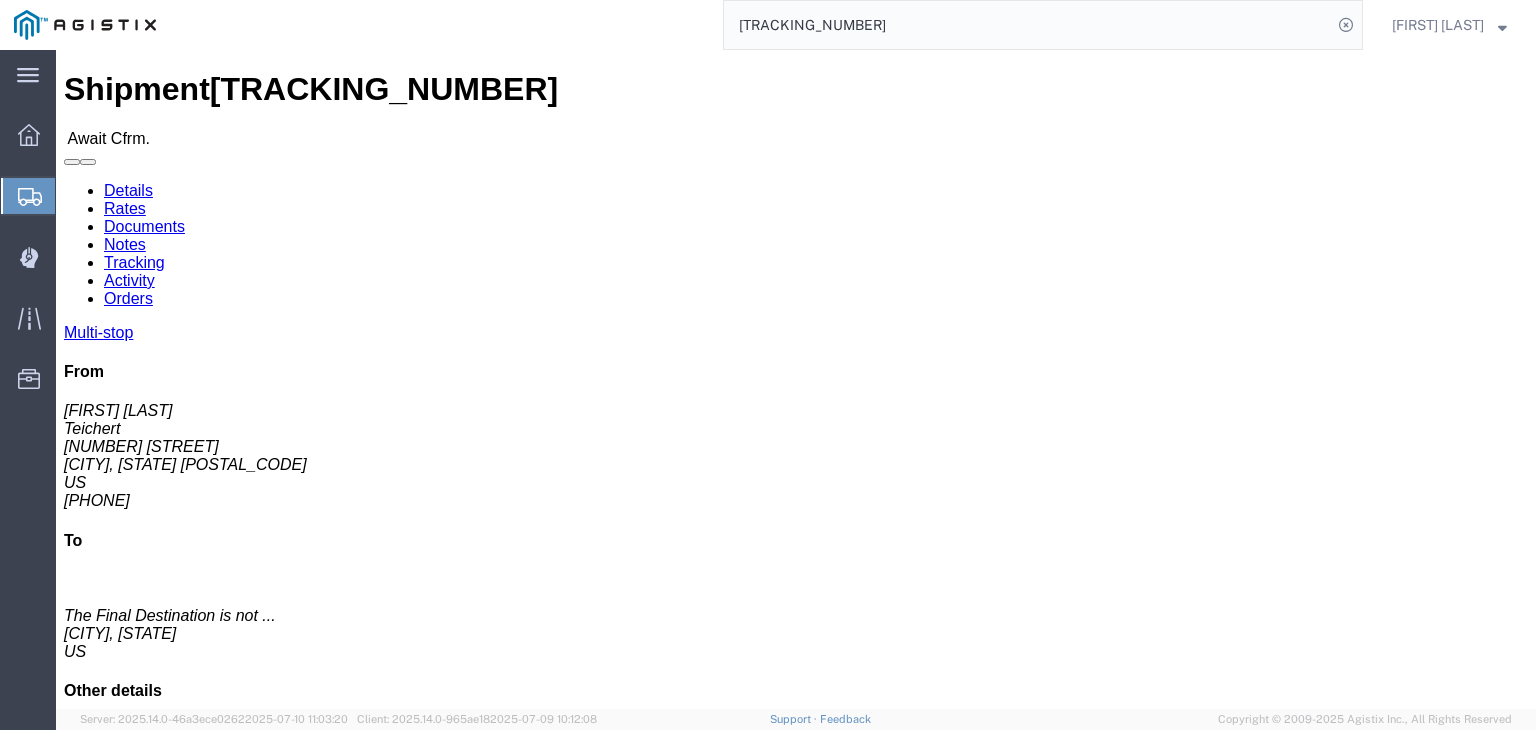 click on "Documents" 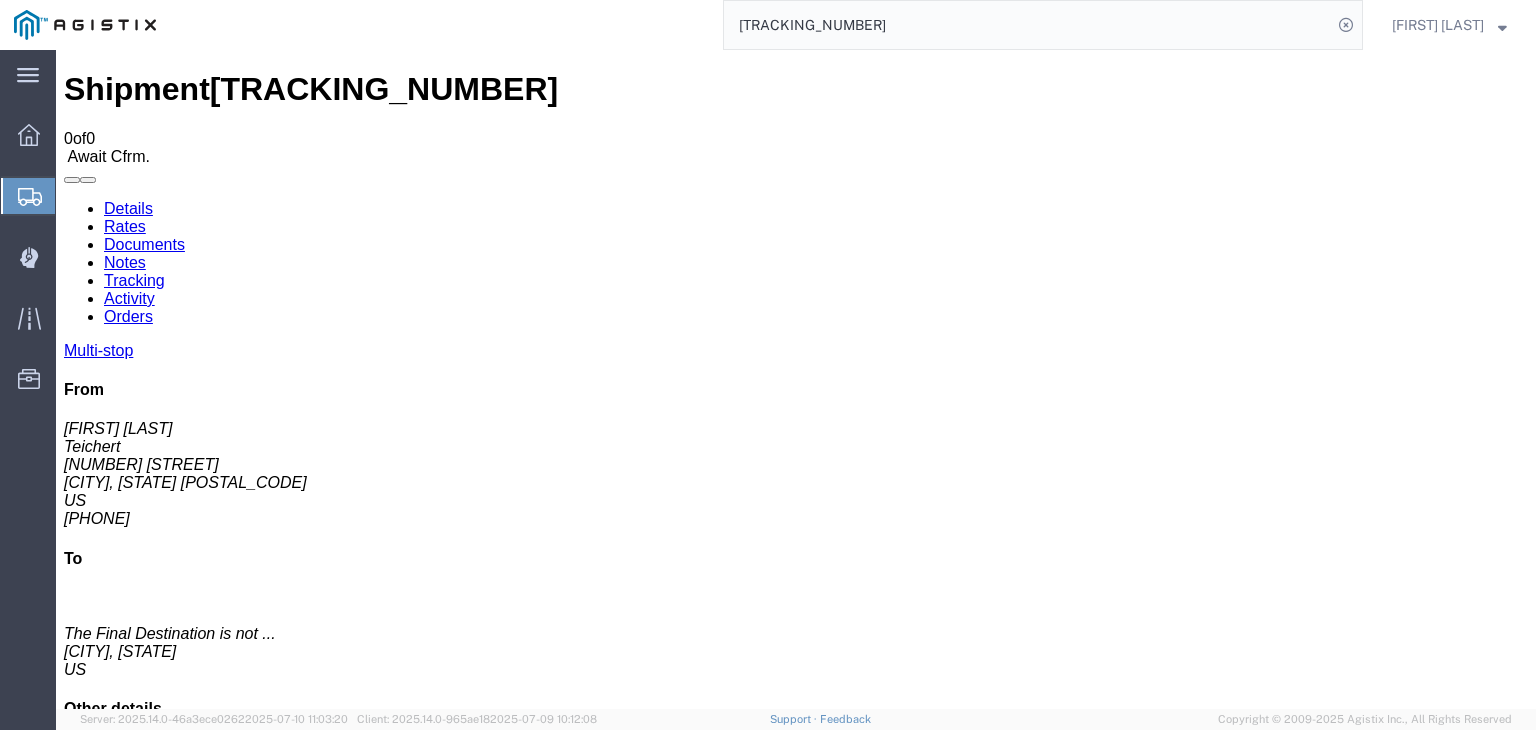 click on "Tracking" at bounding box center (134, 280) 